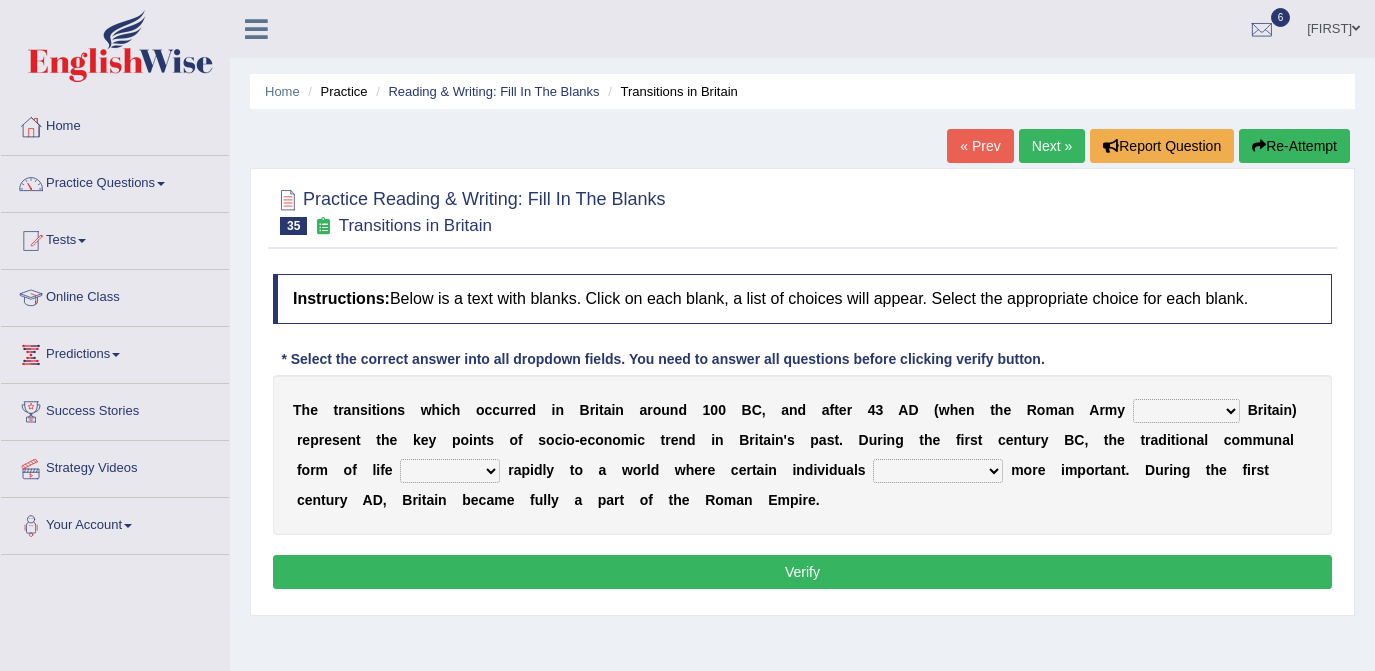 scroll, scrollTop: 0, scrollLeft: 0, axis: both 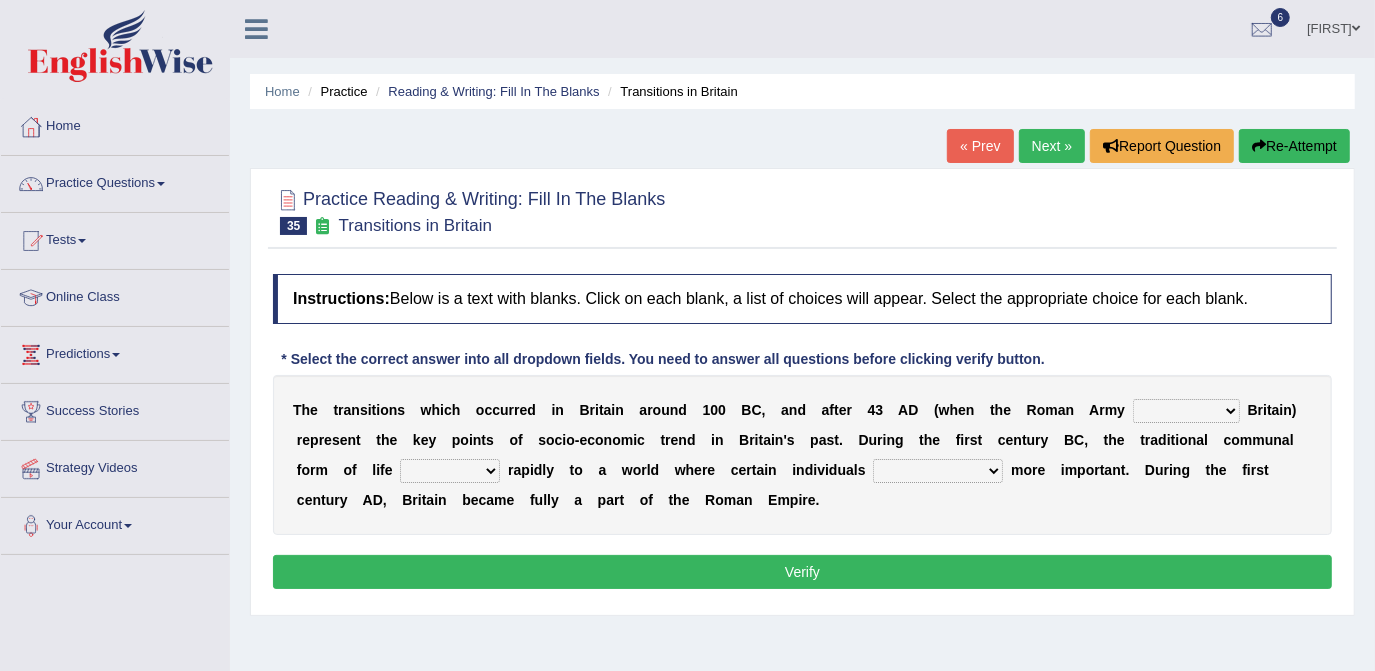 click on "purported pursued enlightened invaded" at bounding box center (1186, 411) 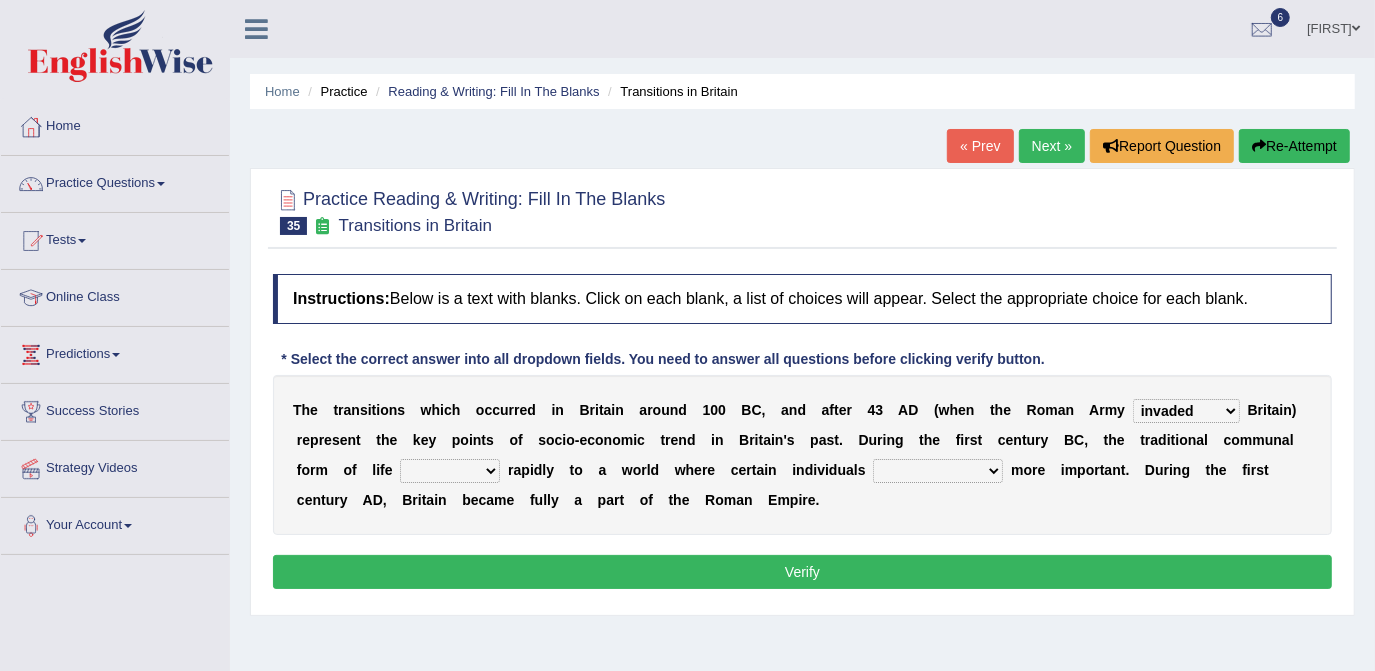 click on "purported pursued enlightened invaded" at bounding box center [1186, 411] 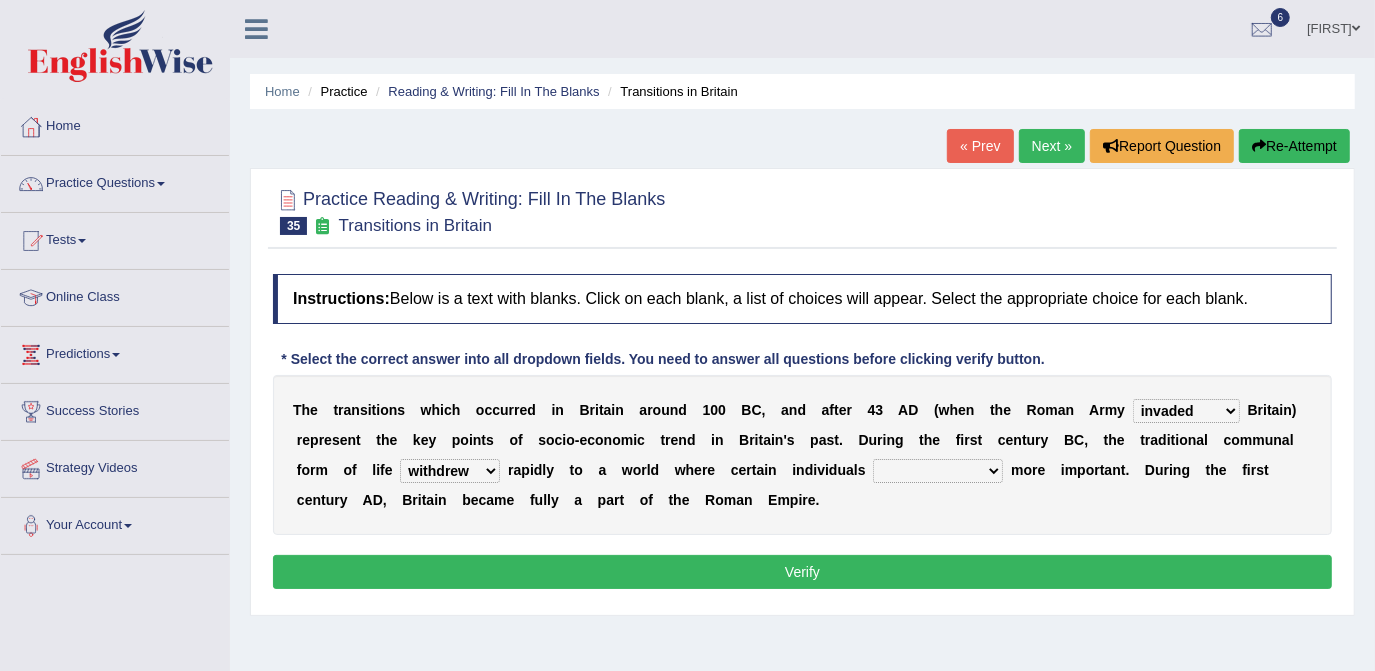click on "withdrew shaped awarded shifted" at bounding box center (450, 471) 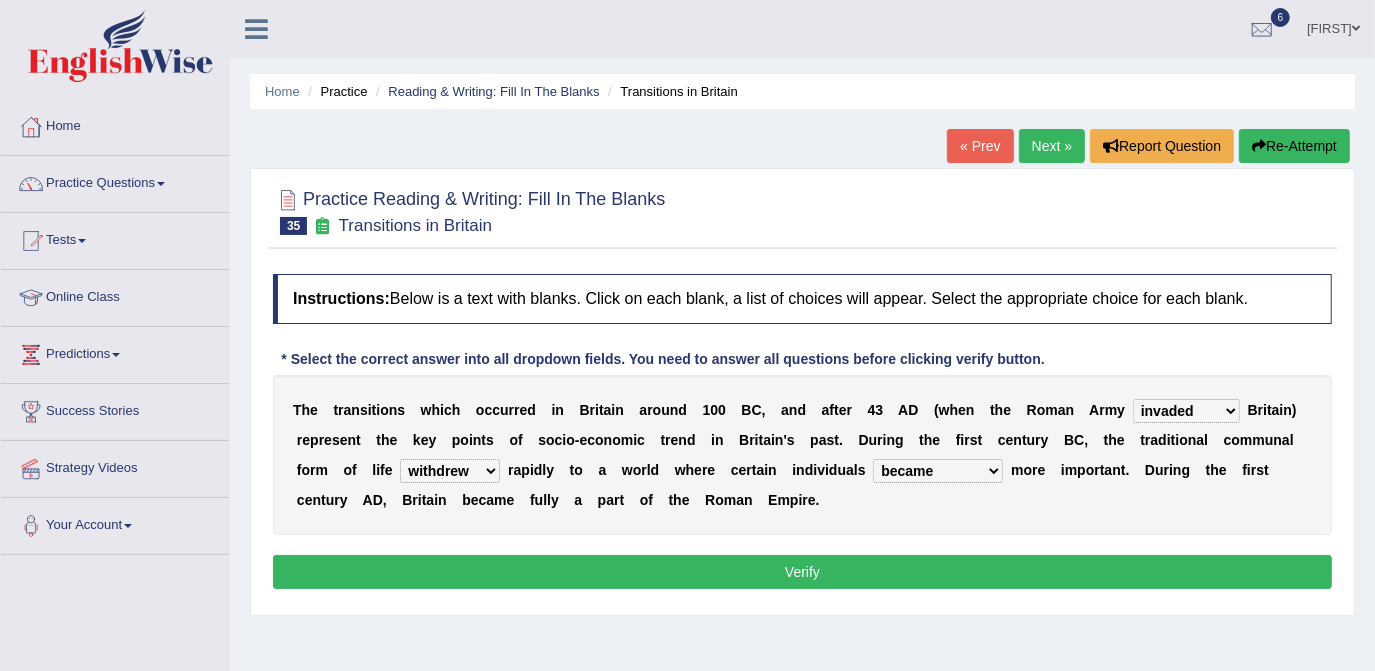 click on "became become having become becoming" at bounding box center [938, 471] 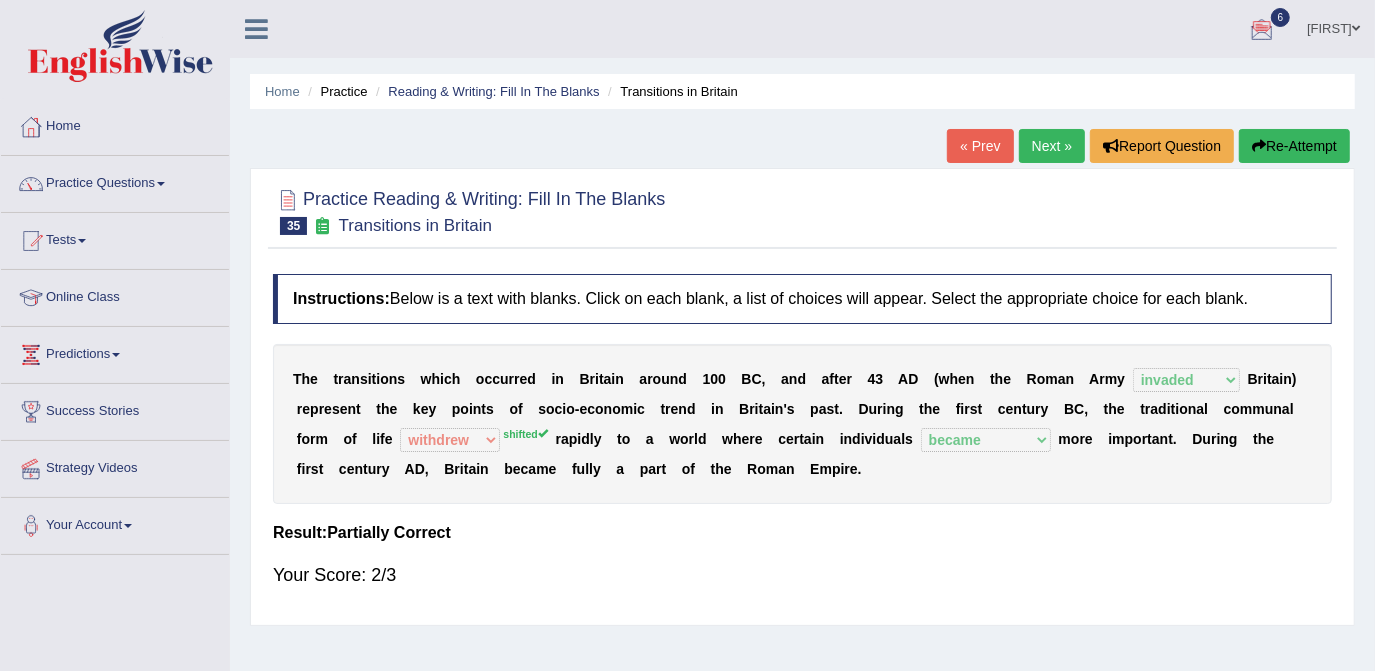 click on "Next »" at bounding box center (1052, 146) 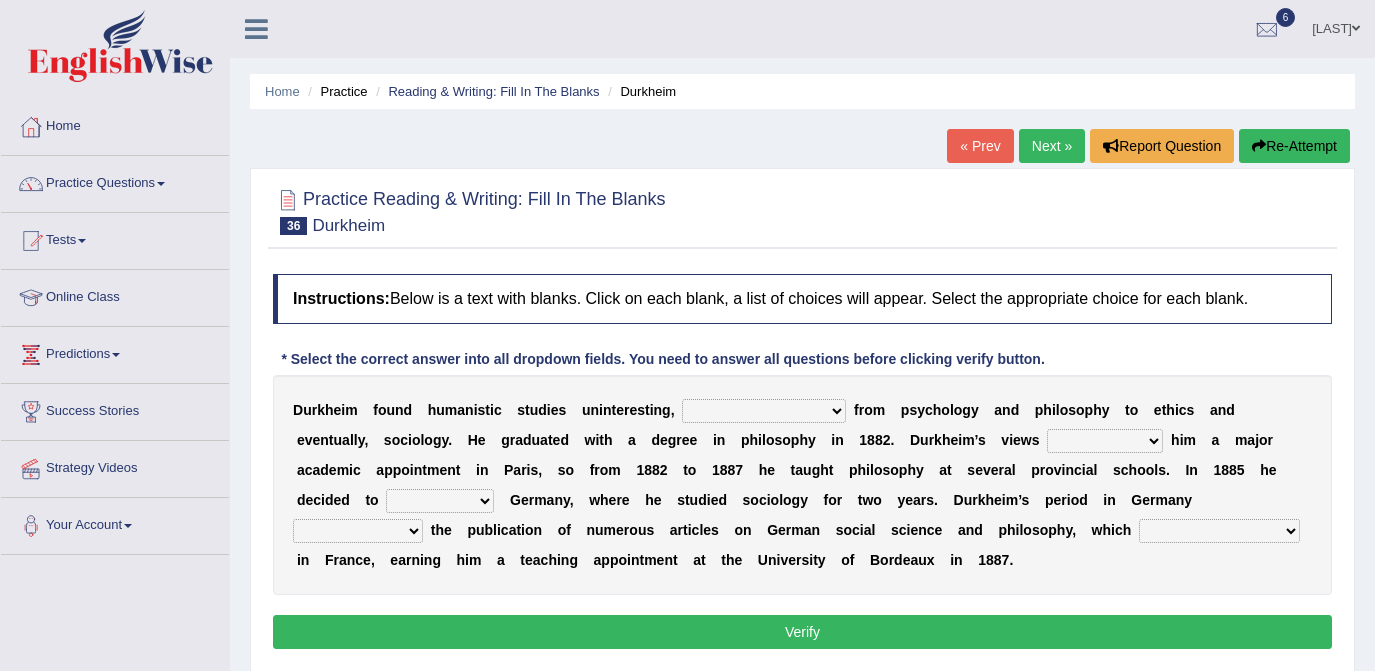 scroll, scrollTop: 0, scrollLeft: 0, axis: both 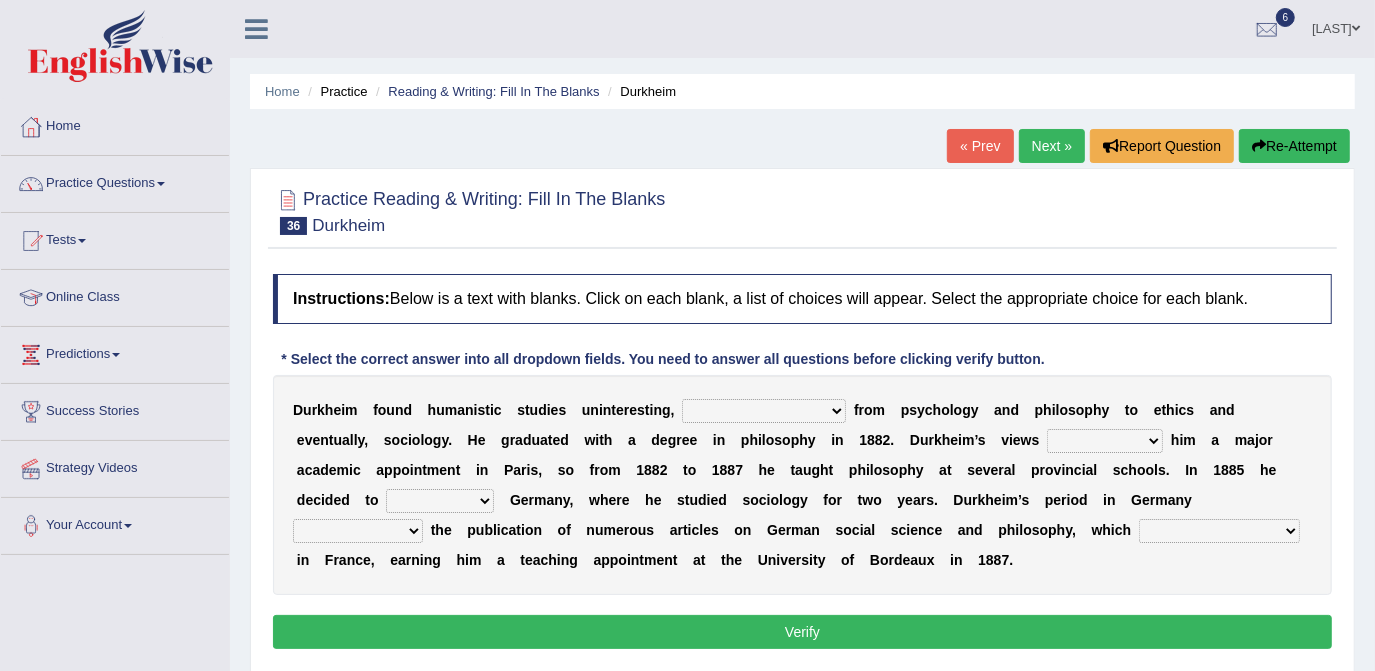 click on "moving his position alternating his mind juggling his job turning his attention" at bounding box center [764, 411] 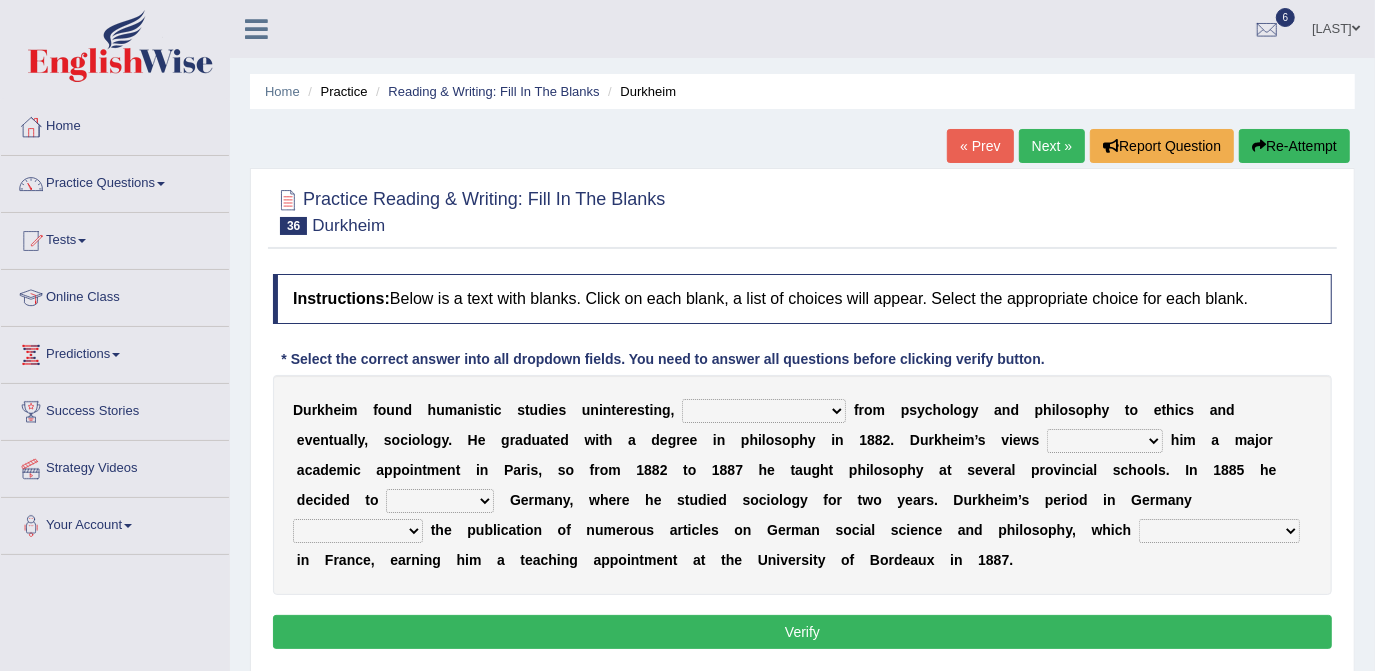 select on "alternating his mind" 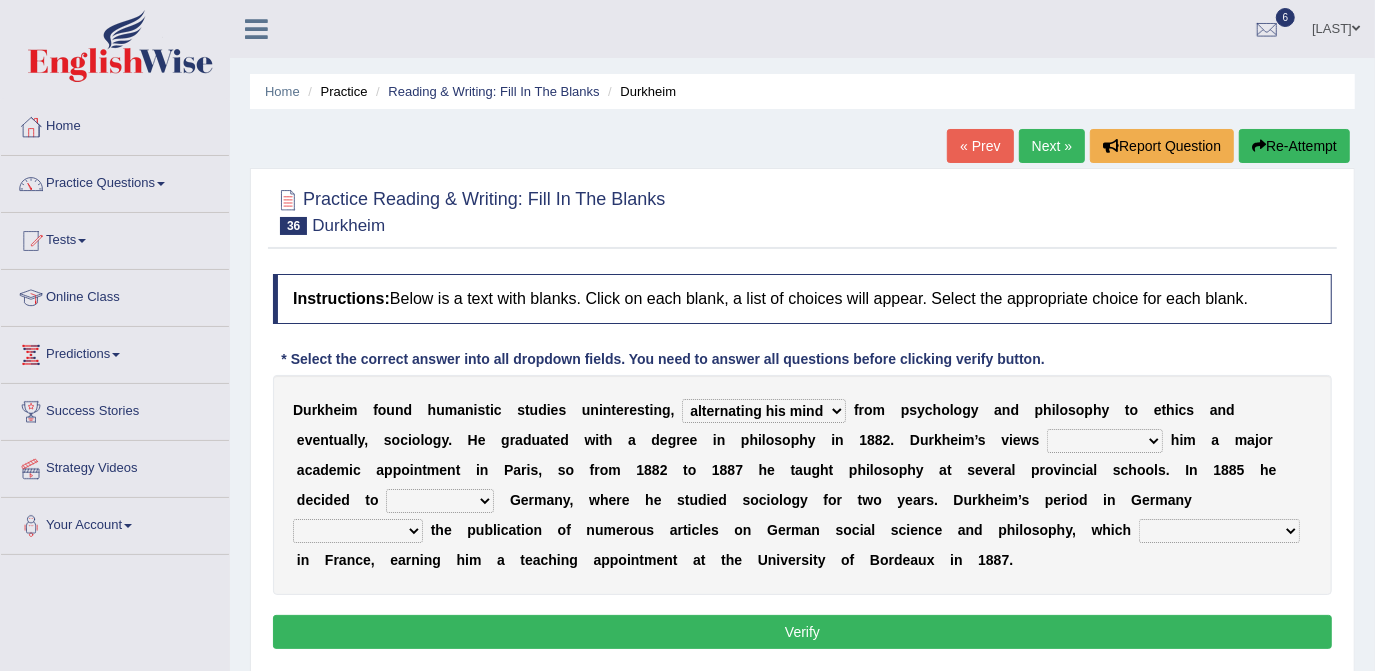 click on "moving his position alternating his mind juggling his job turning his attention" at bounding box center (764, 411) 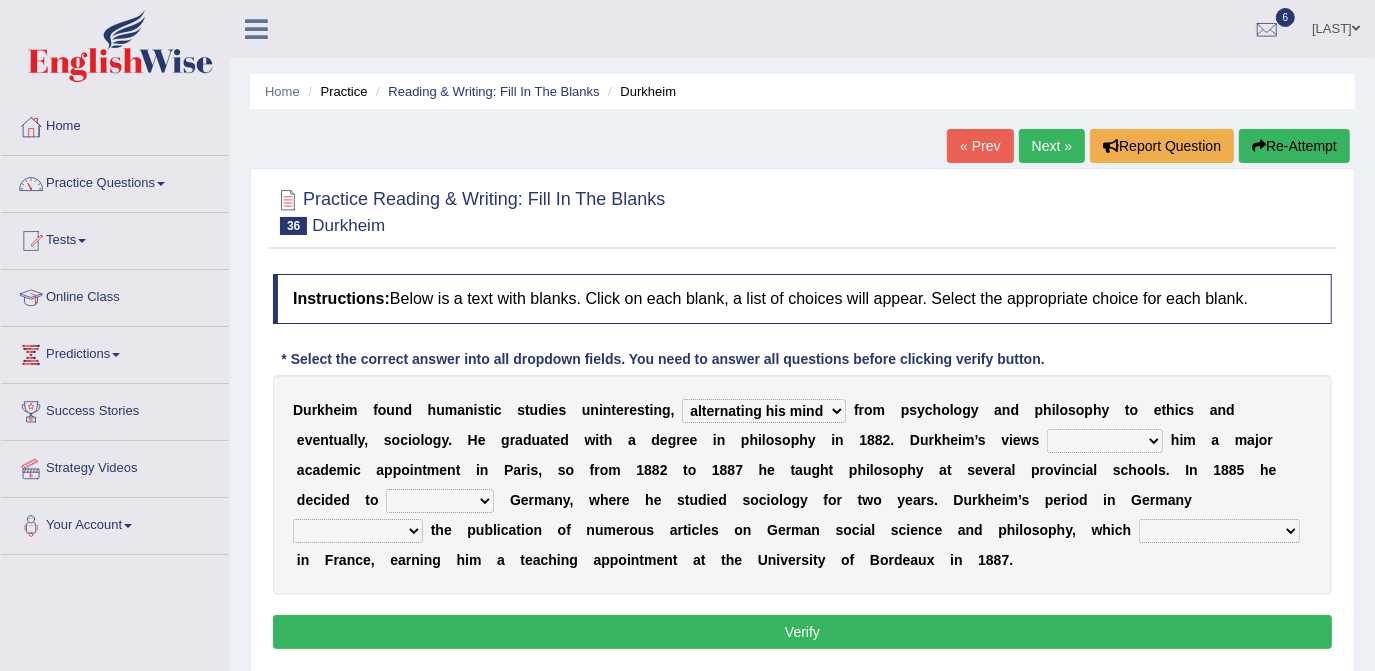select on "were getting" 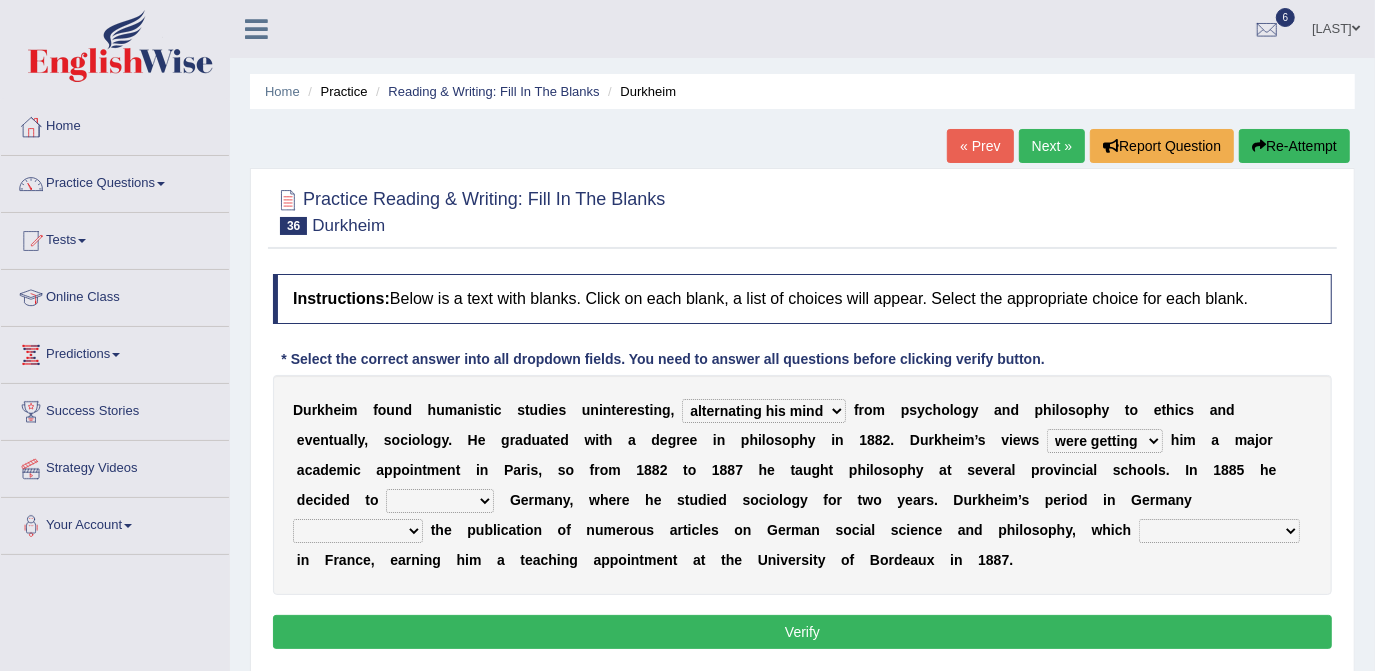 click on "hasn't got were getting can't get could not get" at bounding box center (1105, 441) 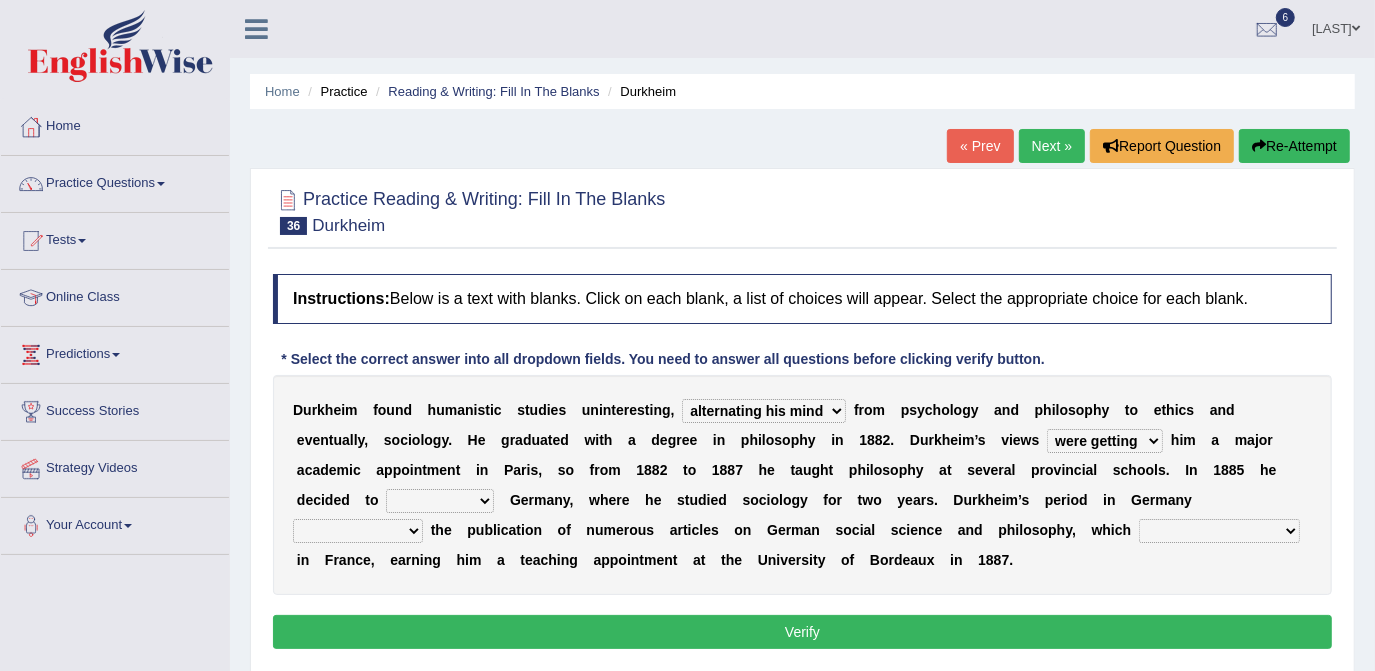 click on "came after wrote about ran across leave for" at bounding box center [440, 501] 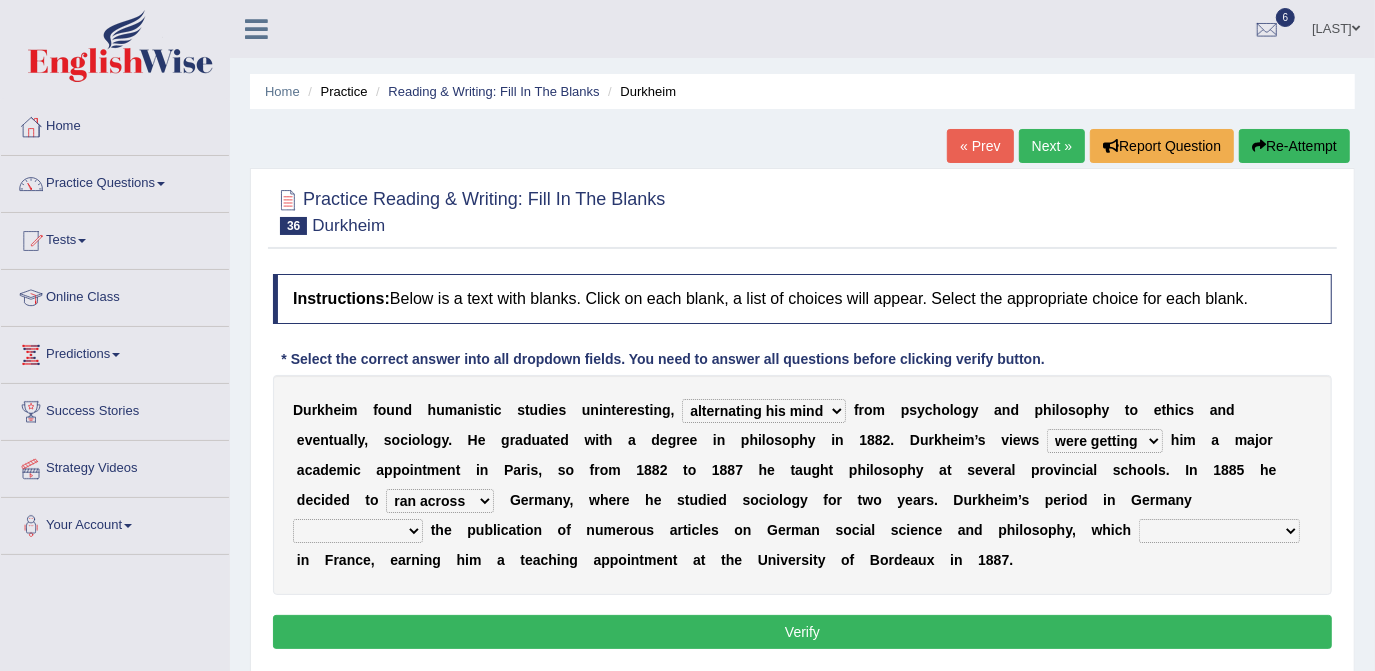 click on "came after wrote about ran across leave for" at bounding box center (440, 501) 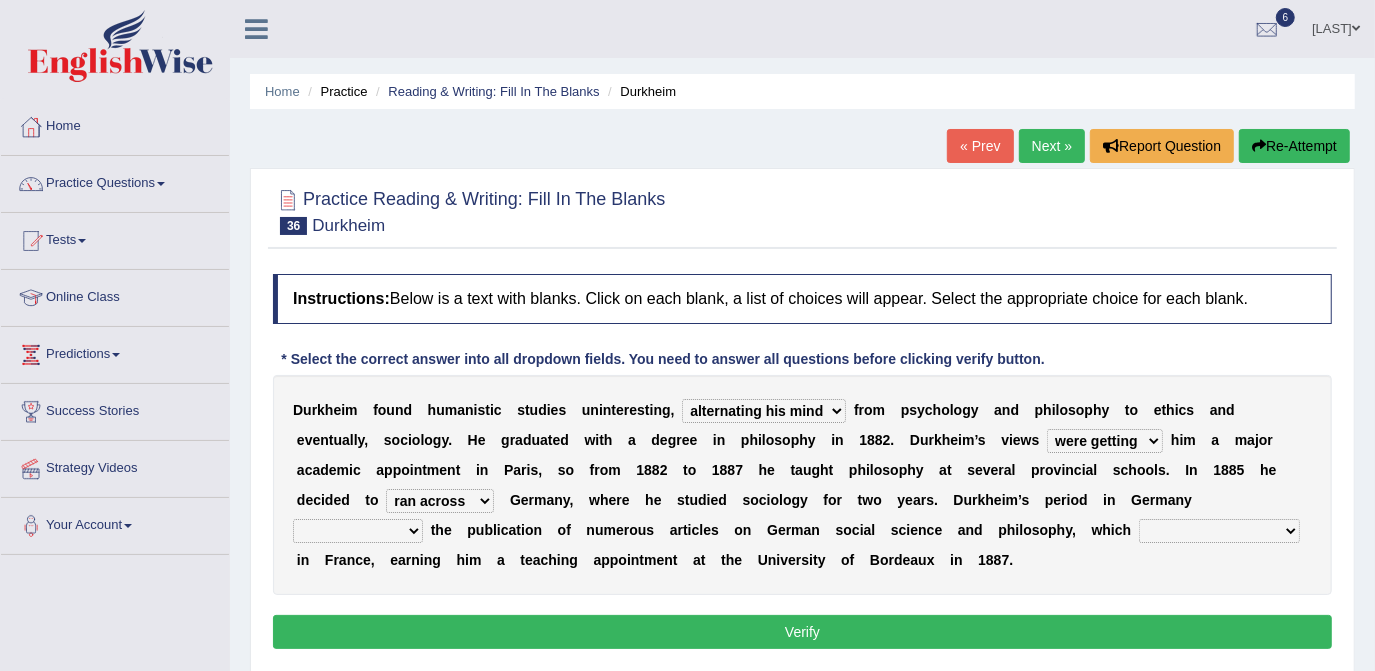click on "resulted in flicked through was down to achieved by" at bounding box center [358, 531] 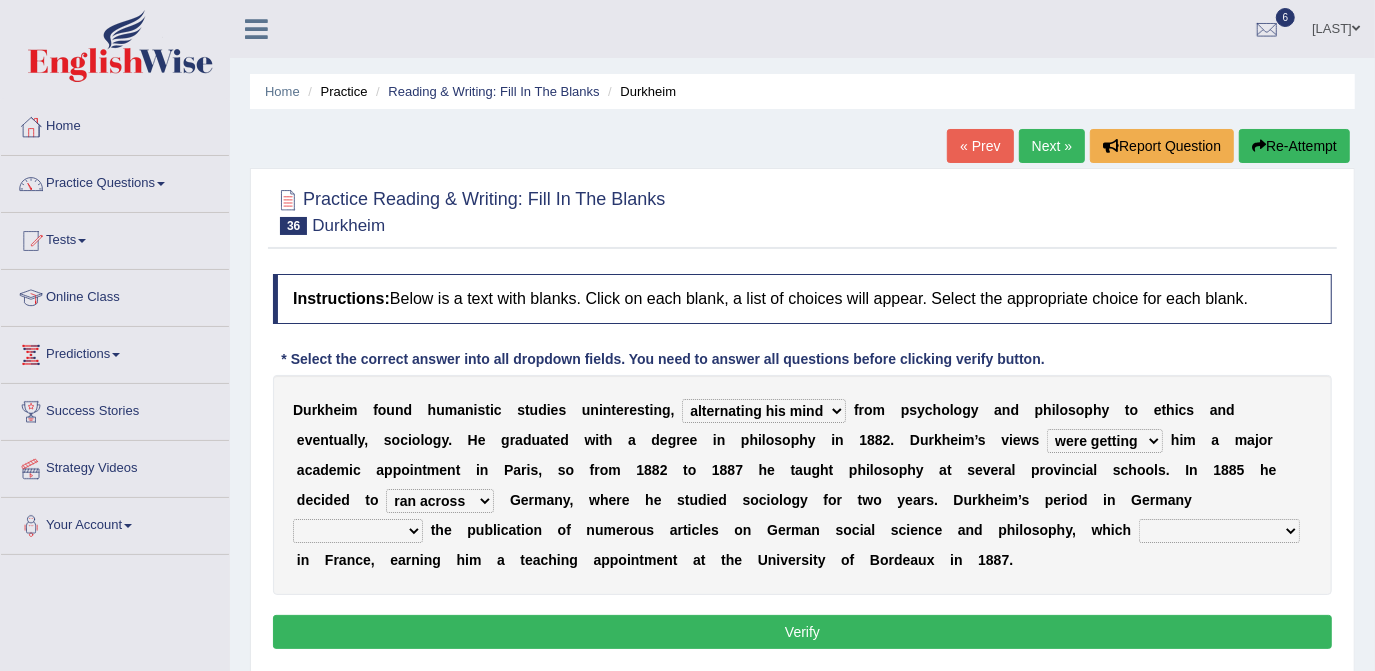 select on "resulted in" 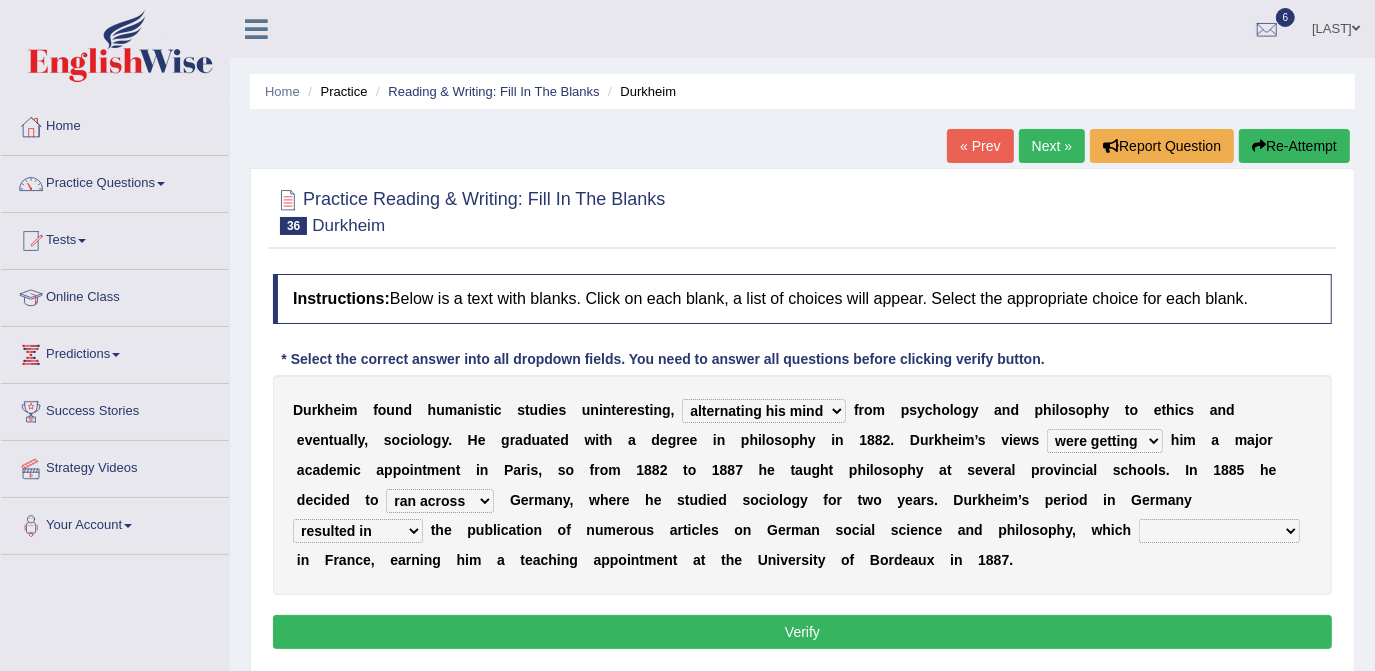 click on "resulted in flicked through was down to achieved by" at bounding box center (358, 531) 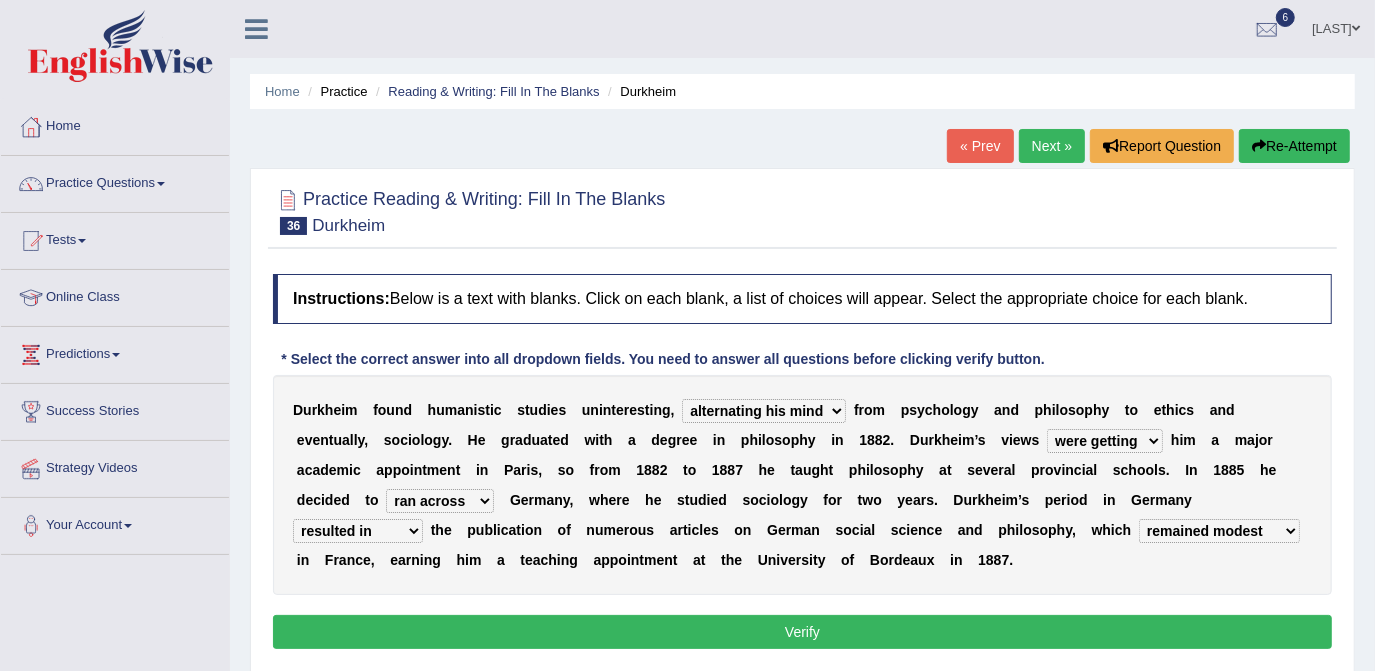 click on "Verify" at bounding box center [802, 632] 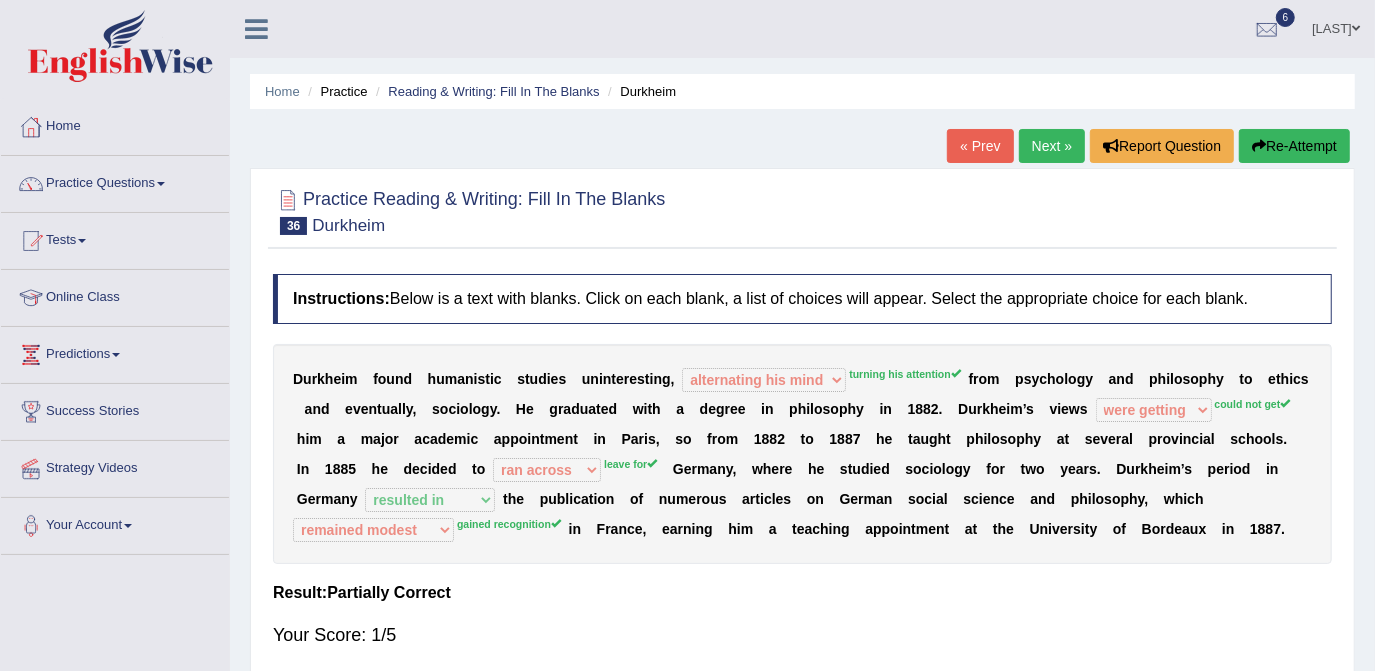 click on "Next »" at bounding box center (1052, 146) 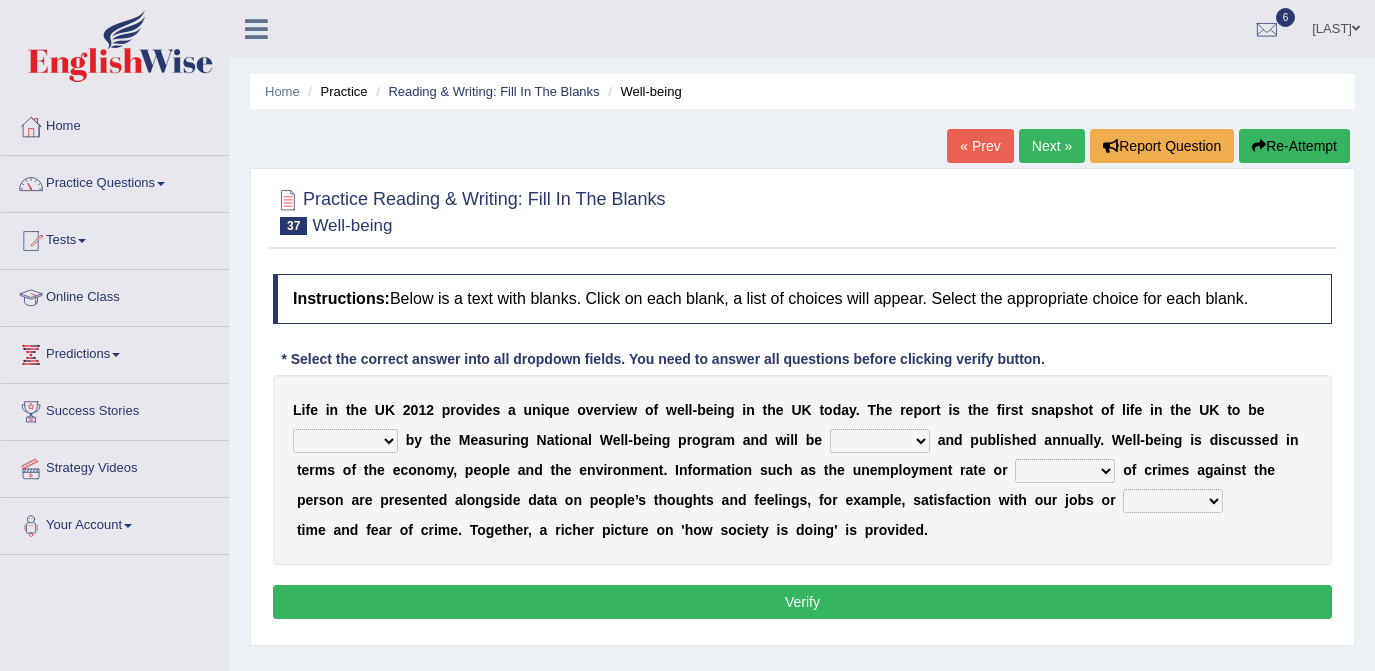 scroll, scrollTop: 0, scrollLeft: 0, axis: both 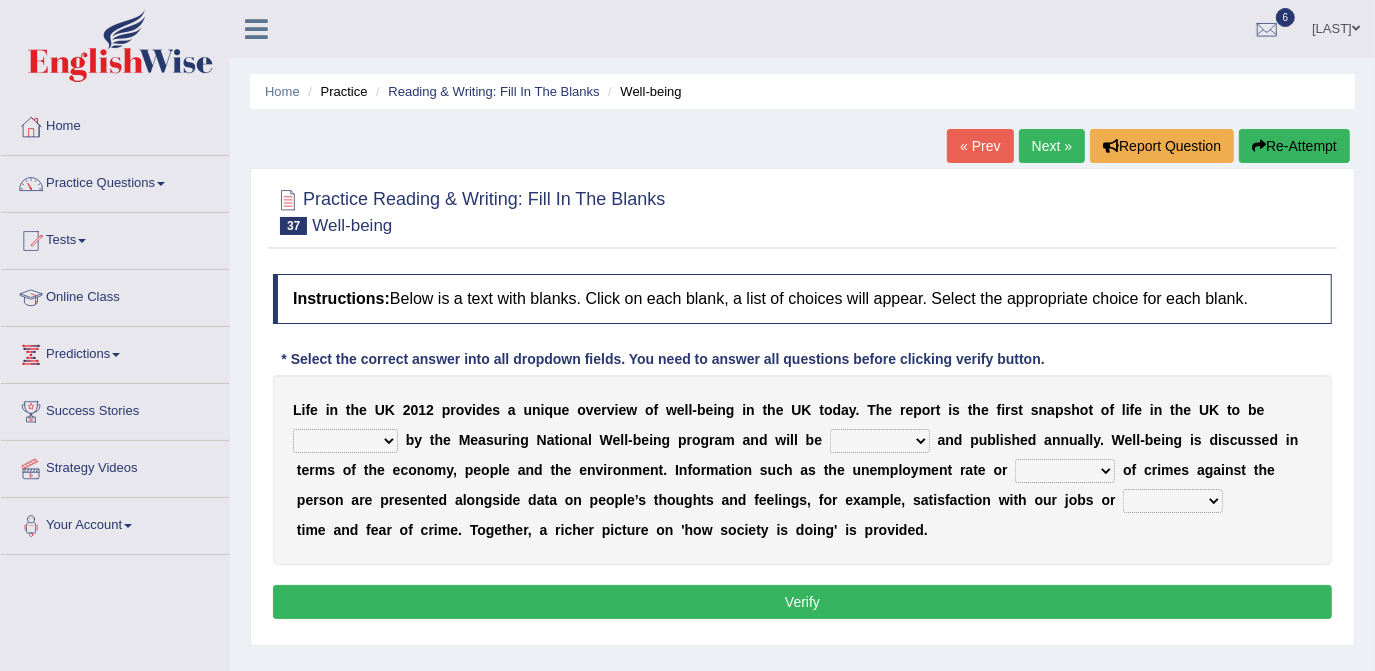 click on "delivered protected demanded overviewed" at bounding box center (345, 441) 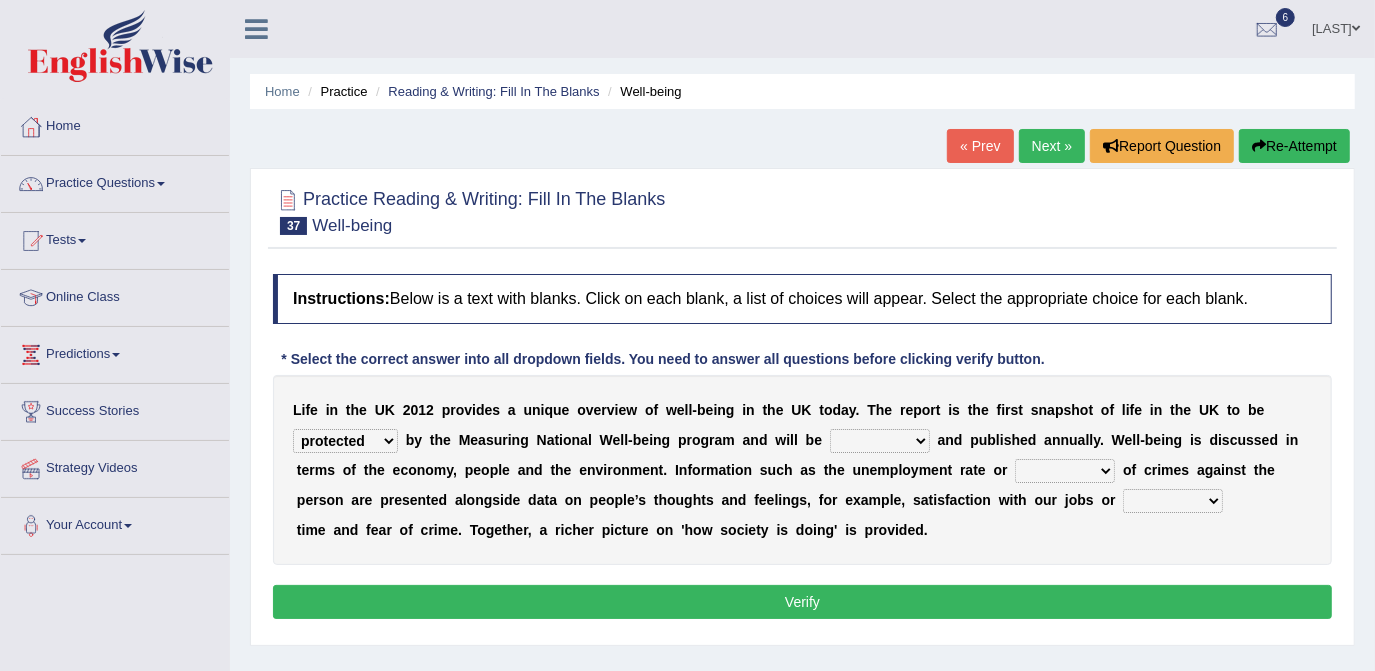 click on "delivered protected demanded overviewed" at bounding box center (345, 441) 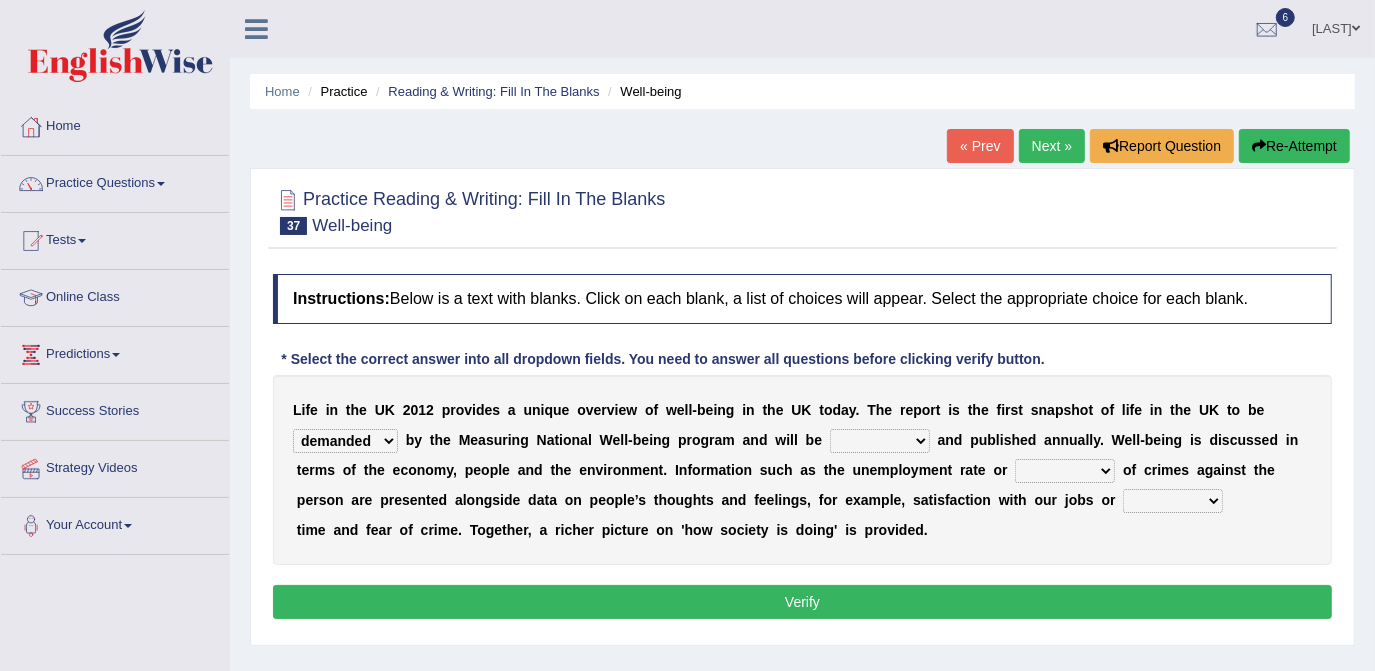 click on "delivered protected demanded overviewed" at bounding box center (345, 441) 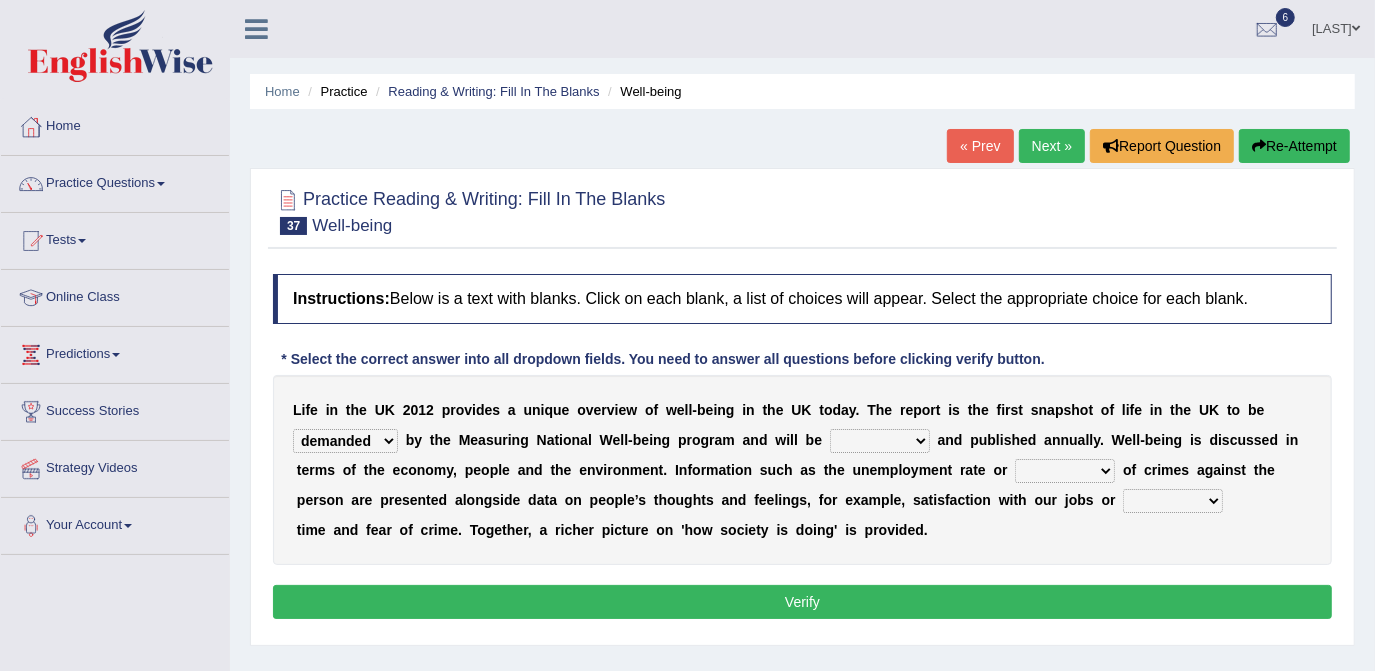 click on "delivered protected demanded overviewed" at bounding box center (345, 441) 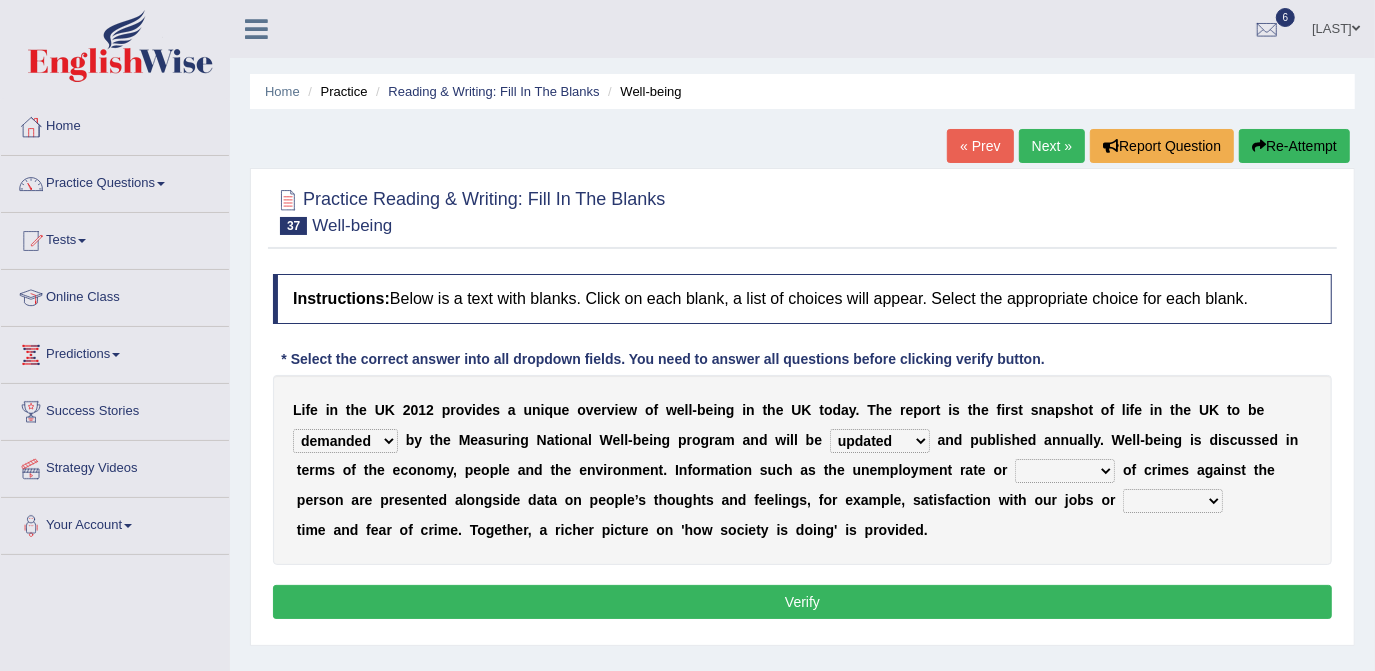 click on "distorted charted updated arranged" at bounding box center (880, 441) 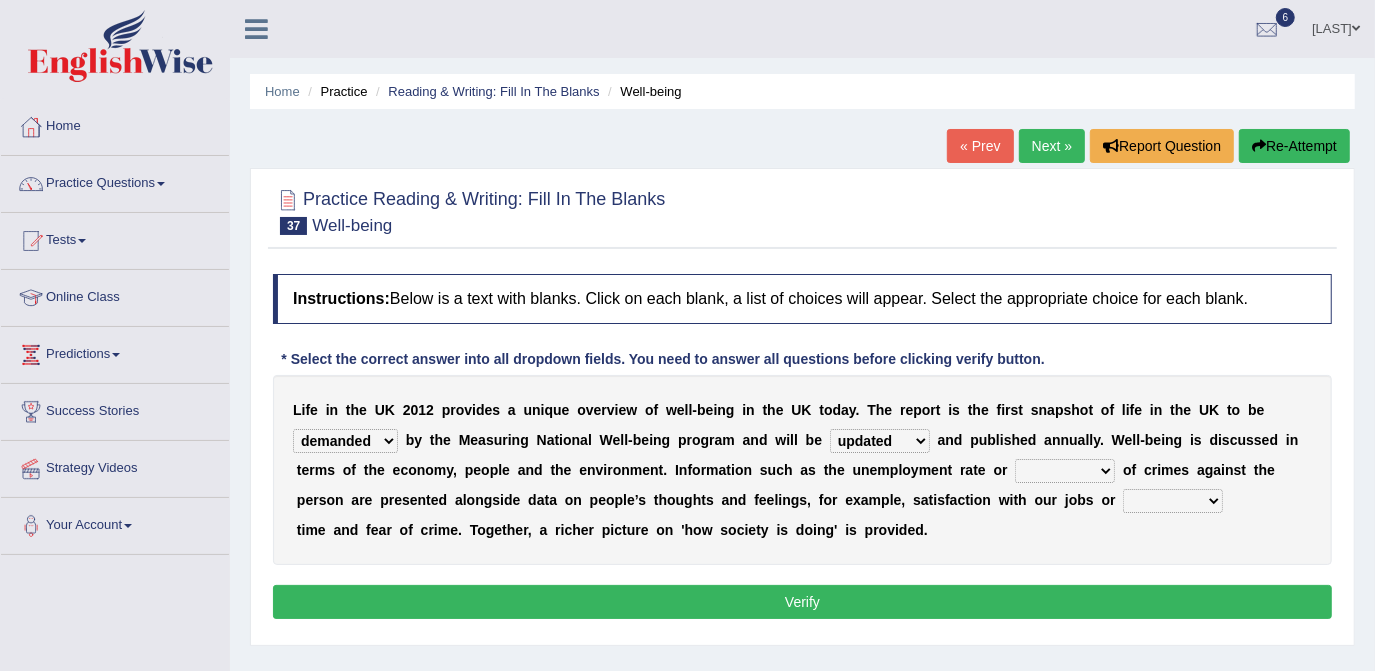 click on "velocity weight span number" at bounding box center [1065, 471] 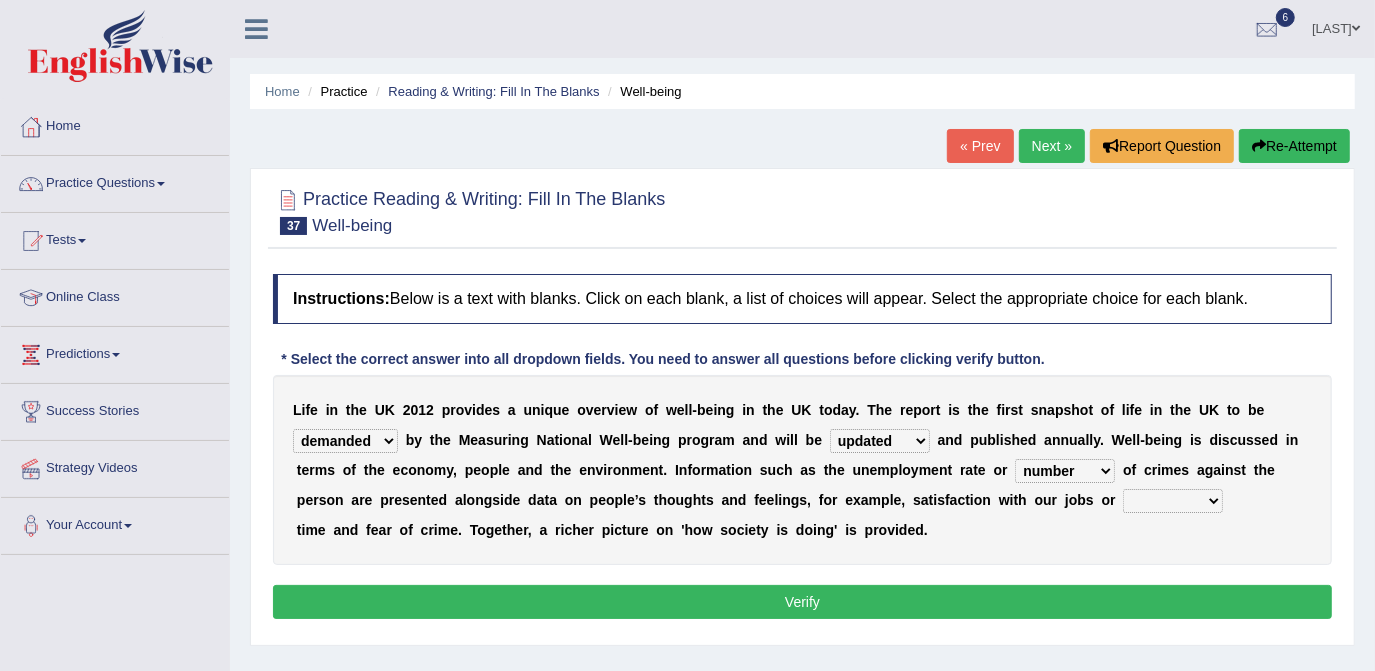 click on "velocity weight span number" at bounding box center (1065, 471) 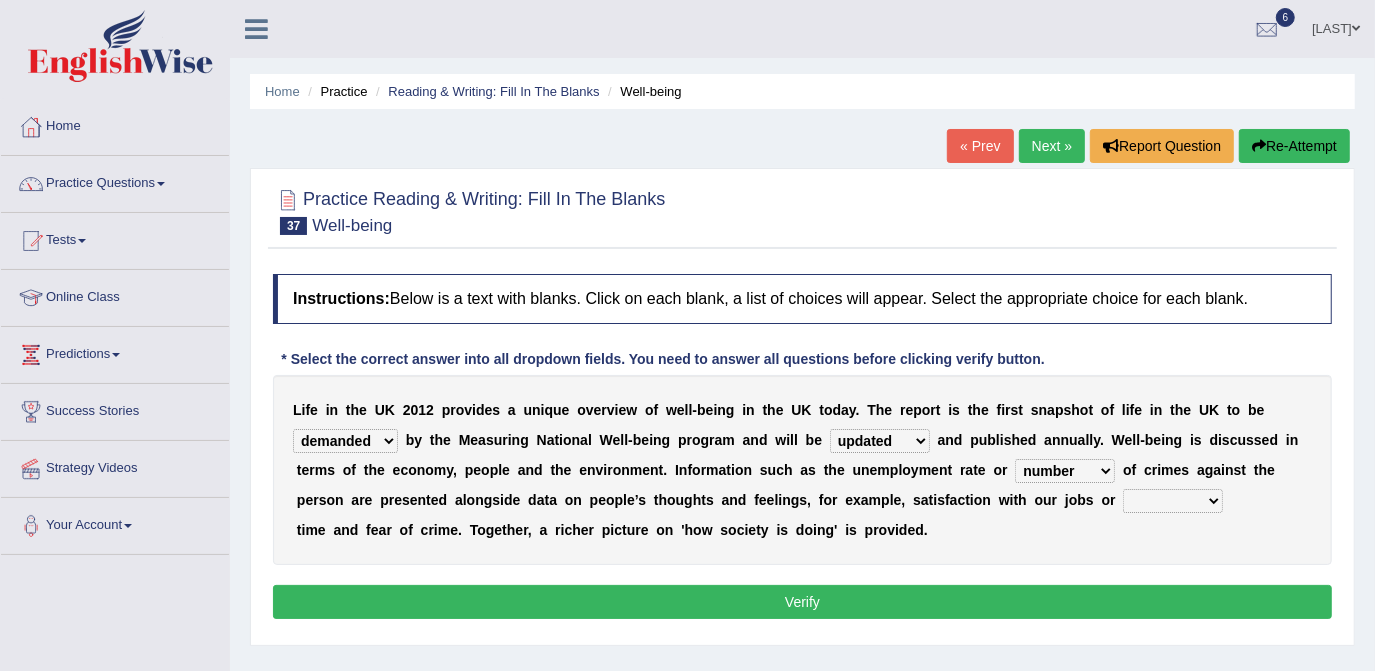 select on "leisure" 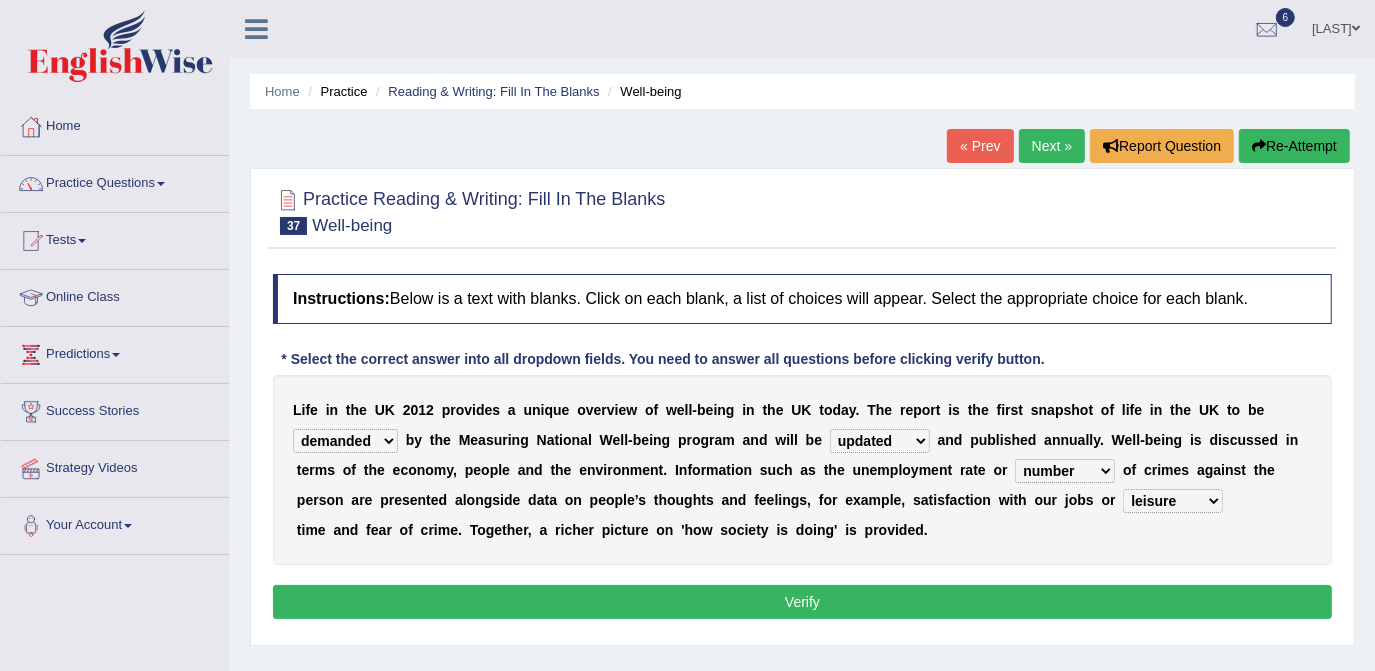 click on "pressure plea fancy leisure" at bounding box center [1173, 501] 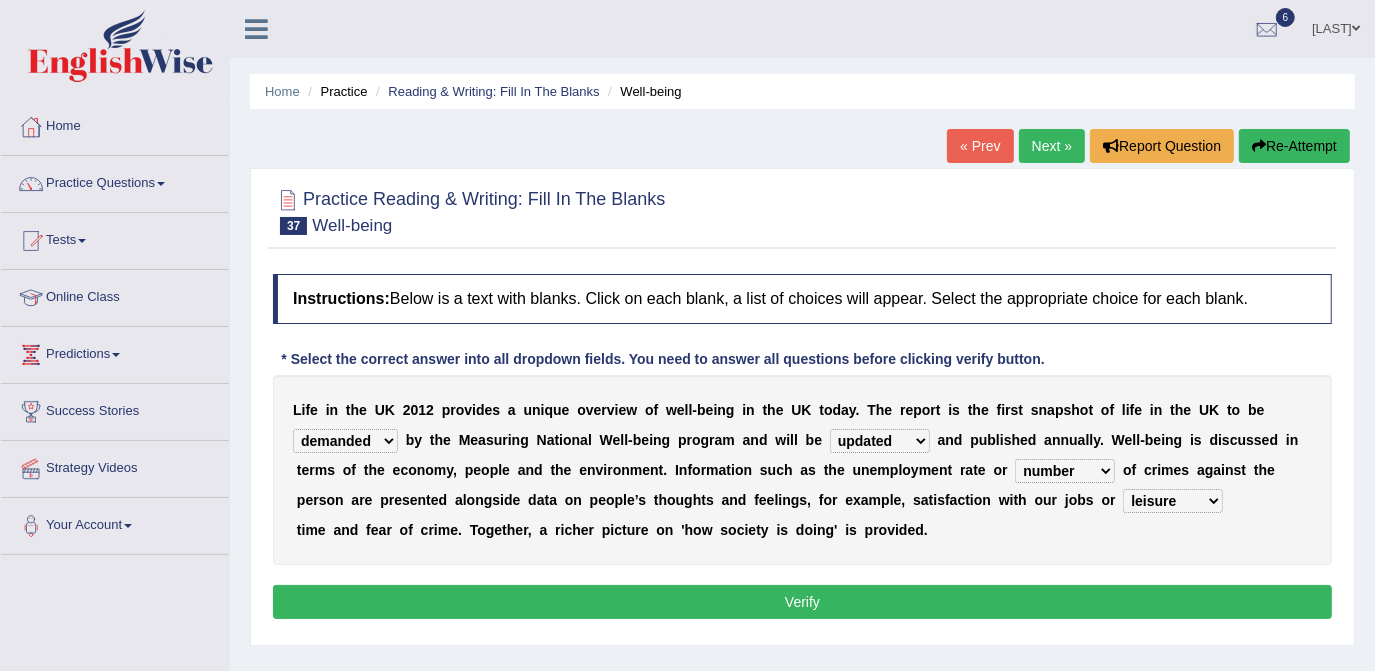 click on "Verify" at bounding box center [802, 602] 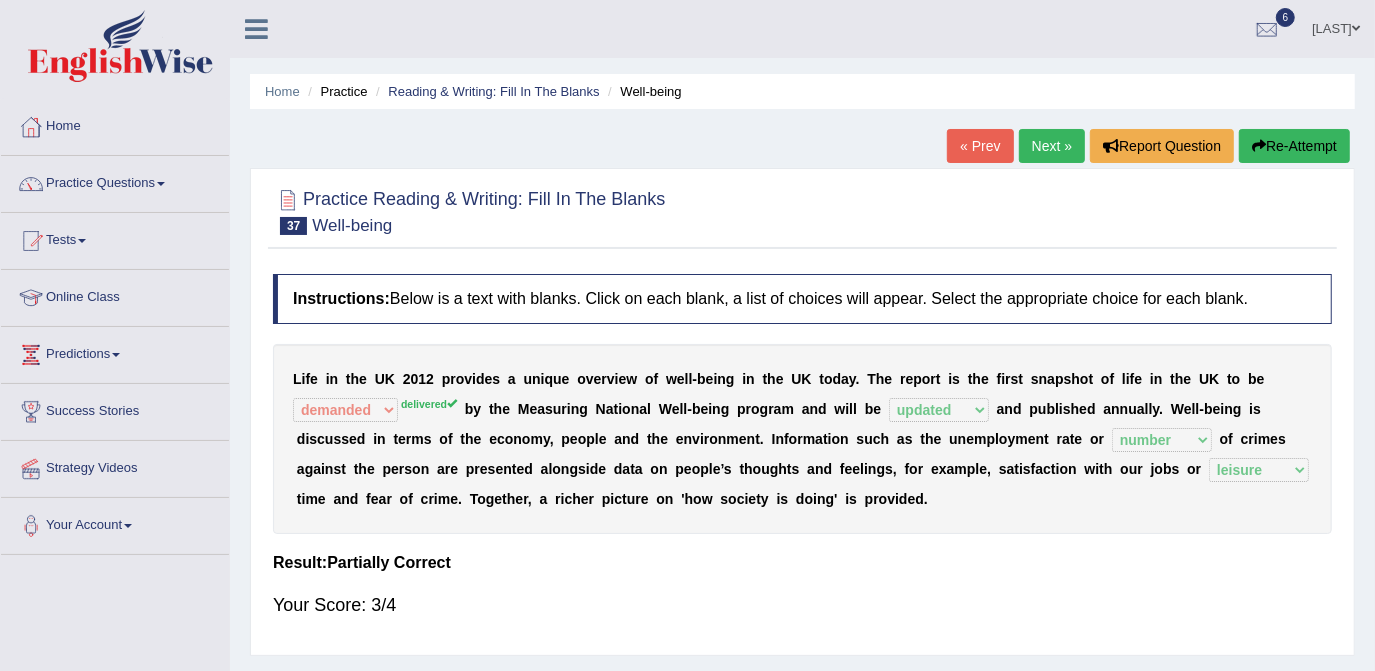 click on "Next »" at bounding box center (1052, 146) 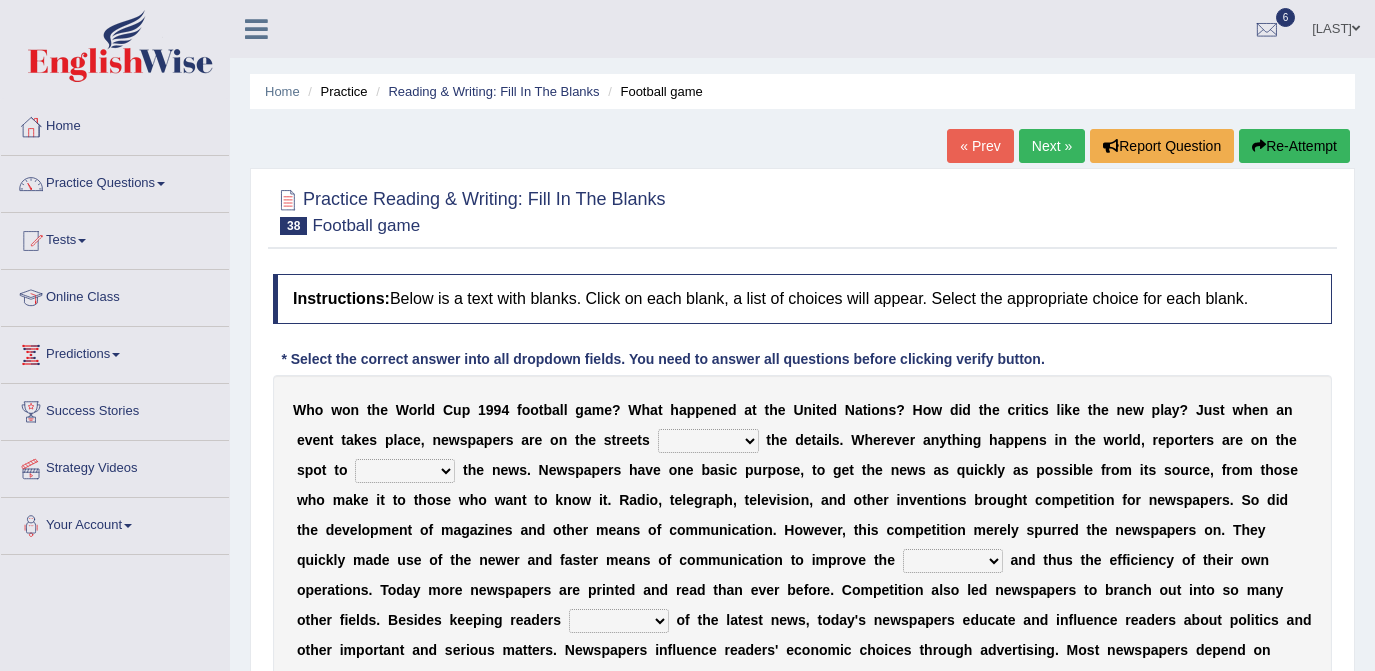 scroll, scrollTop: 0, scrollLeft: 0, axis: both 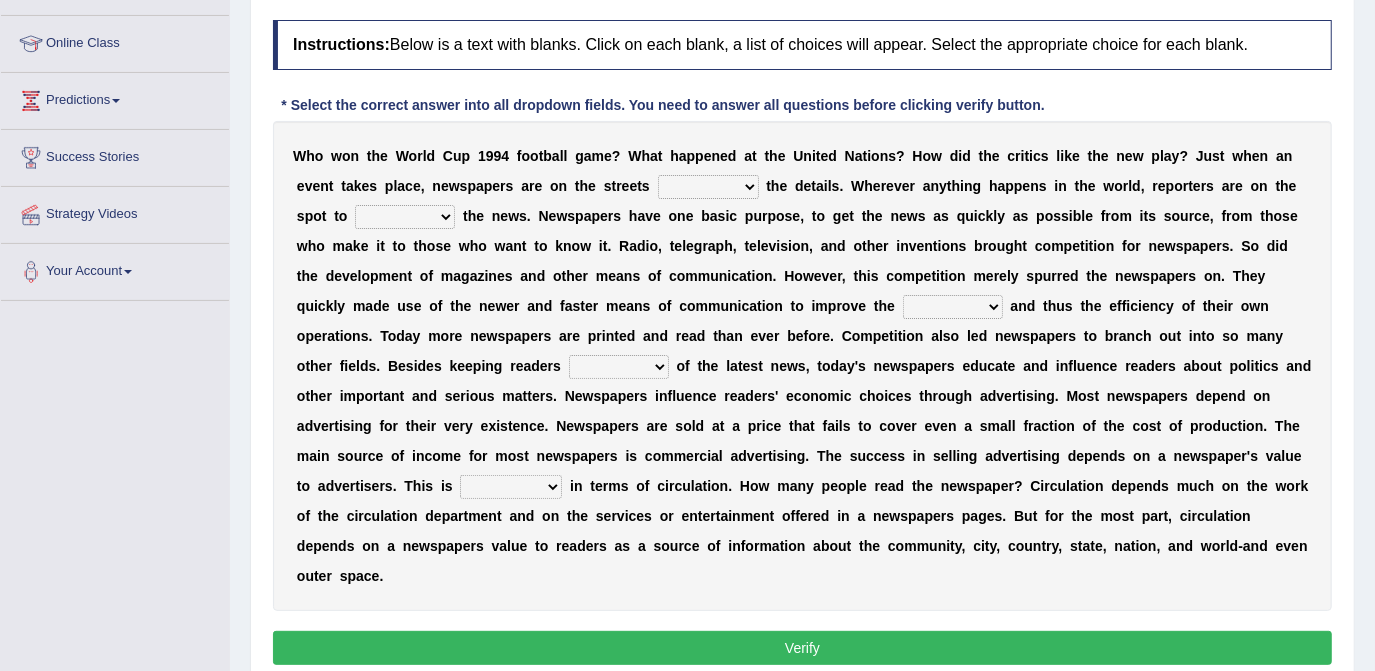click on "be giving to give have given given" at bounding box center (708, 187) 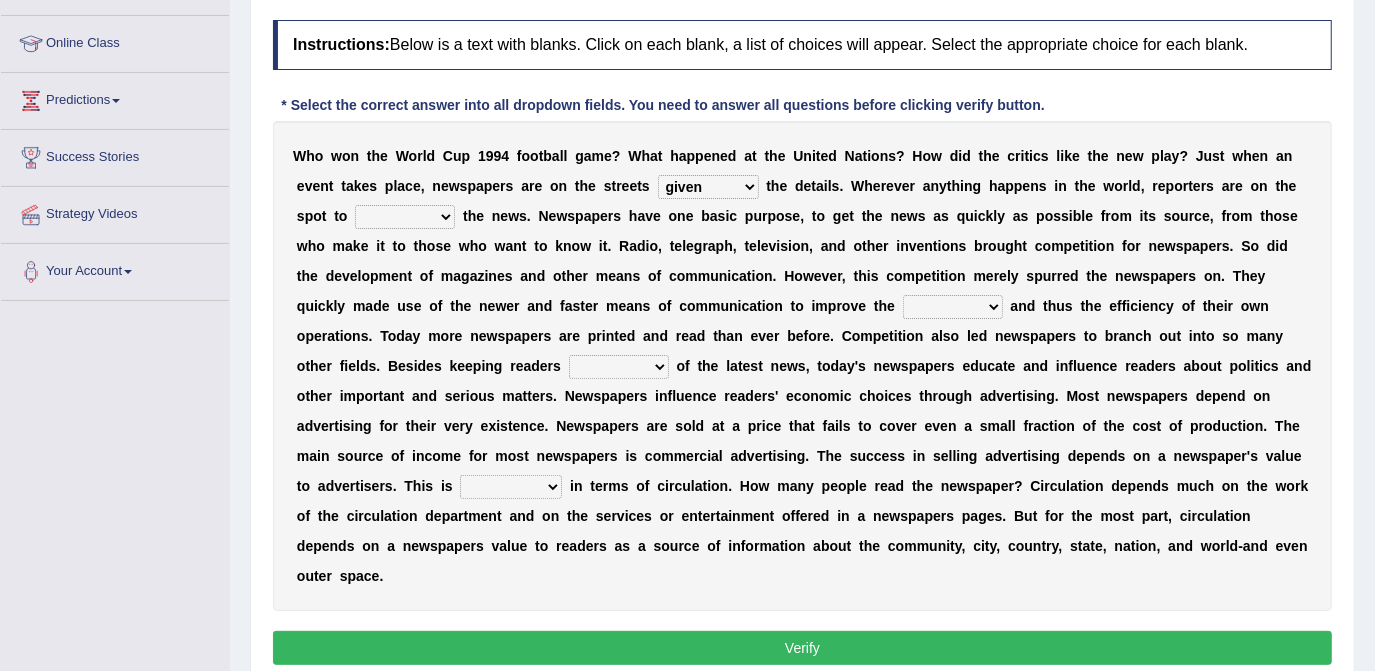 click on "be giving to give have given given" at bounding box center (708, 187) 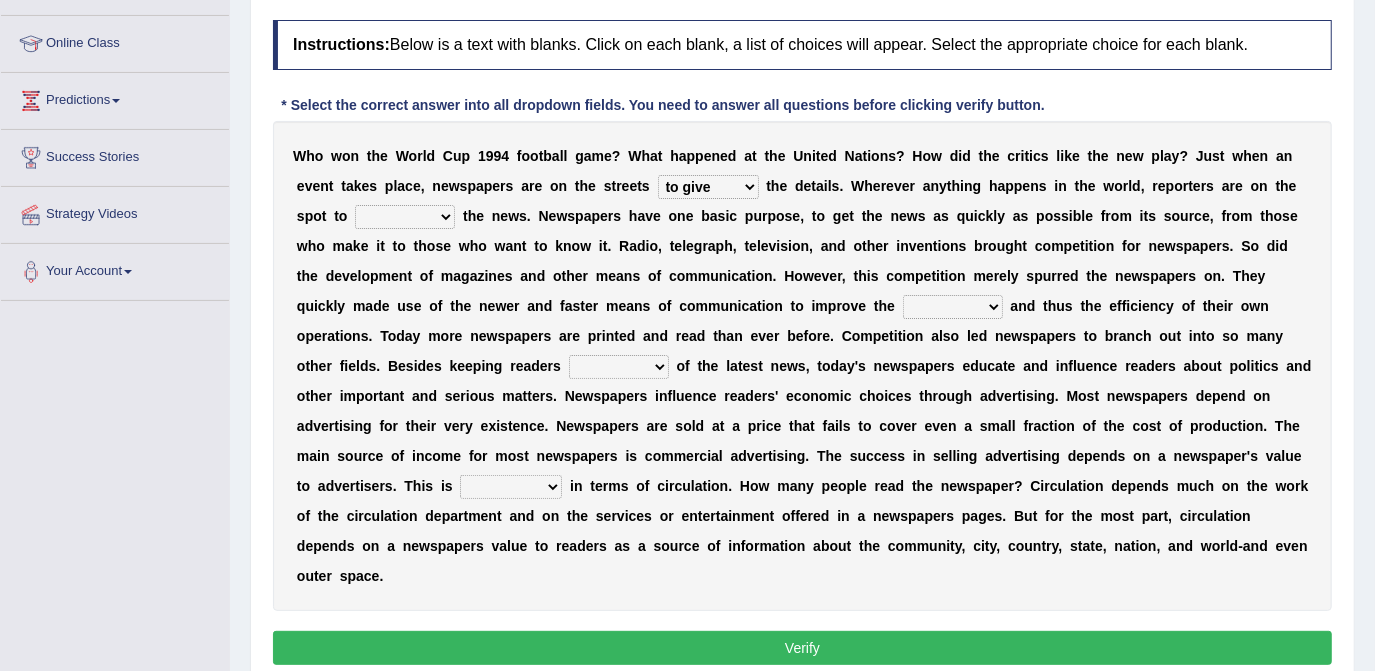 click on "given subscribe gather invent" at bounding box center [405, 217] 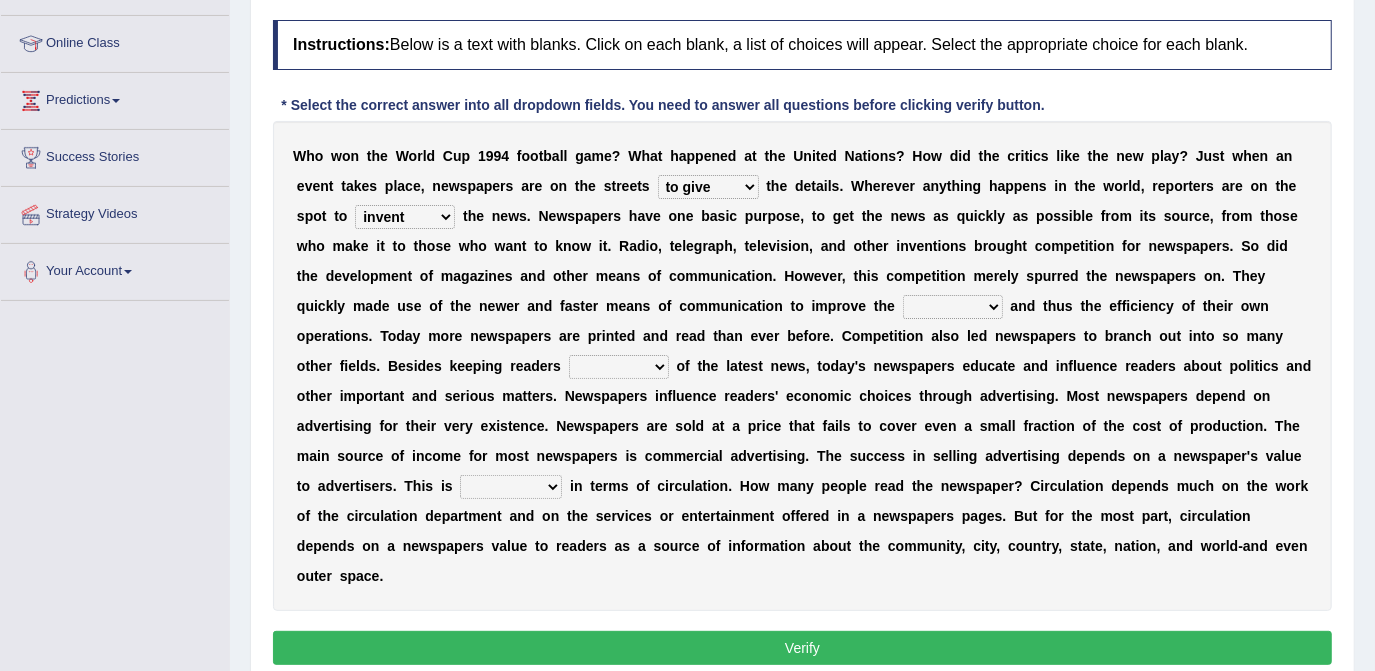 click on "given subscribe gather invent" at bounding box center (405, 217) 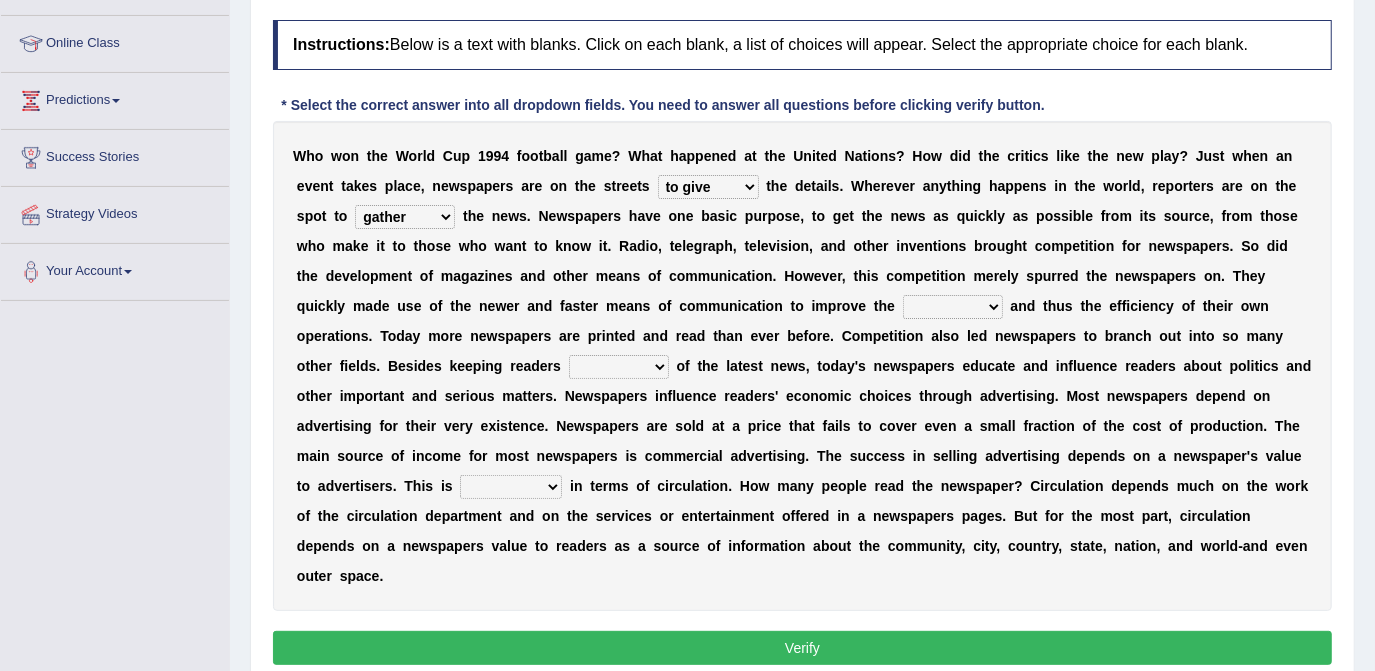 click on "given subscribe gather invent" at bounding box center [405, 217] 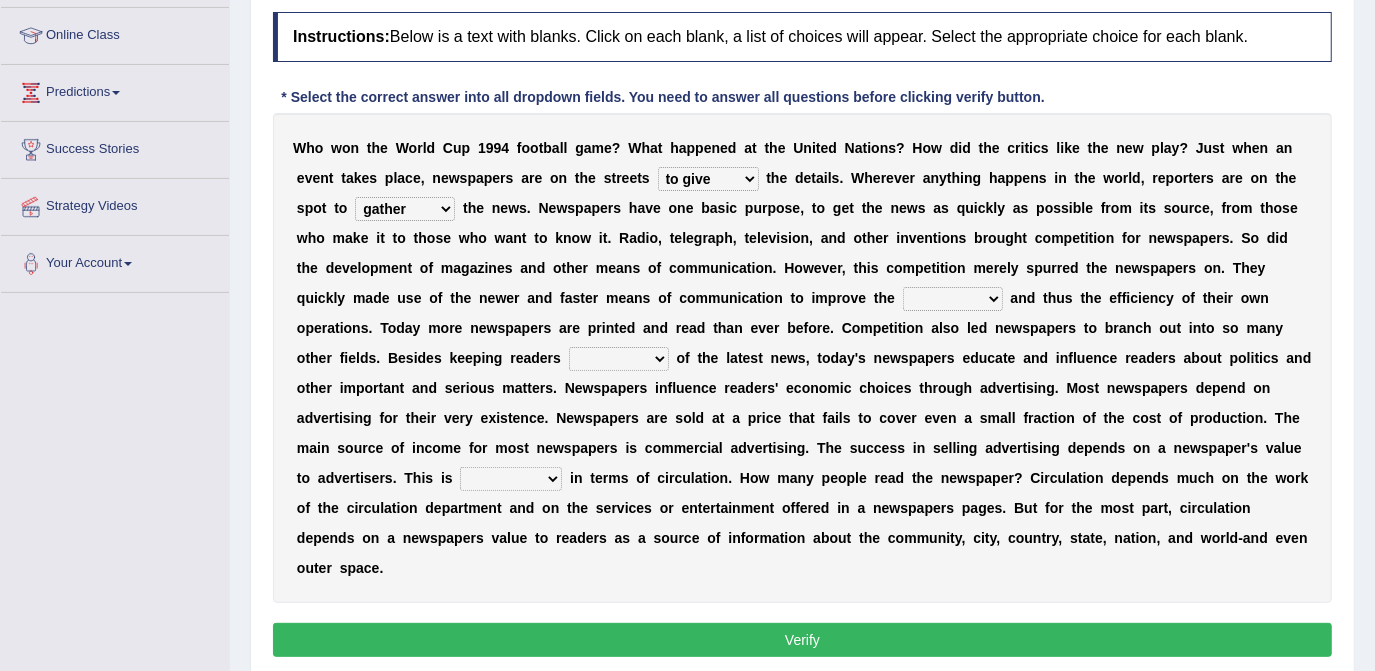 scroll, scrollTop: 264, scrollLeft: 0, axis: vertical 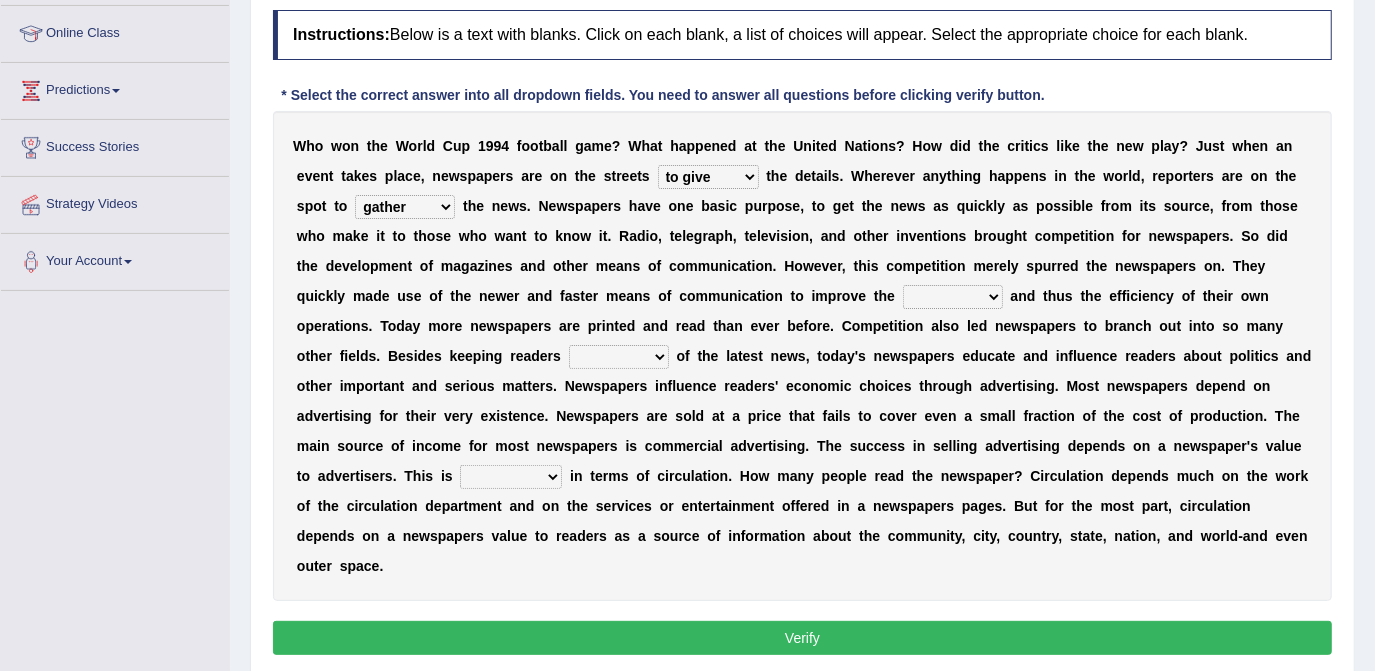 click on "speed column rating volume" at bounding box center [953, 297] 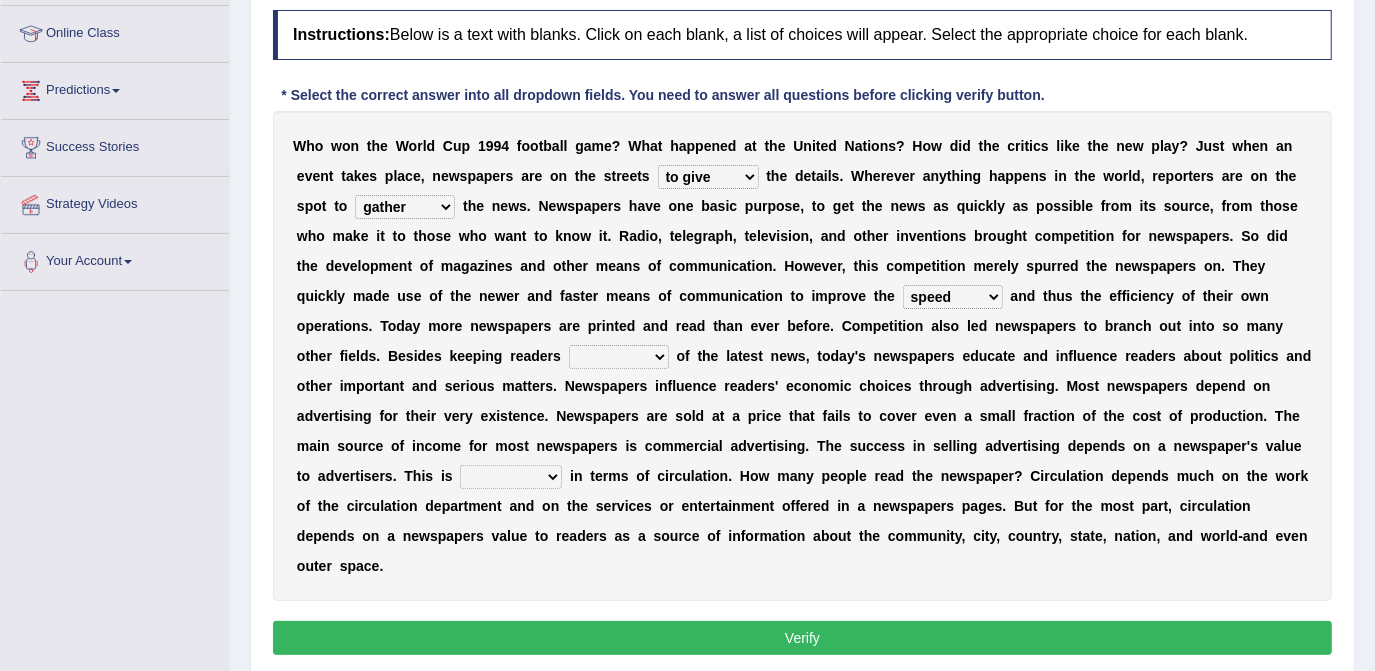 click on "speed column rating volume" at bounding box center (953, 297) 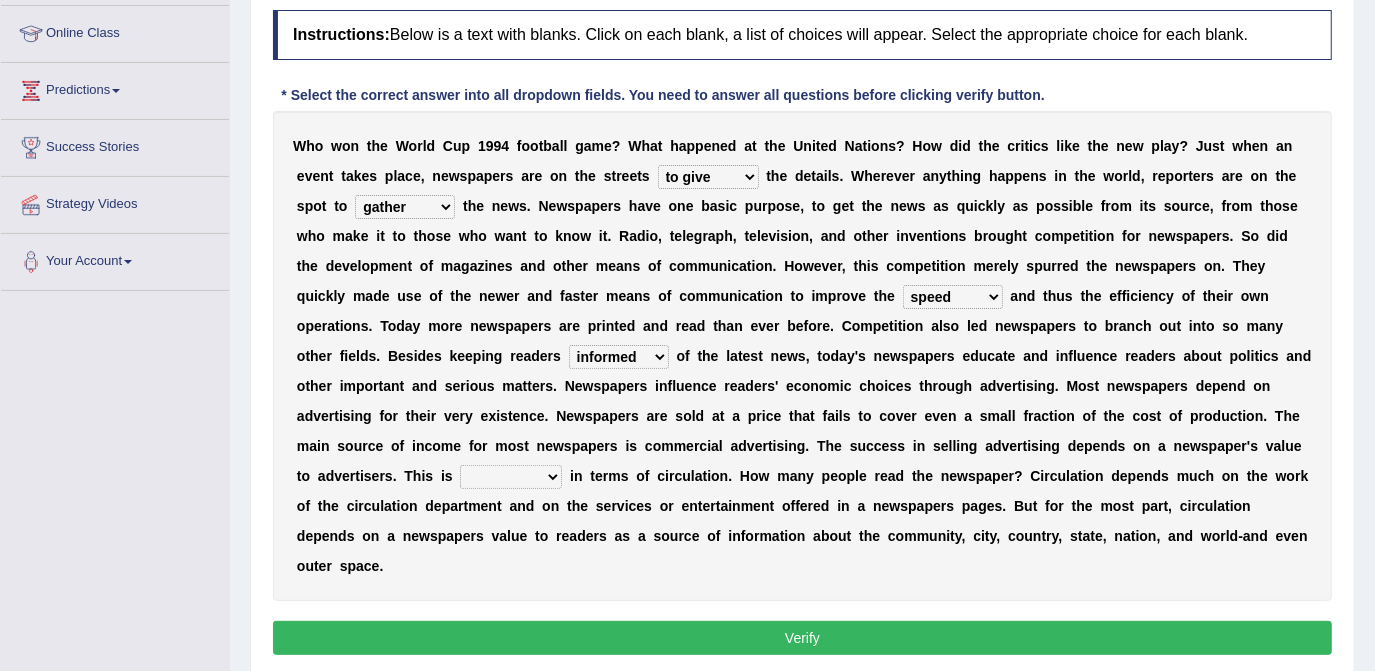 click on "besieged fed confirmed informed" at bounding box center (619, 357) 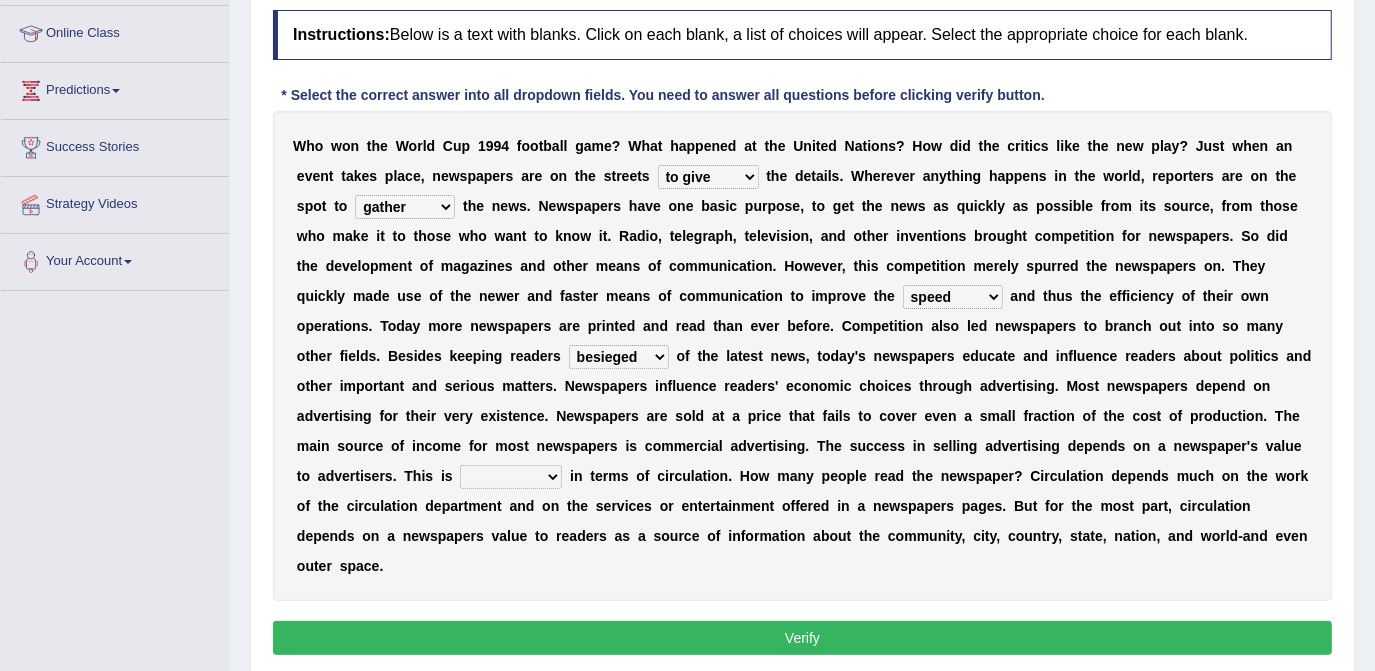 click on "besieged fed confirmed informed" at bounding box center (619, 357) 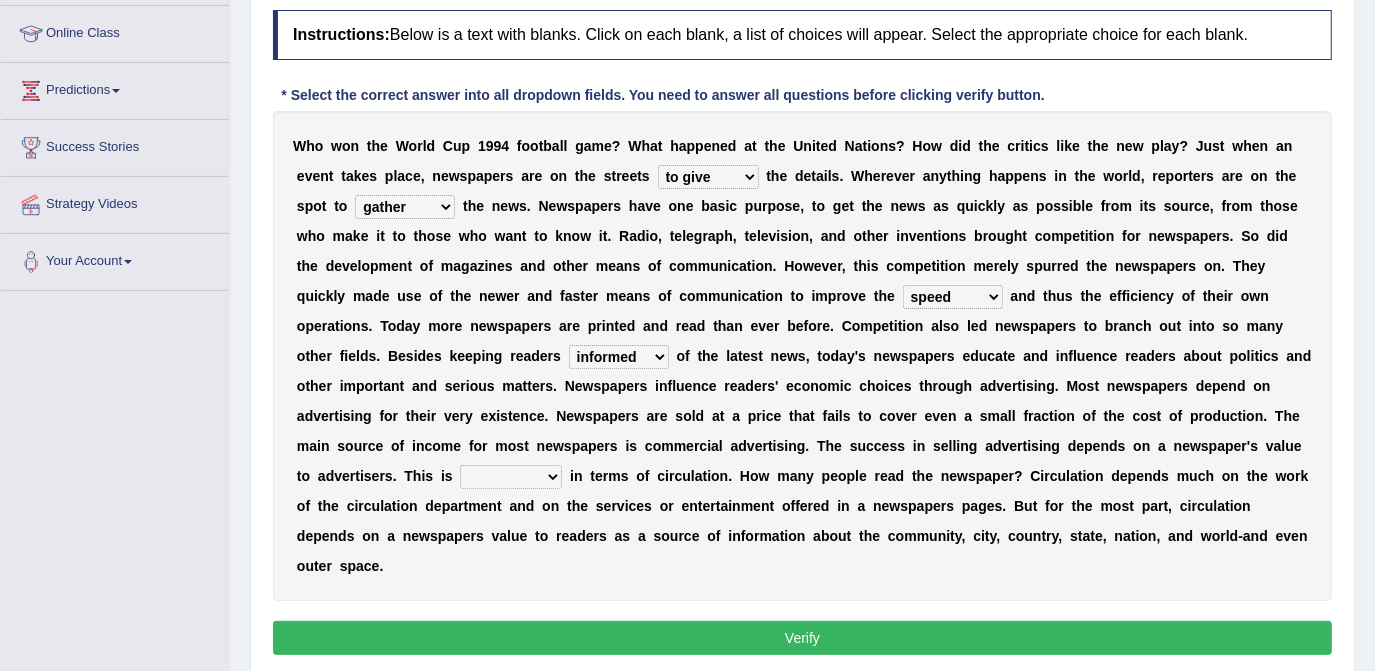 click on "measured envisioned entailed engaged" at bounding box center (511, 477) 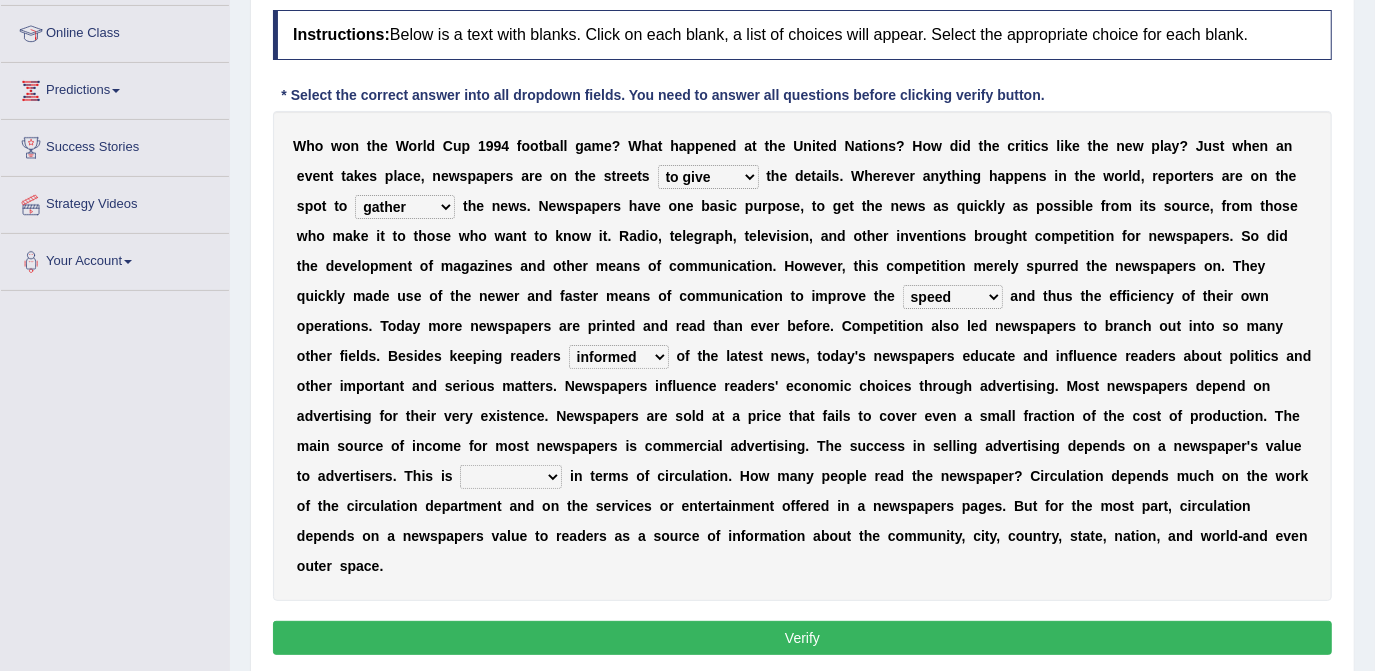 select on "entailed" 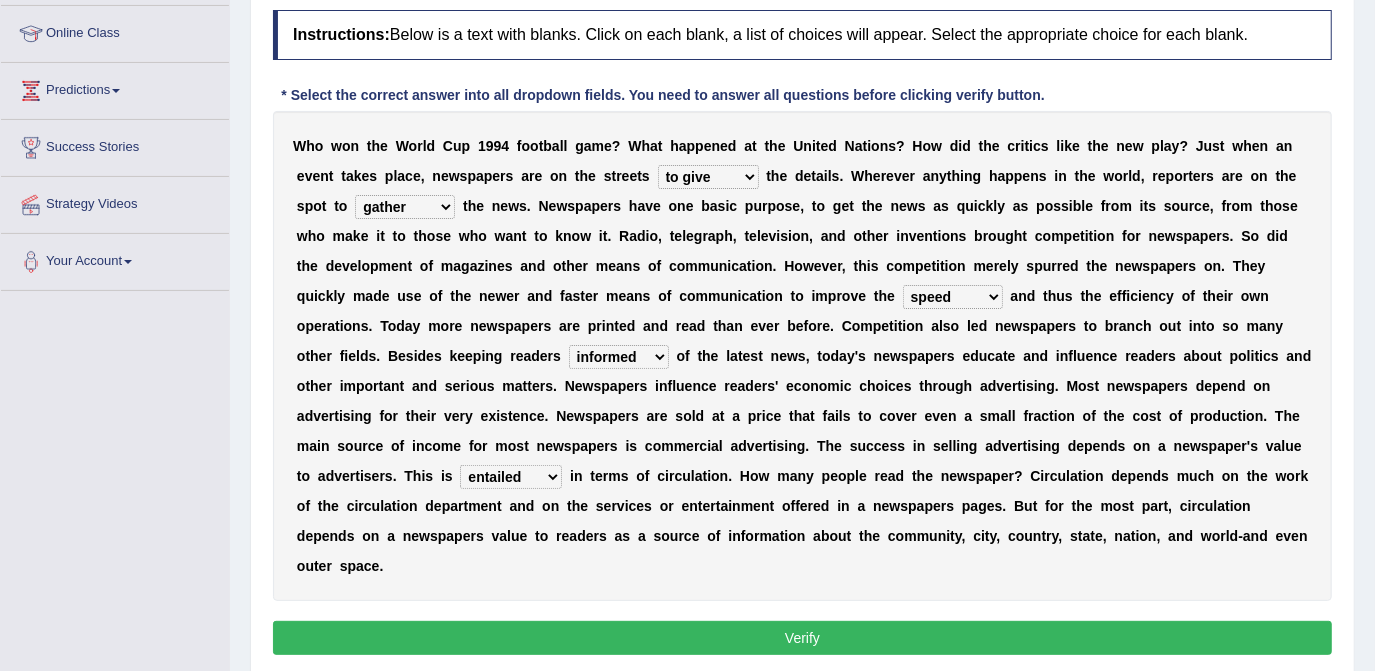 click on "measured envisioned entailed engaged" at bounding box center [511, 477] 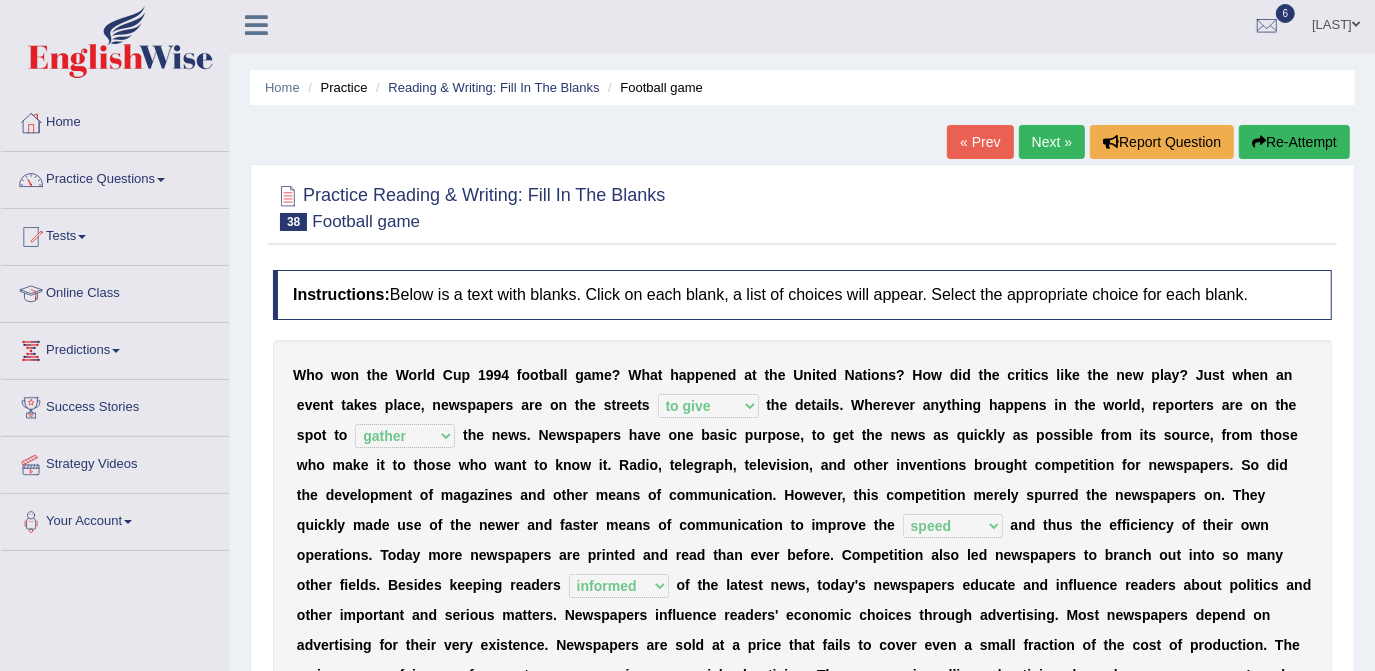 scroll, scrollTop: 0, scrollLeft: 0, axis: both 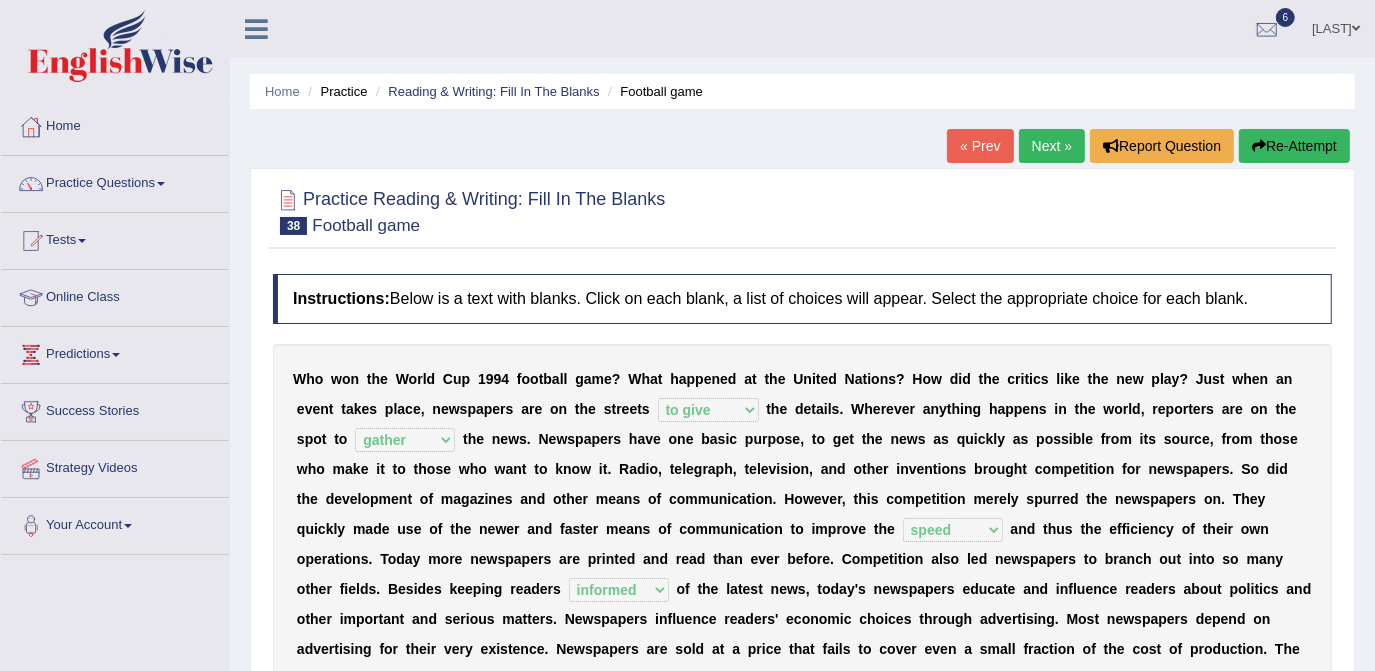 click on "Next »" at bounding box center (1052, 146) 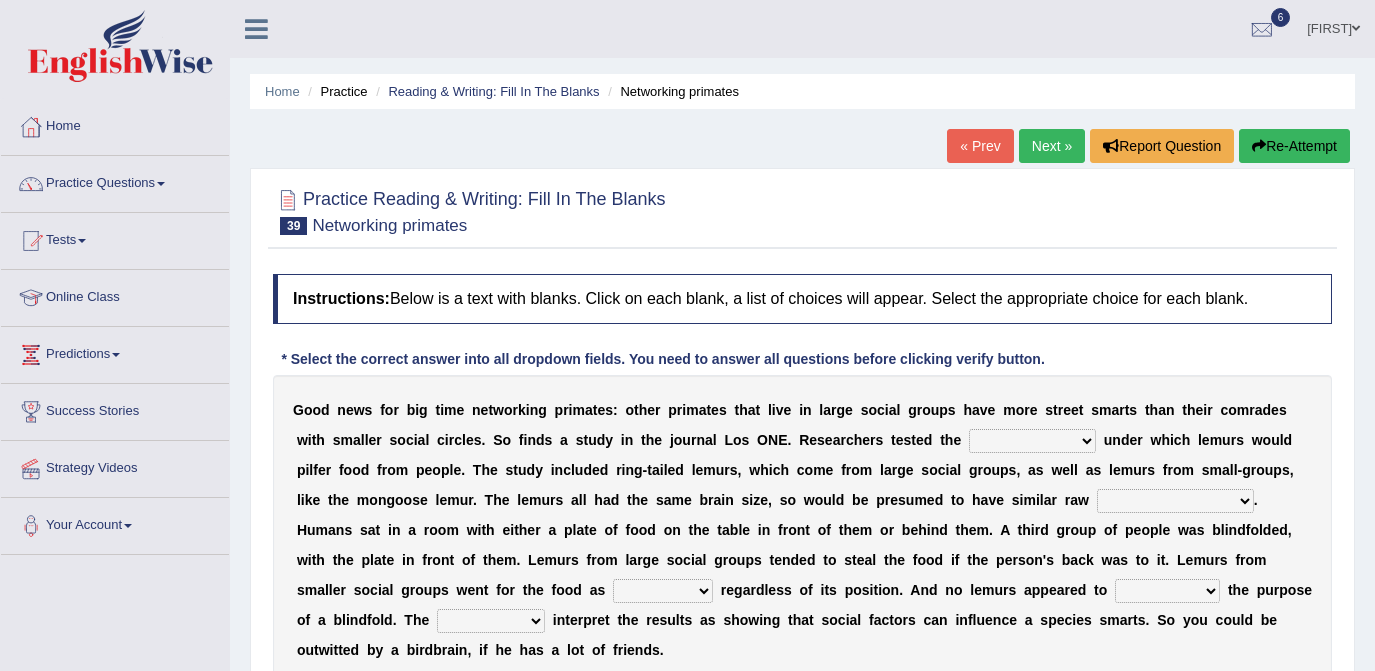 scroll, scrollTop: 0, scrollLeft: 0, axis: both 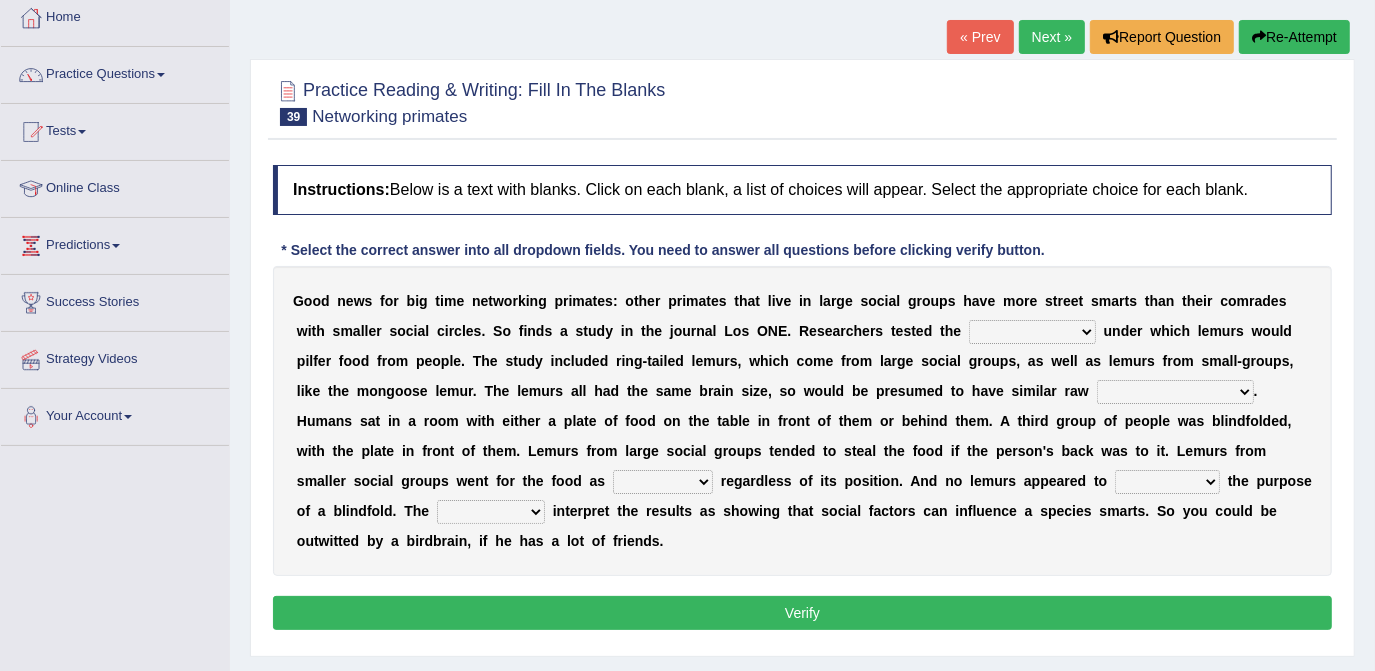 click on "scanners circumstances granules fascists" at bounding box center [1032, 332] 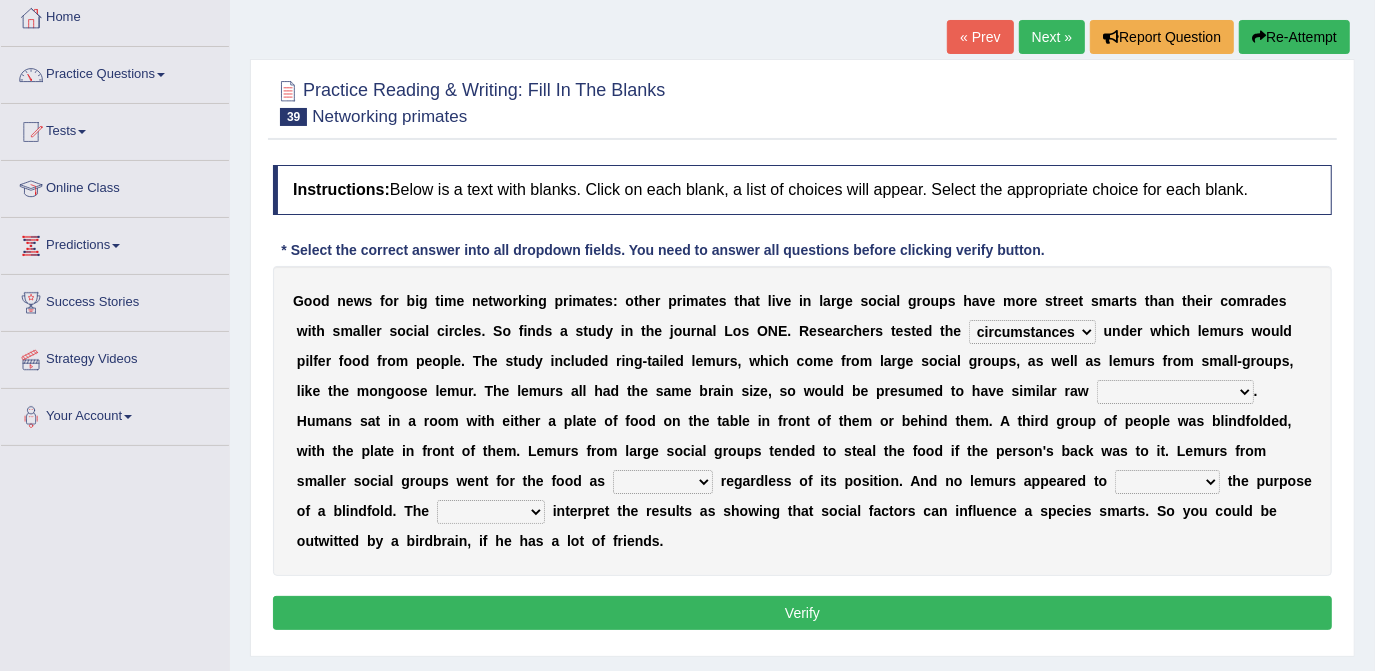 click on "scanners circumstances granules fascists" at bounding box center (1032, 332) 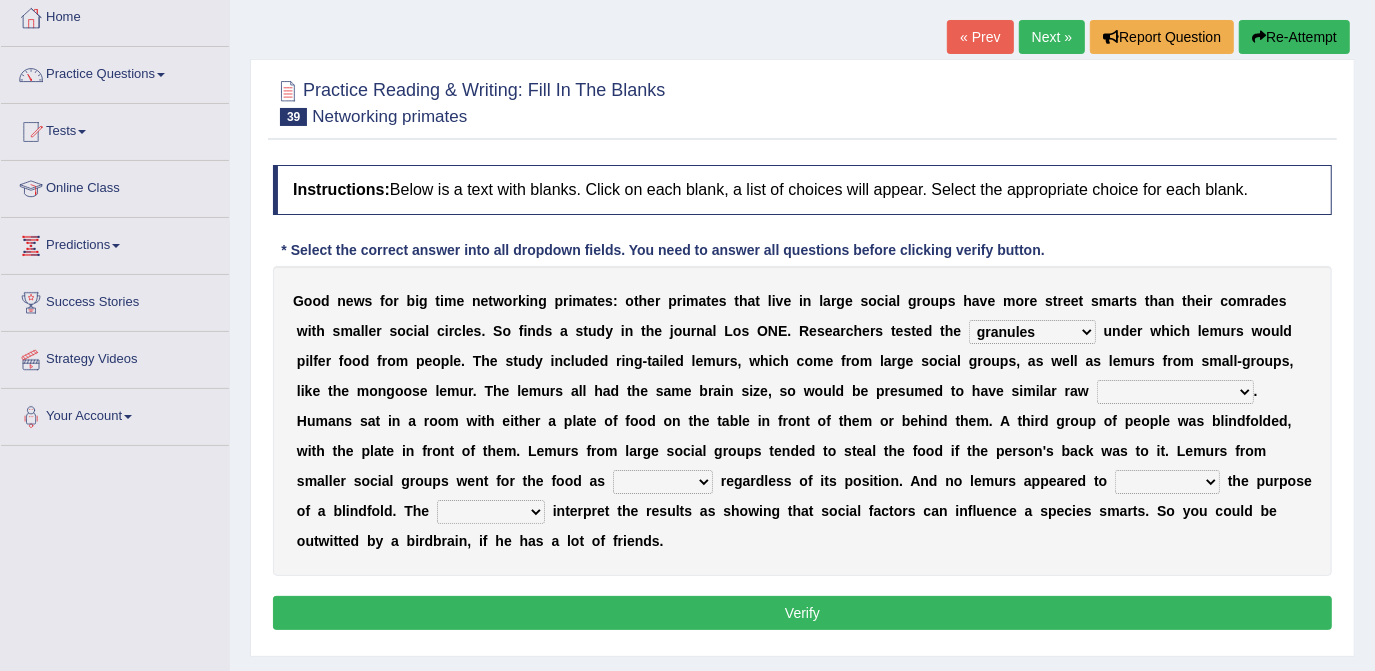 click on "scanners circumstances granules fascists" at bounding box center [1032, 332] 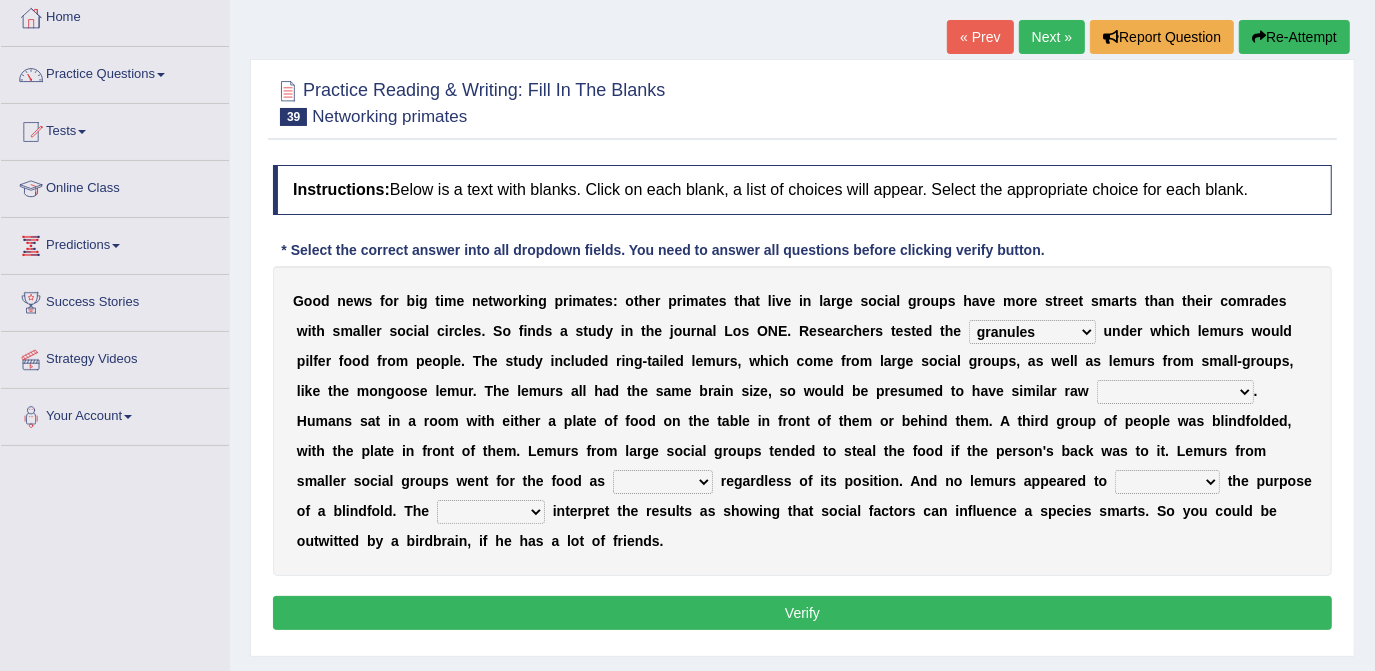 click on "intelligence messages protectorates contemptuousness" at bounding box center [1175, 392] 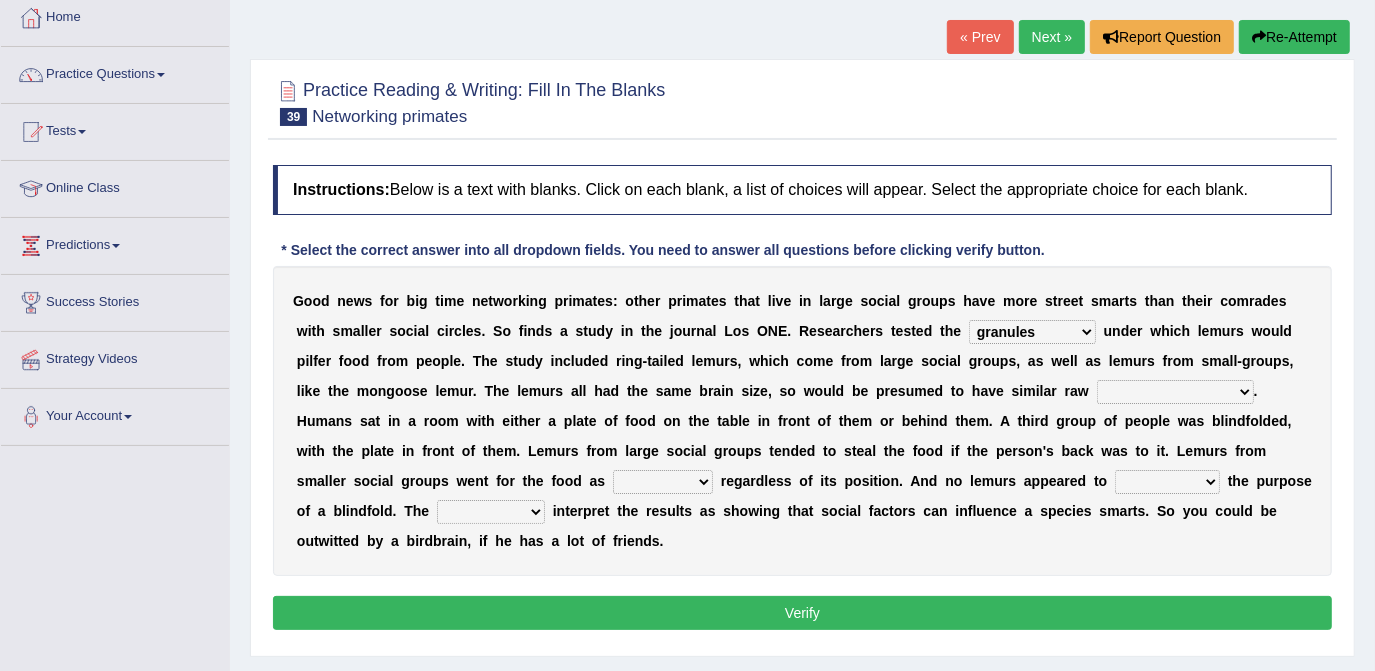 select on "contemptuousness" 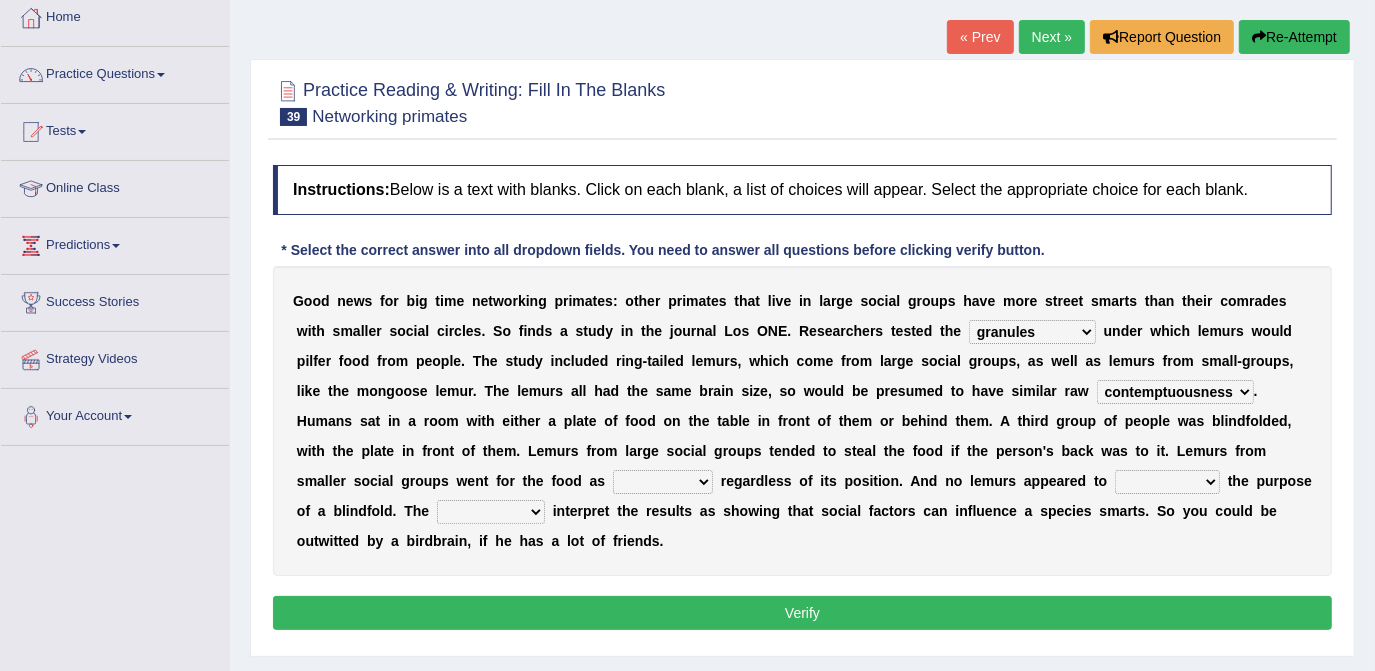 click on "intelligence messages protectorates contemptuousness" at bounding box center [1175, 392] 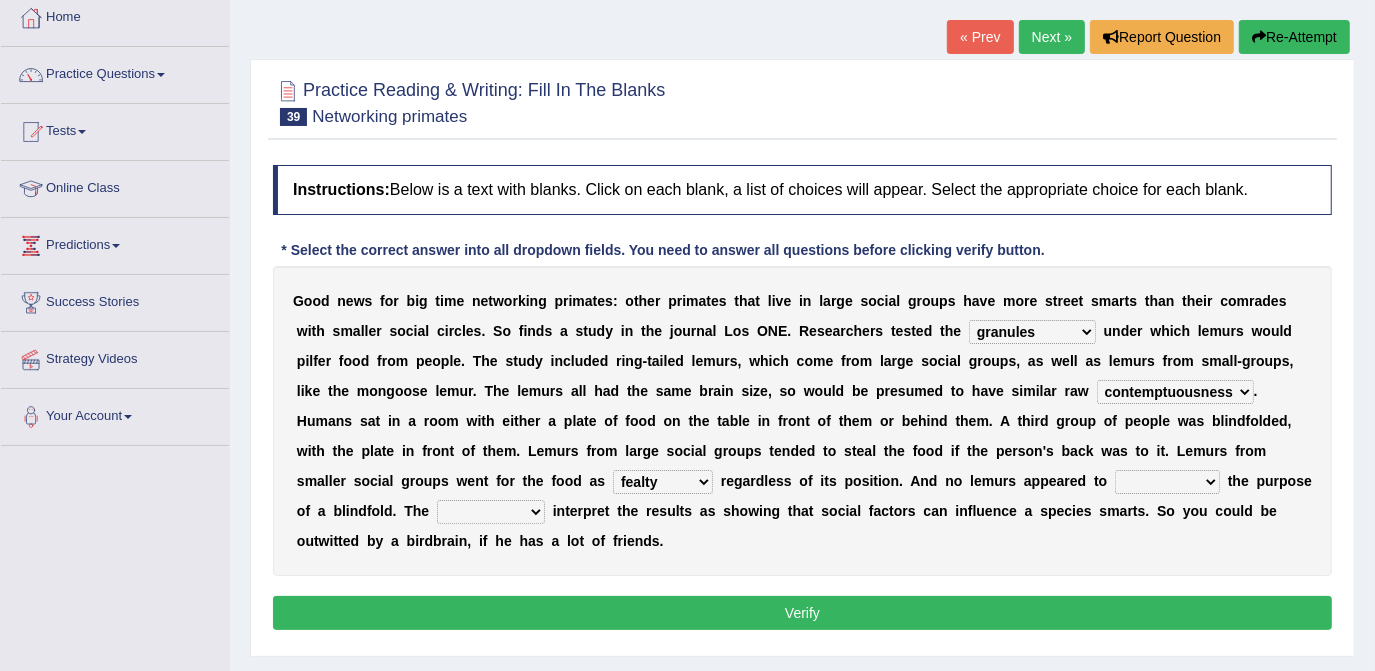 click on "frequently fealty benignity uneasily" at bounding box center (663, 482) 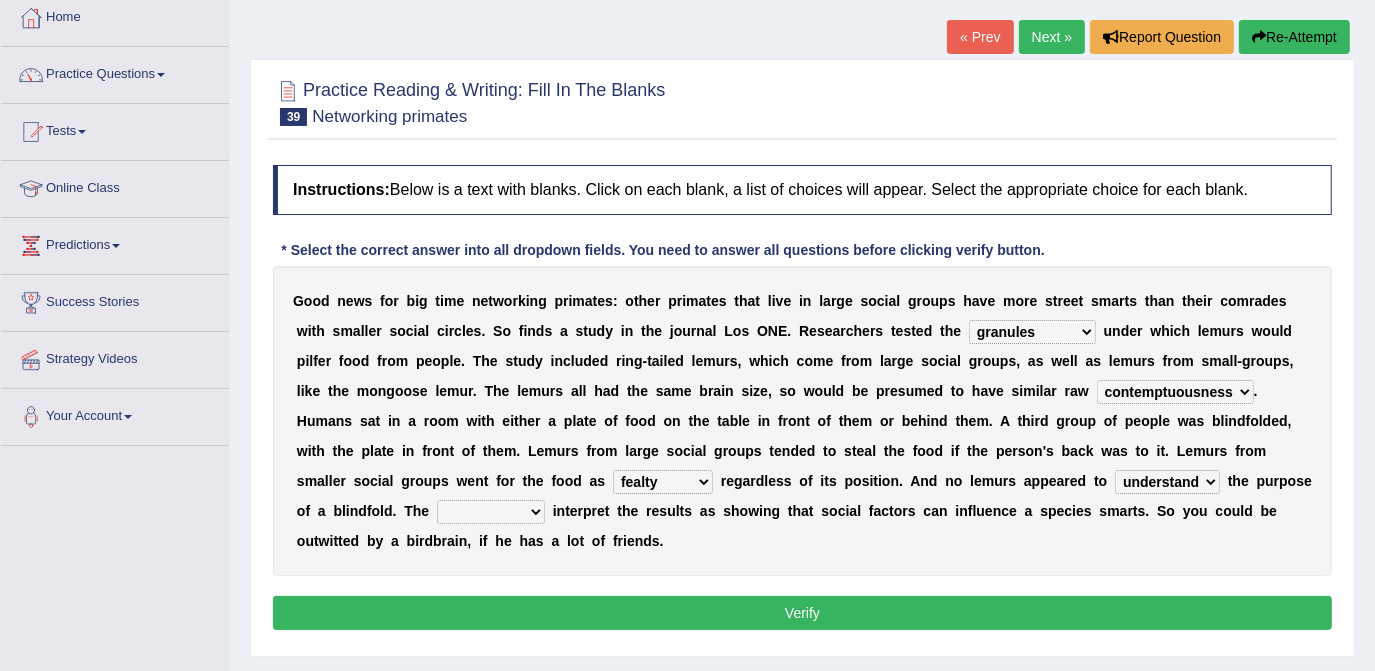 click on "cleavages inveiglers researchers priestesses" at bounding box center (491, 512) 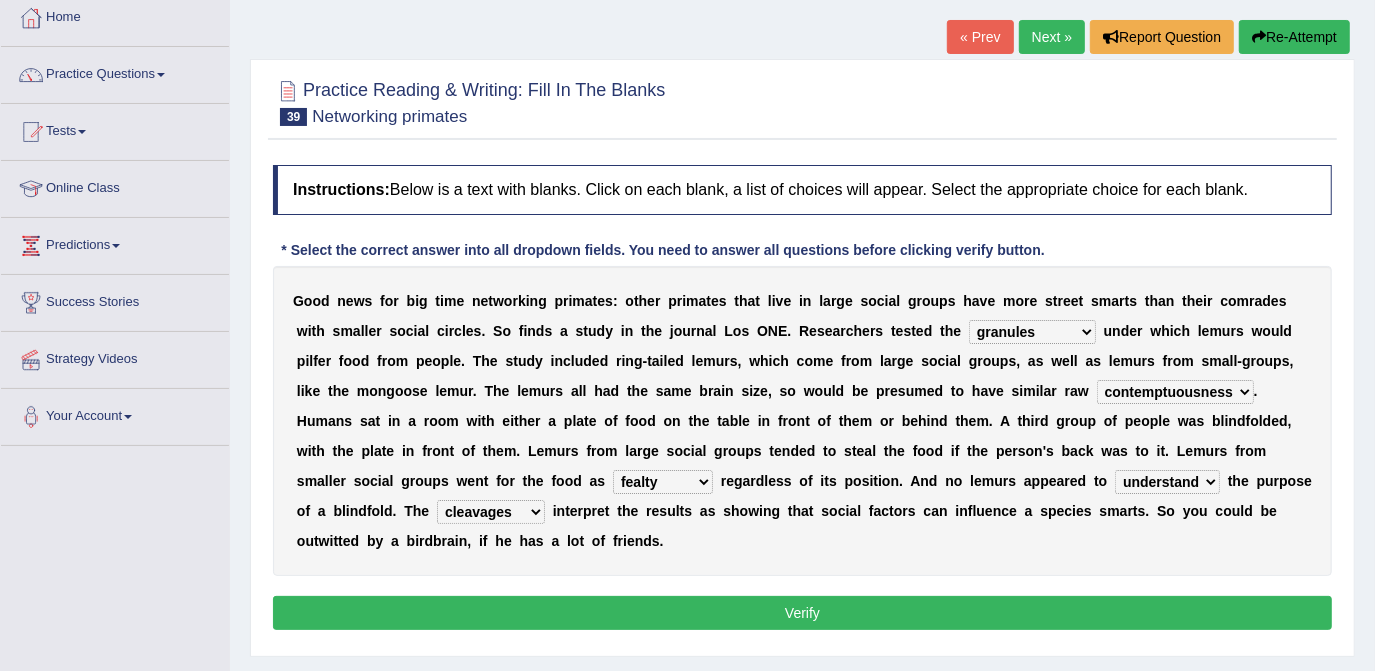 click on "Instructions:  Below is a text with blanks. Click on each blank, a list of choices will appear. Select the appropriate choice for each blank.
* Select the correct answer into all dropdown fields. You need to answer all questions before clicking verify button. G o o d    n e w s    f o r    b i g    t i m e    n e t w o r k i n g    p r i m a t e s :    o t h e r    p r i m a t e s    t h a t    l i v e    i n    l a r g e    s o c i a l    g r o u p s    h a v e    m o r e    s t r e e t    s m a r t s    t h a n    t h e i r    c o m r a d e s    w i t h    s m a l l e r    s o c i a l    c i r c l e s .    S o    f i n d s    a    s t u d y    i n    t h e    j o u r n a l    L o s    O N E .    R e s e a r c h e r s    t e s t e d    t h e    scanners circumstances granules fascists    u n d e r    w h i c h    l e m u r s    w o u l d    p i l f e r    f o o d    f r o m    p e o p l e .    T h e    s t u d y    i n c l u d e d    r i n g - t" at bounding box center [802, 400] 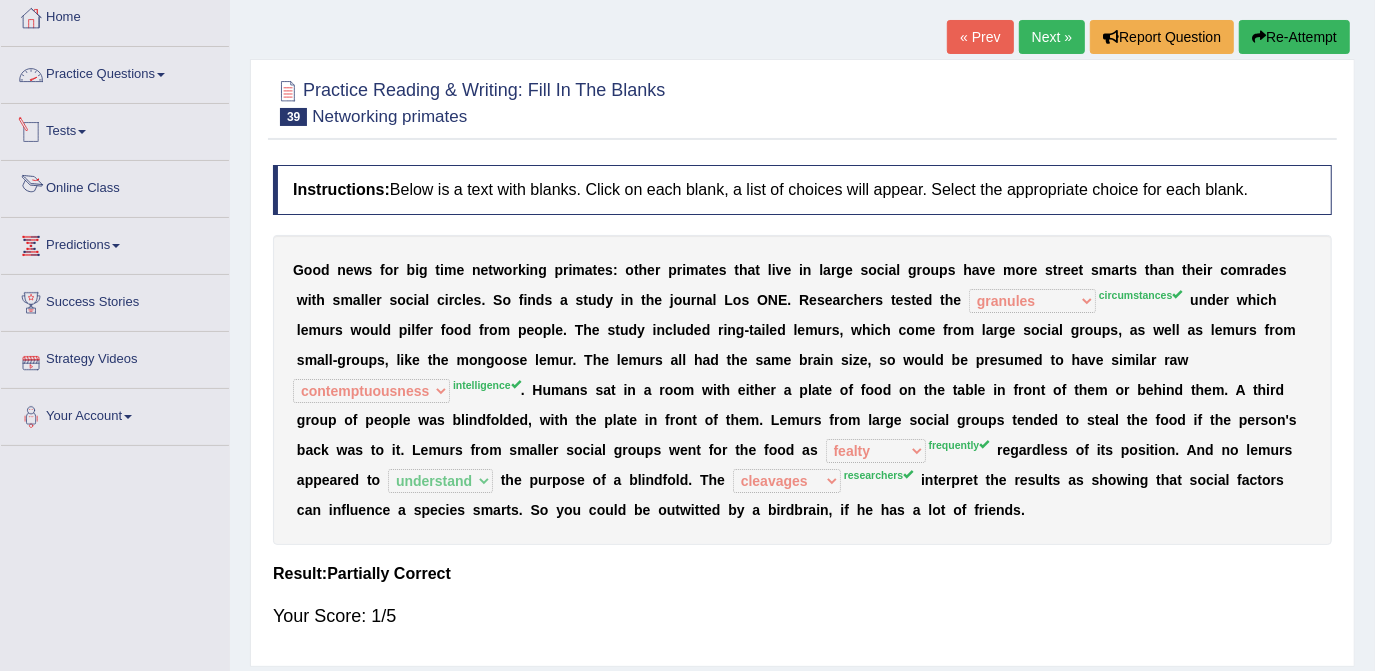 click on "Practice Questions   Speaking Practice Read Aloud
Repeat Sentence
Describe Image
Re-tell Lecture
Answer Short Question
Summarize Group Discussion
Respond To A Situation
Writing Practice  Summarize Written Text
Write Essay
Reading Practice  Reading & Writing: Fill In The Blanks
Choose Multiple Answers
Re-order Paragraphs
Fill In The Blanks
Choose Single Answer
Listening Practice  Summarize Spoken Text
Highlight Incorrect Words
Highlight Correct Summary
Select Missing Word
Choose Single Answer
Choose Multiple Answers
Fill In The Blanks
Write From Dictation
Pronunciation" at bounding box center [115, 75] 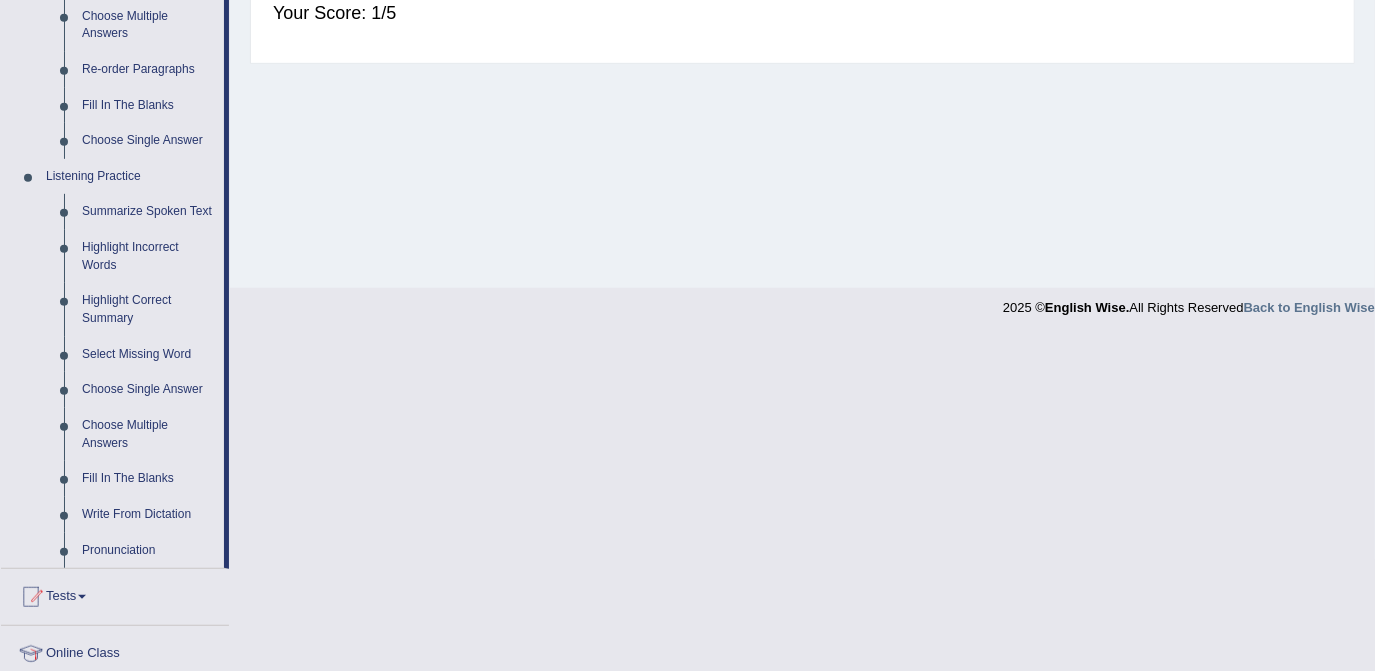 scroll, scrollTop: 727, scrollLeft: 0, axis: vertical 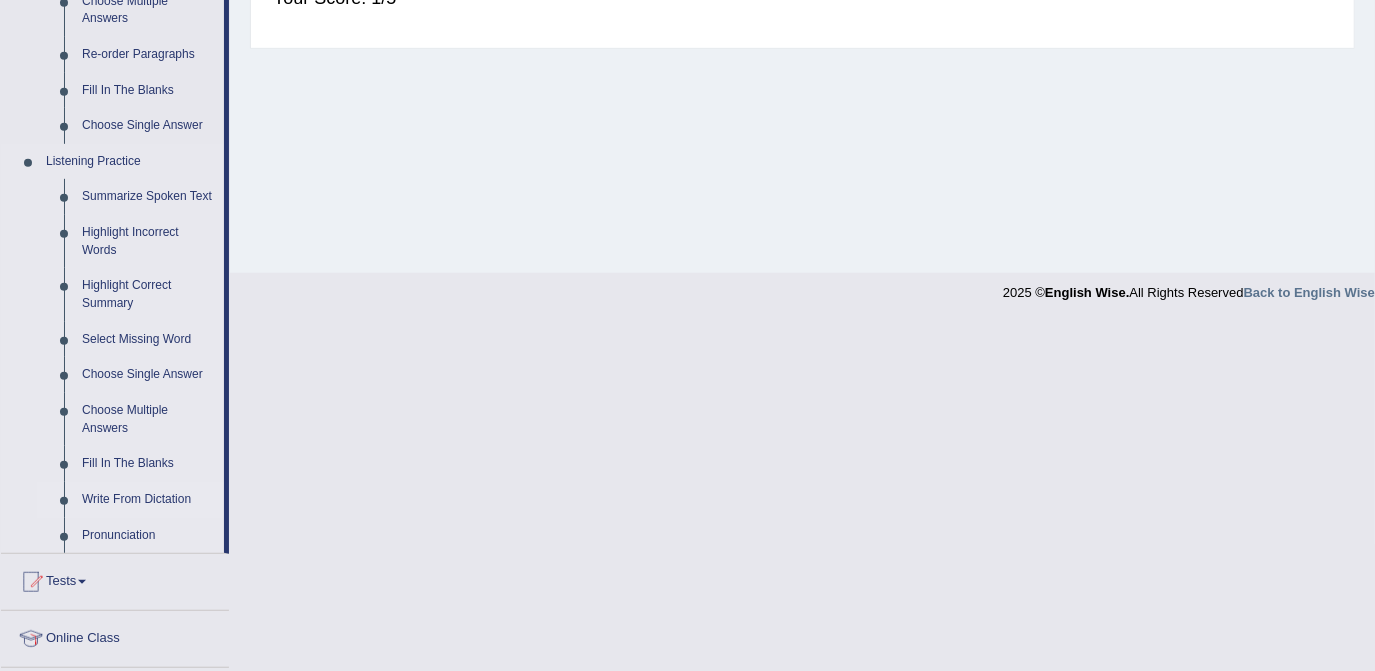 click on "Write From Dictation" at bounding box center [148, 500] 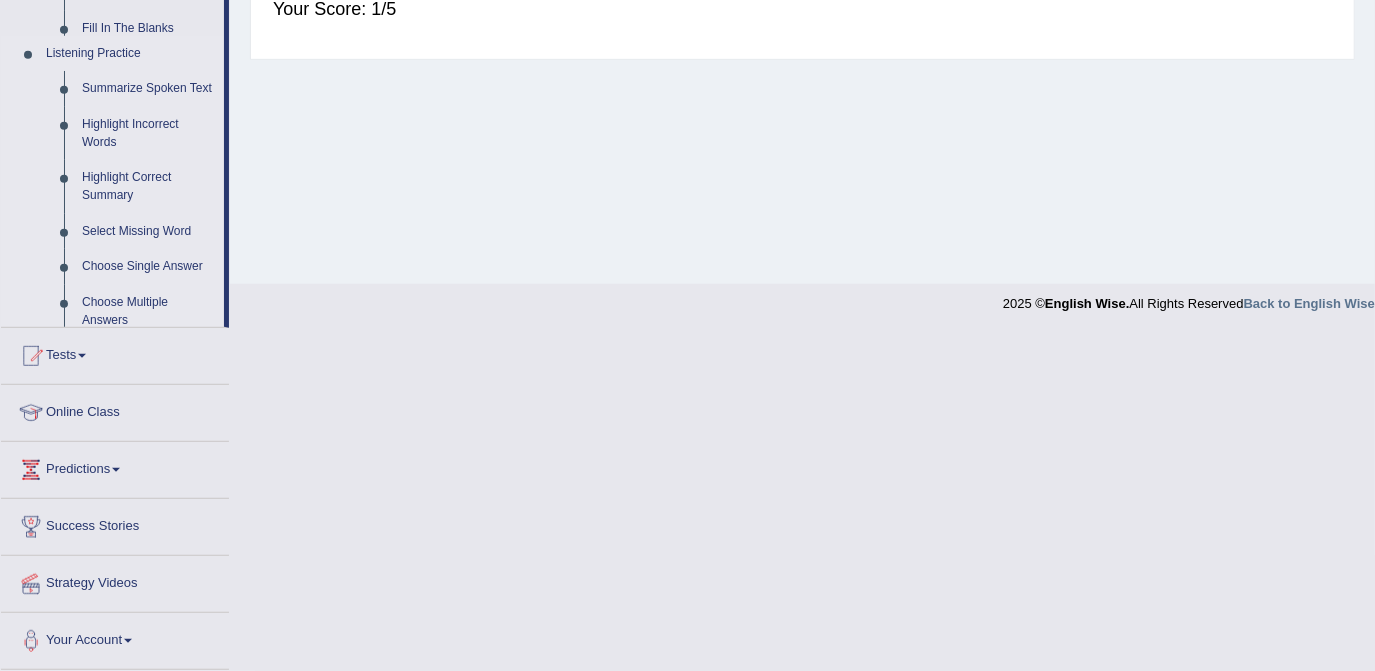click on "Home
Practice Questions   Speaking Practice Read Aloud
Repeat Sentence
Describe Image
Re-tell Lecture
Answer Short Question
Summarize Group Discussion
Respond To A Situation
Writing Practice  Summarize Written Text
Write Essay
Reading Practice  Reading & Writing: Fill In The Blanks
Choose Multiple Answers
Re-order Paragraphs
Fill In The Blanks
Choose Single Answer
Listening Practice  Summarize Spoken Text
Highlight Incorrect Words
Highlight Correct Summary
Select Missing Word
Choose Single Answer
Choose Multiple Answers
Fill In The Blanks
Write From Dictation
Pronunciation
Tests  Take Practice Sectional Test
Take Mock Test
History
Online Class
Predictions  Latest Predictions
Success Stories
Strategy Videos
Your Account  Notifications
Microphone Setup
Change Password
Manage Subscription
Pearson Login Details
Update Profile" at bounding box center [115, 26] 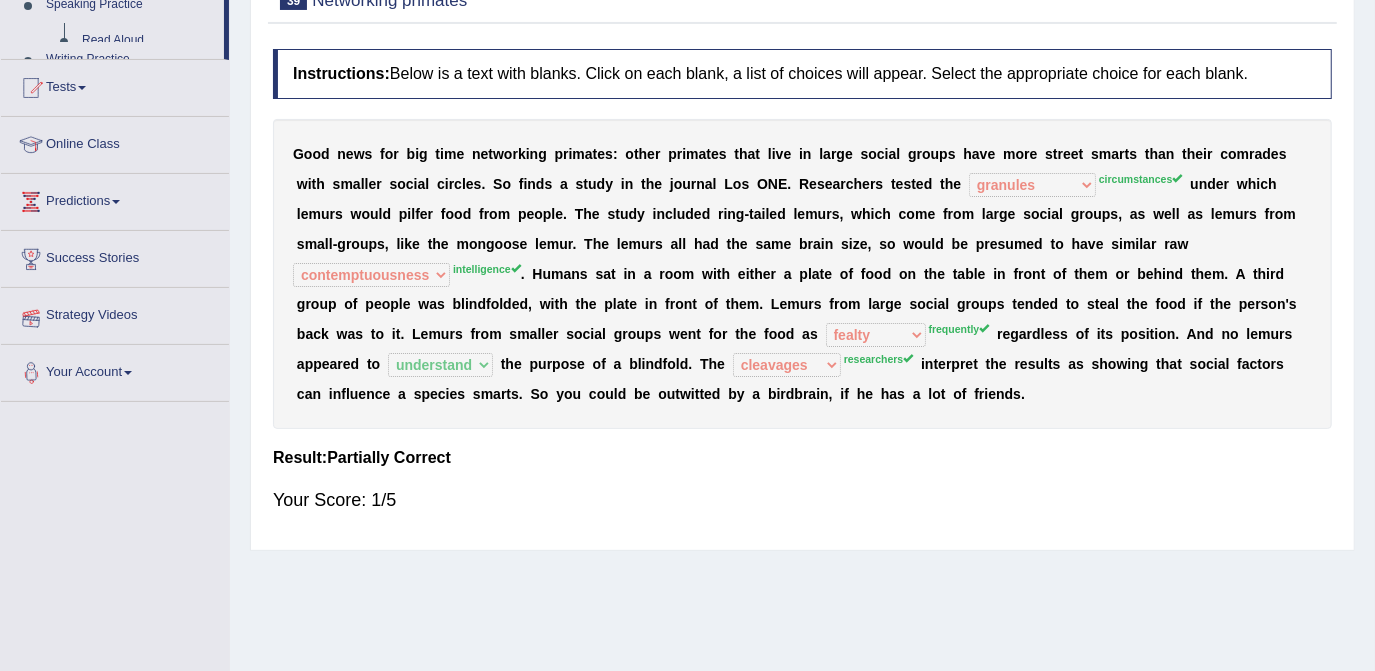 scroll, scrollTop: 242, scrollLeft: 0, axis: vertical 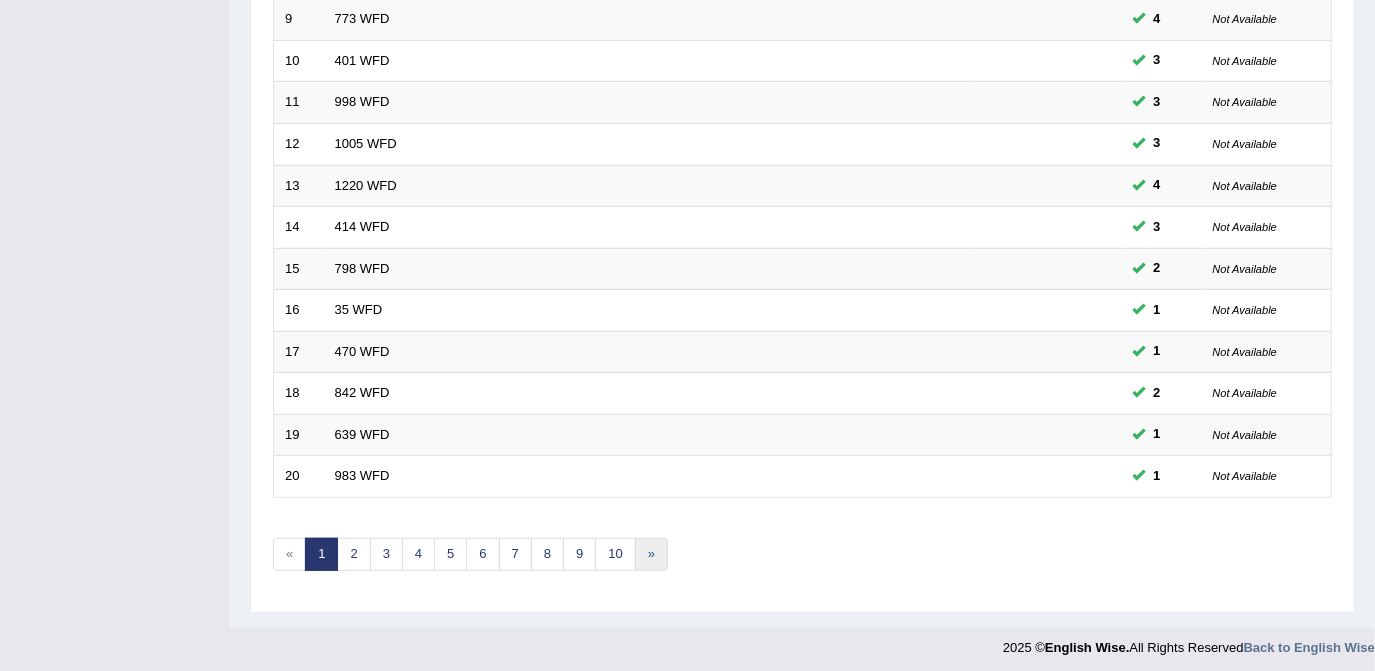click on "»" at bounding box center [651, 554] 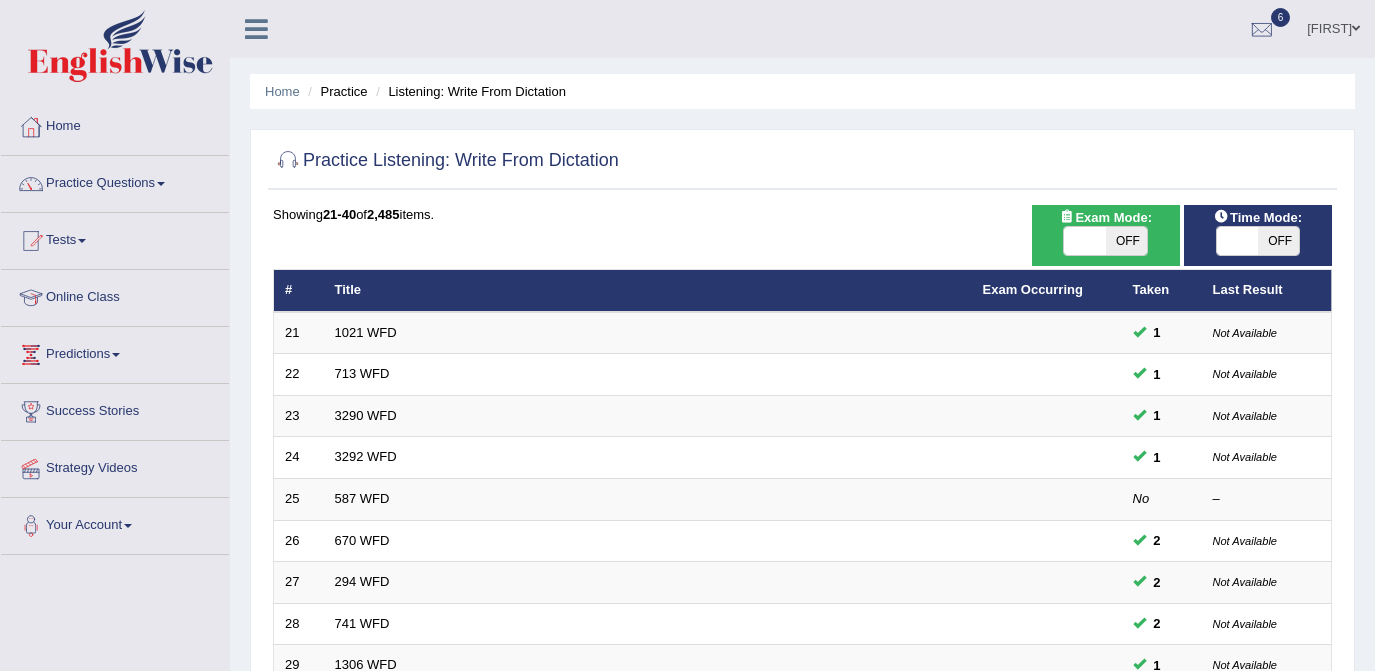 scroll, scrollTop: 0, scrollLeft: 0, axis: both 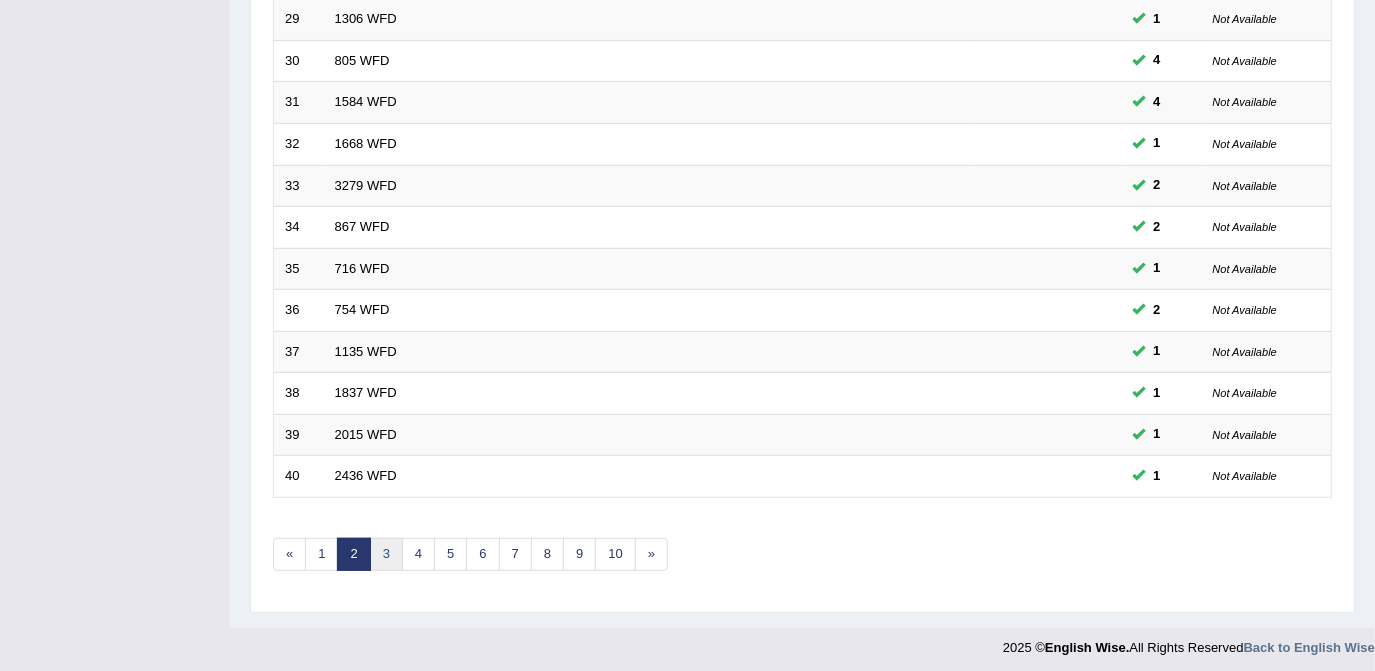 click on "3" at bounding box center (386, 554) 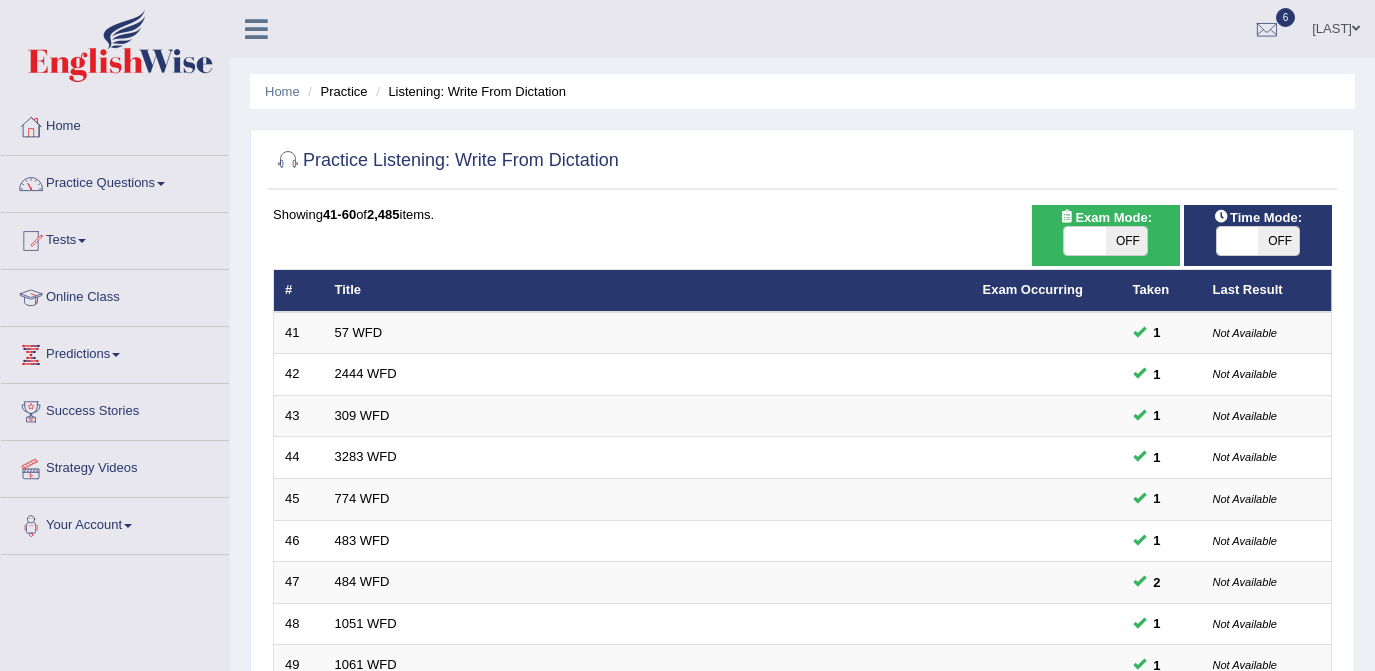 scroll, scrollTop: 0, scrollLeft: 0, axis: both 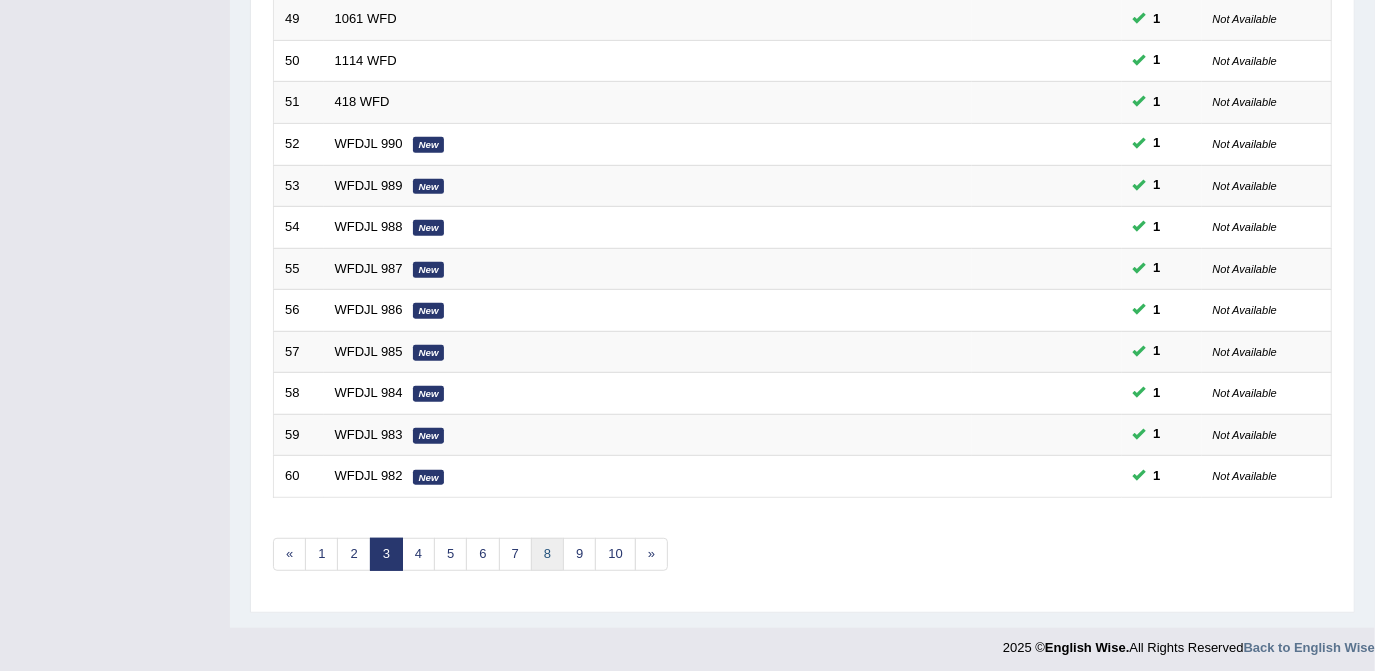 click on "8" at bounding box center (547, 554) 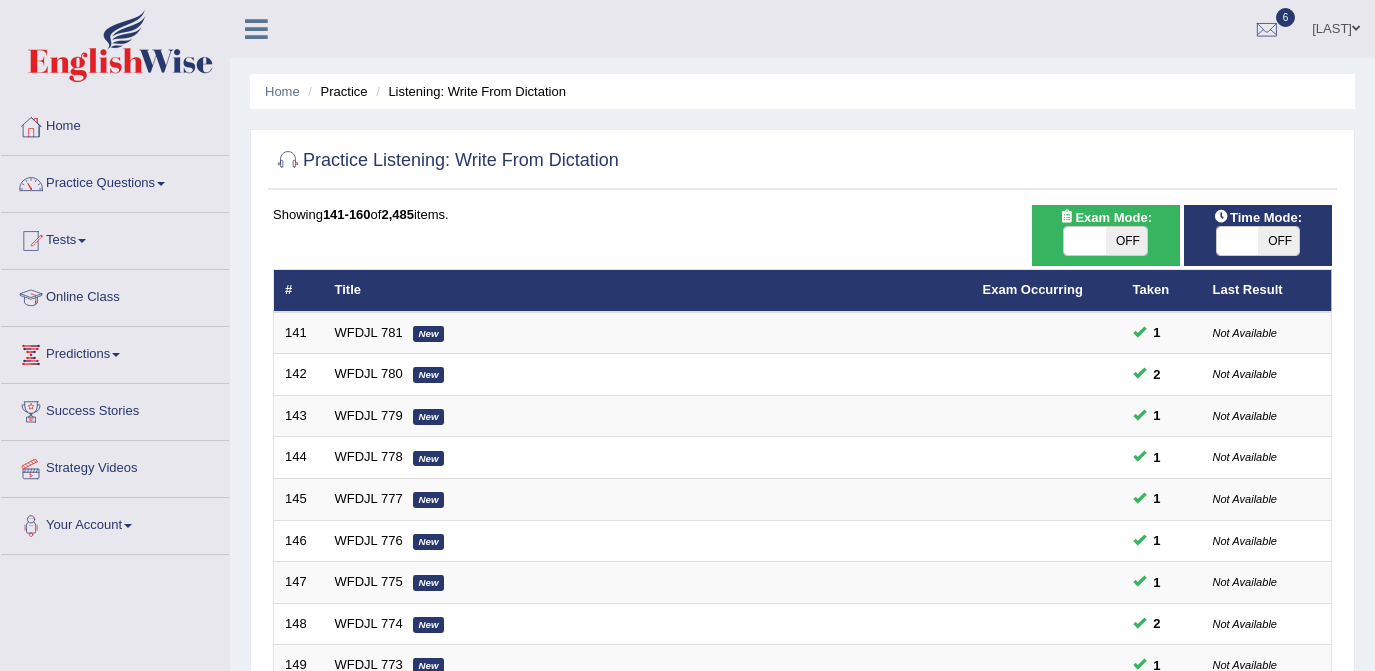 scroll, scrollTop: 0, scrollLeft: 0, axis: both 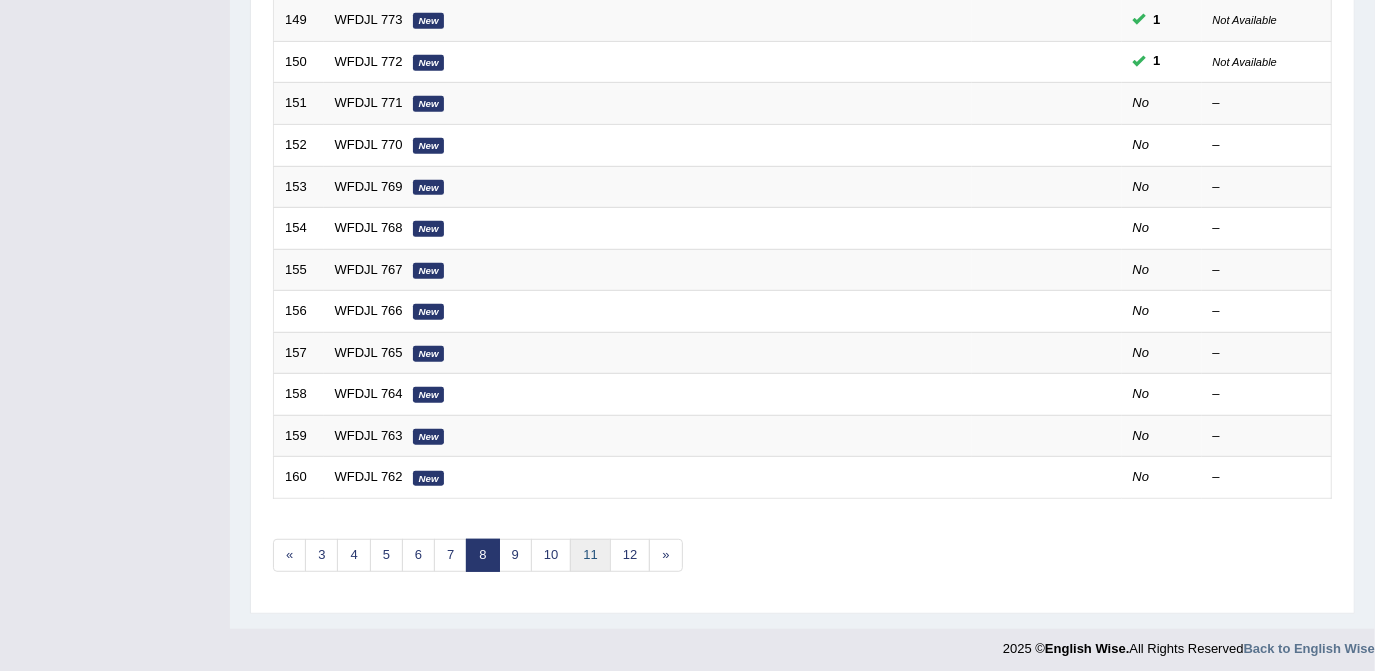 click on "11" at bounding box center (590, 555) 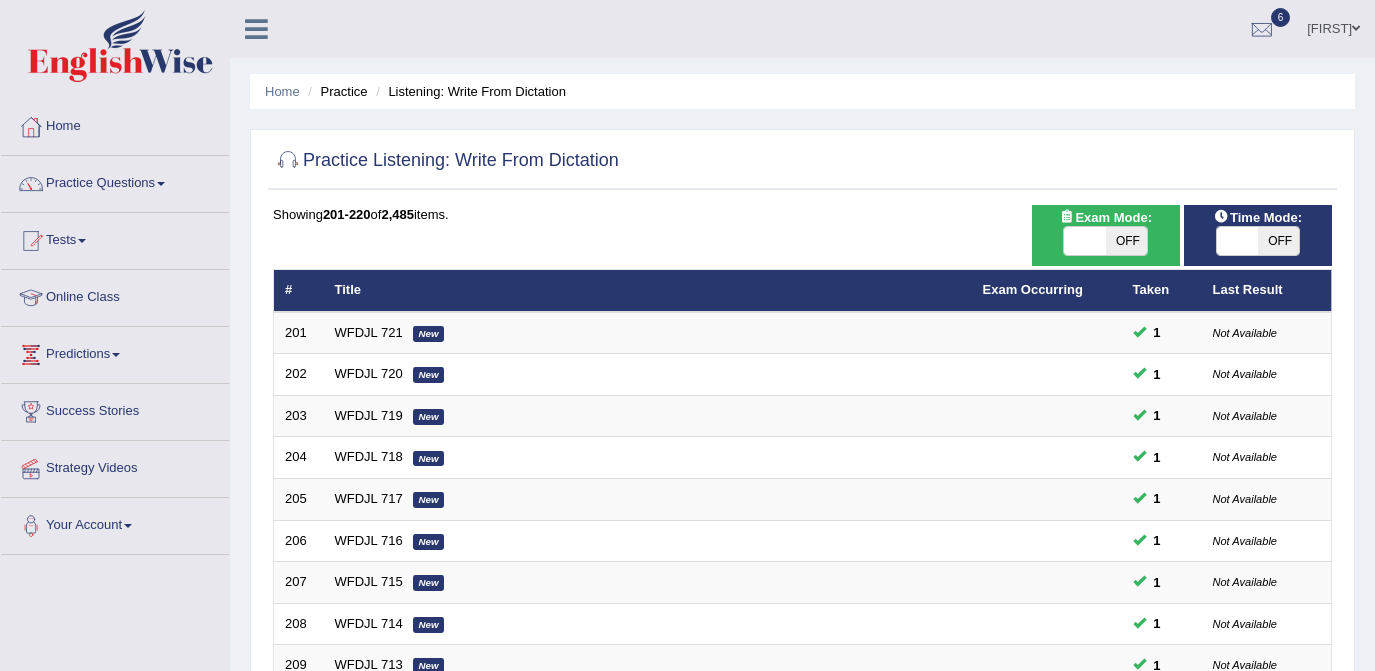 scroll, scrollTop: 0, scrollLeft: 0, axis: both 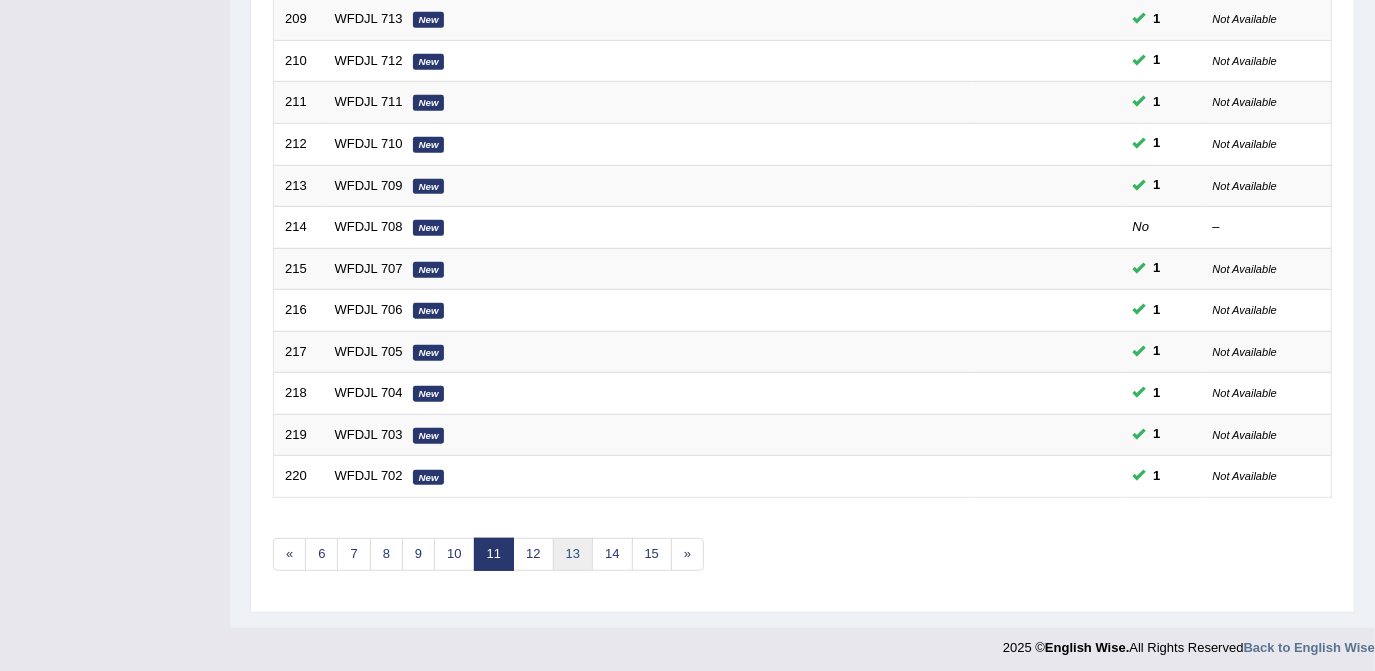 click on "13" at bounding box center (573, 554) 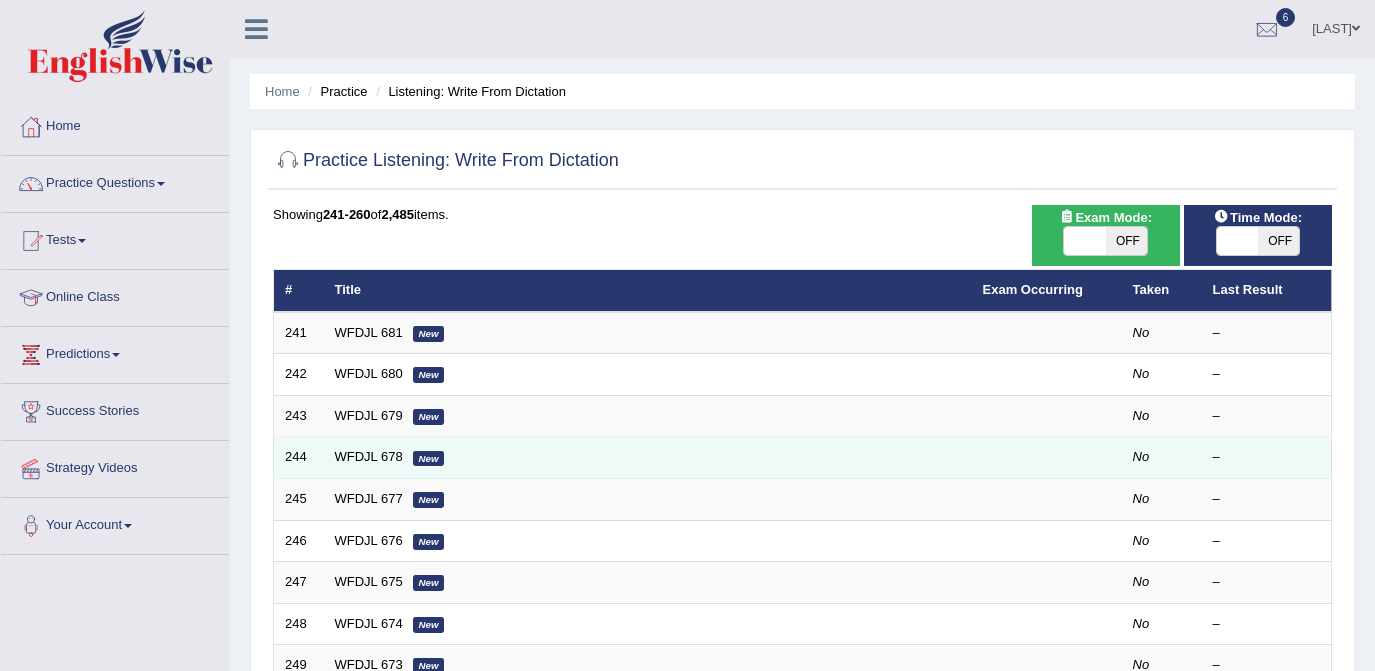 scroll, scrollTop: 0, scrollLeft: 0, axis: both 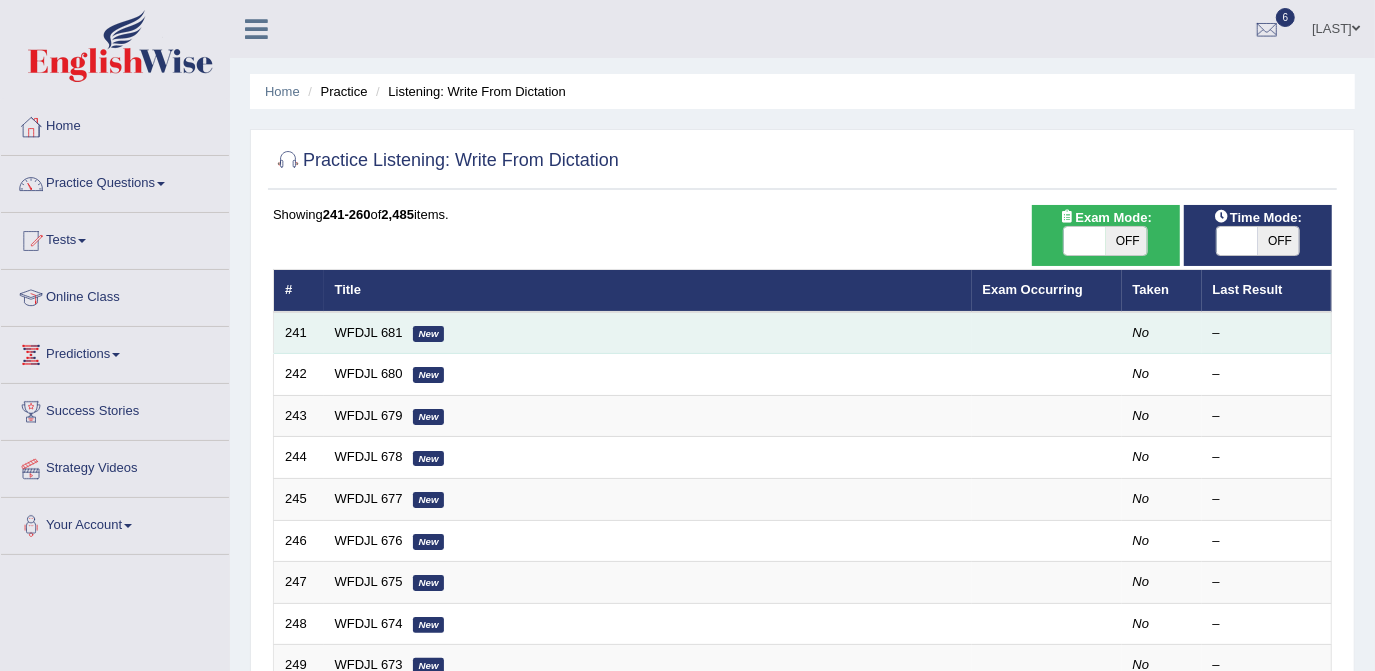 click on "WFDJL 681 New" at bounding box center (648, 333) 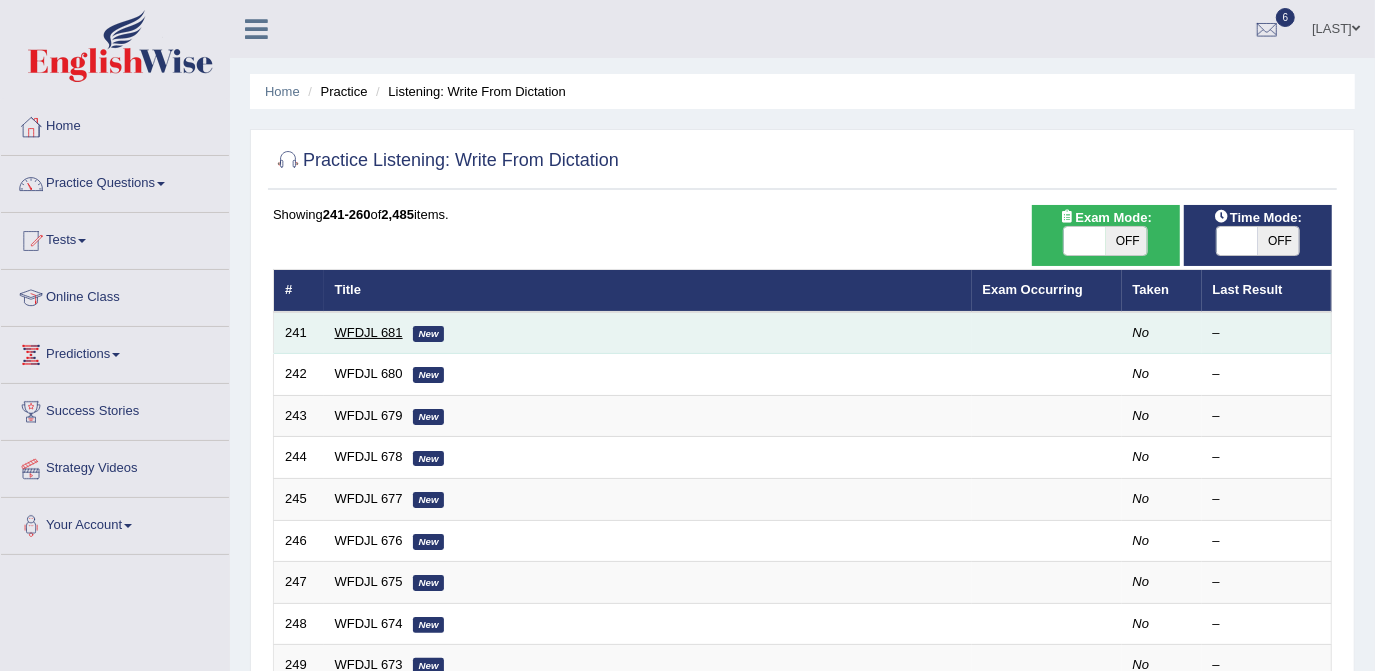 click on "WFDJL 681" at bounding box center [369, 332] 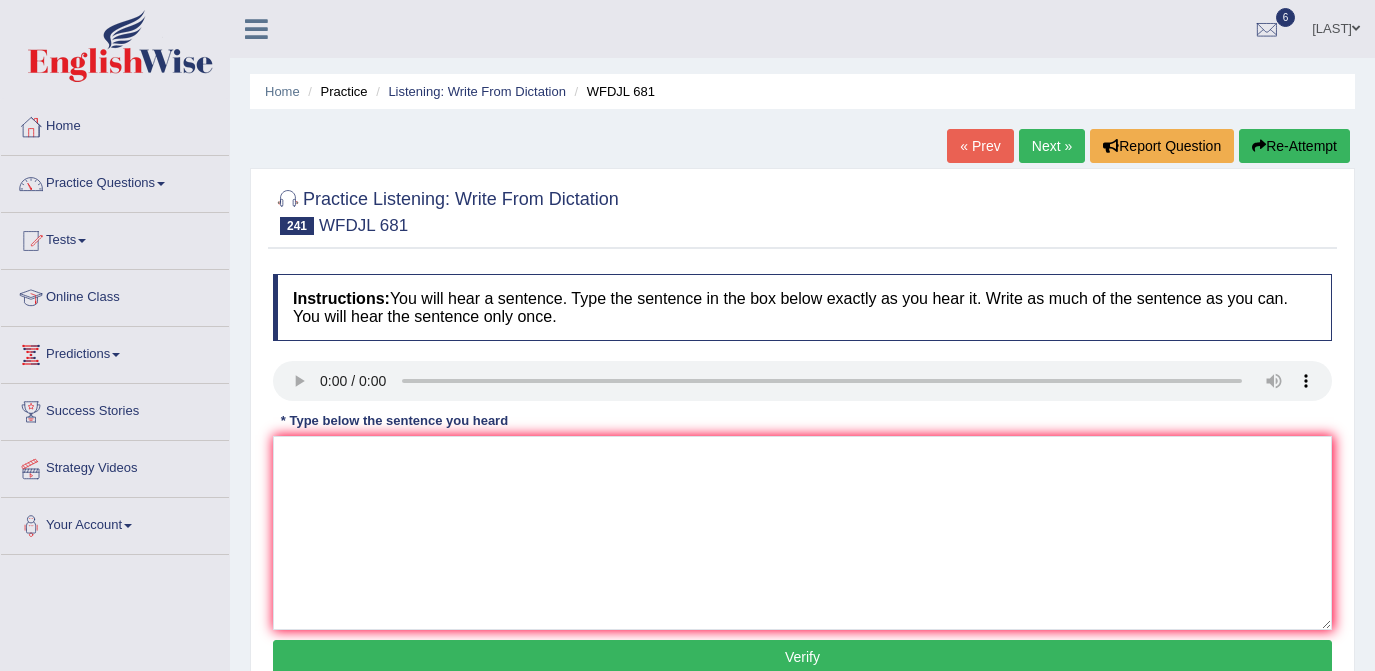 scroll, scrollTop: 0, scrollLeft: 0, axis: both 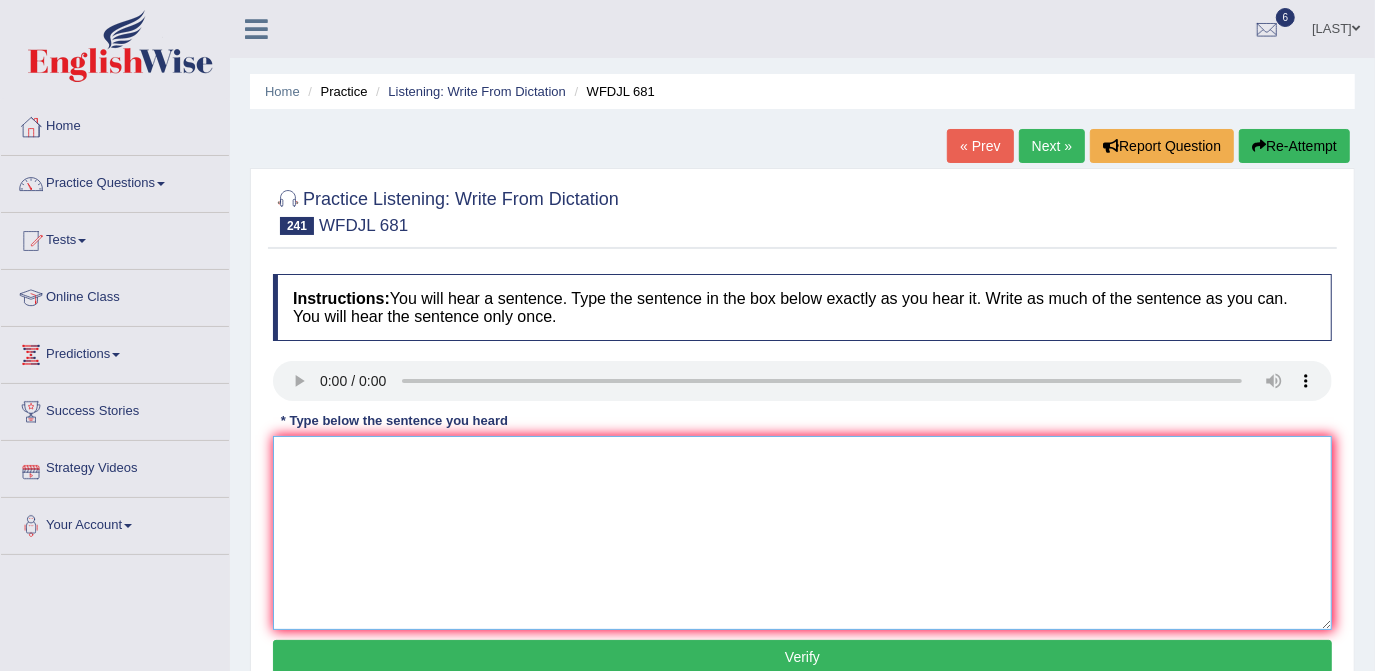 click at bounding box center (802, 533) 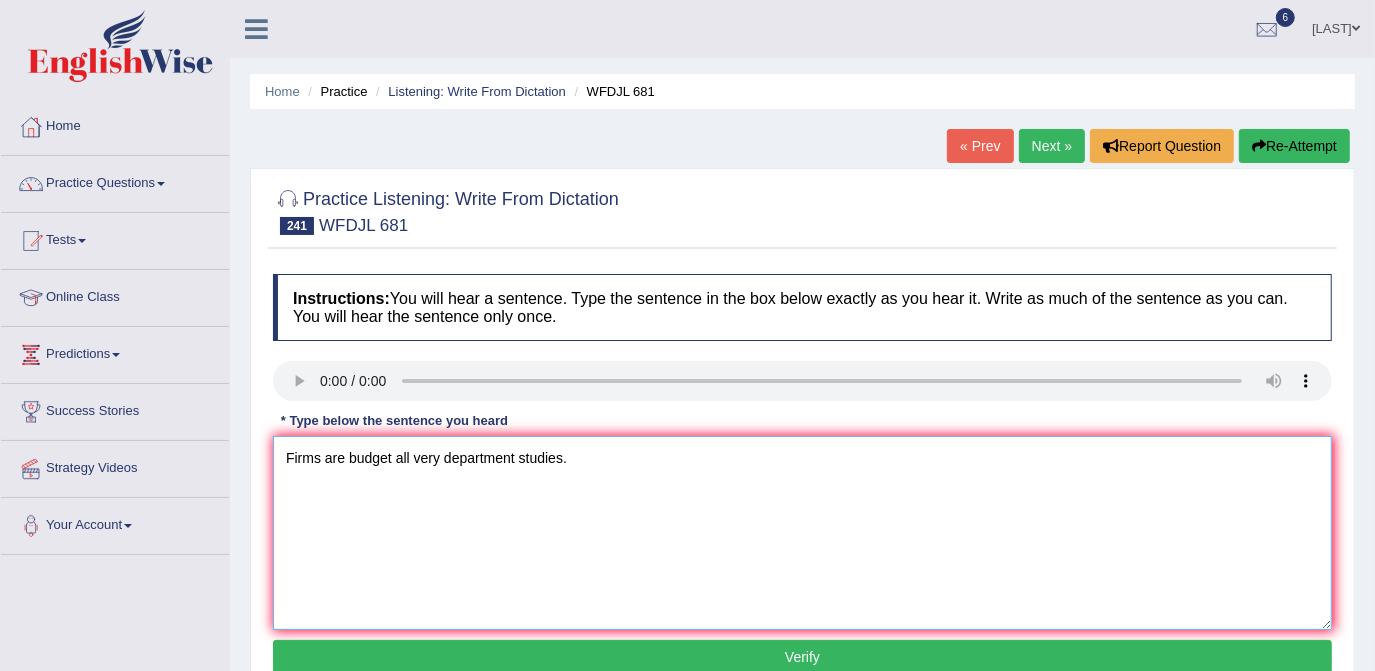 click on "Firms are budget all very department studies." at bounding box center (802, 533) 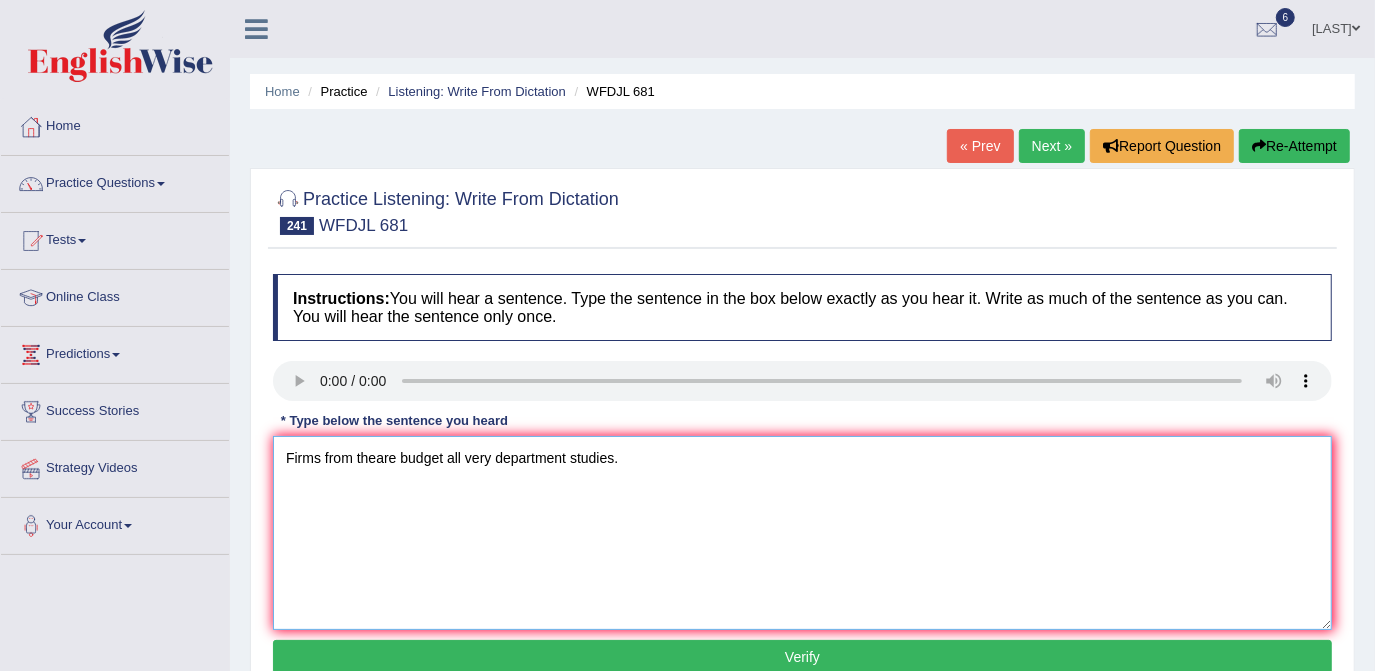 click on "Firms from theare budget all very department studies." at bounding box center (802, 533) 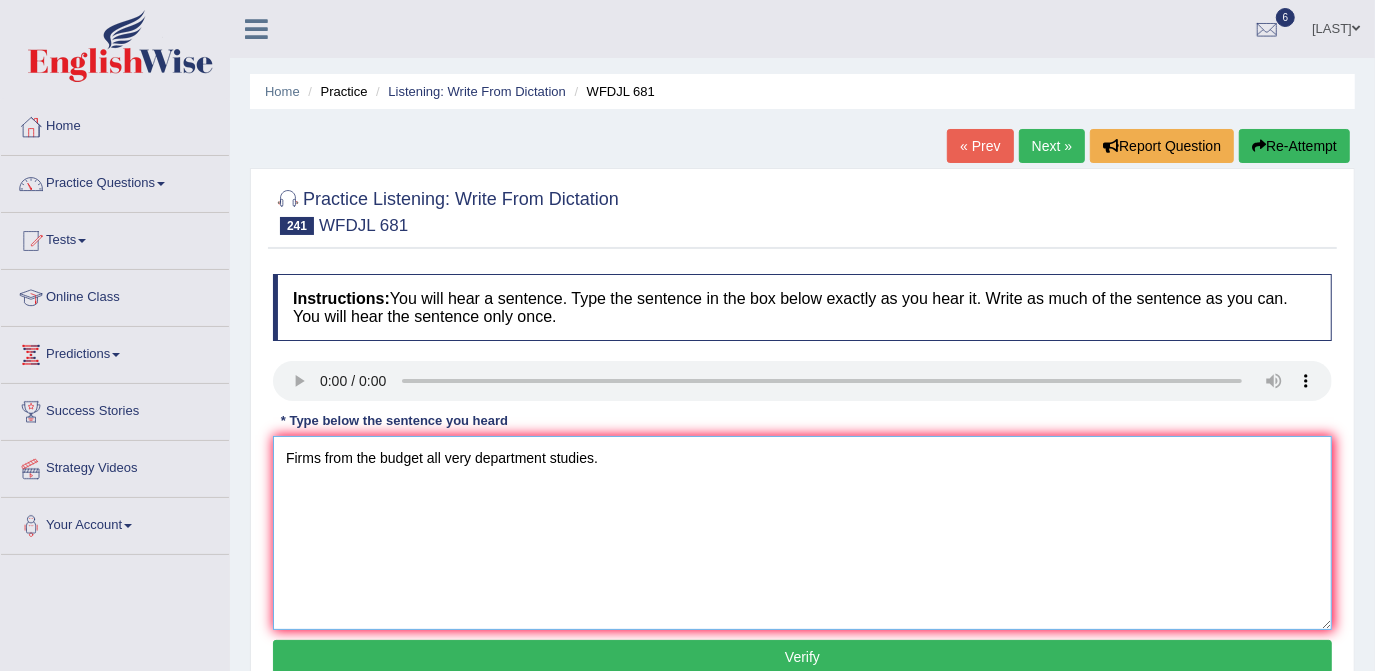 click on "Firms from the budget all very department studies." at bounding box center (802, 533) 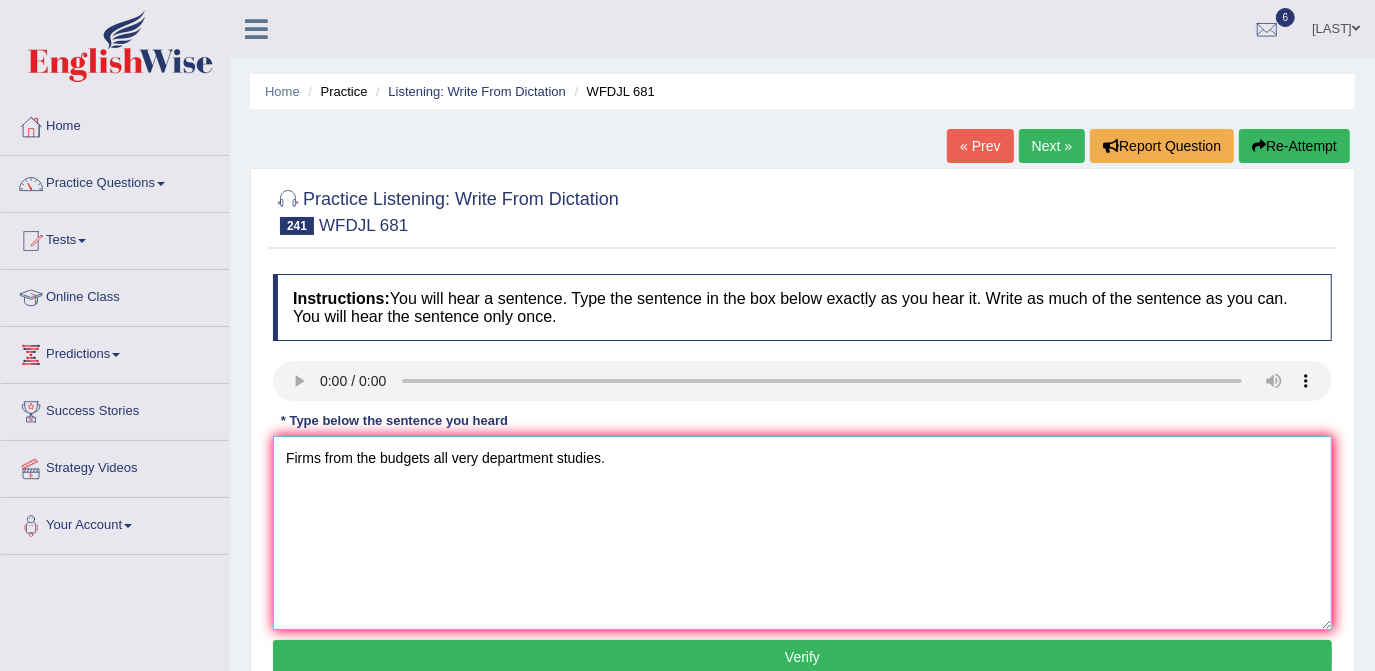 type on "Firms from the budgets all very department studies." 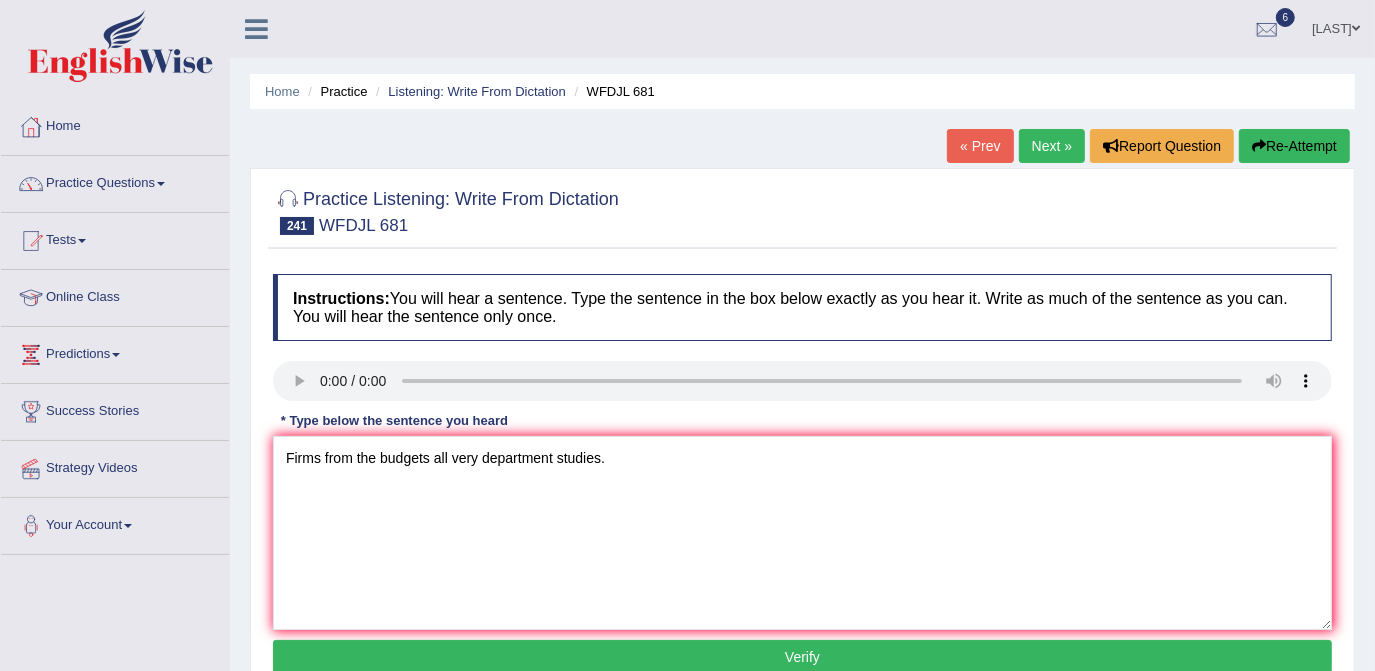 click on "Verify" at bounding box center [802, 657] 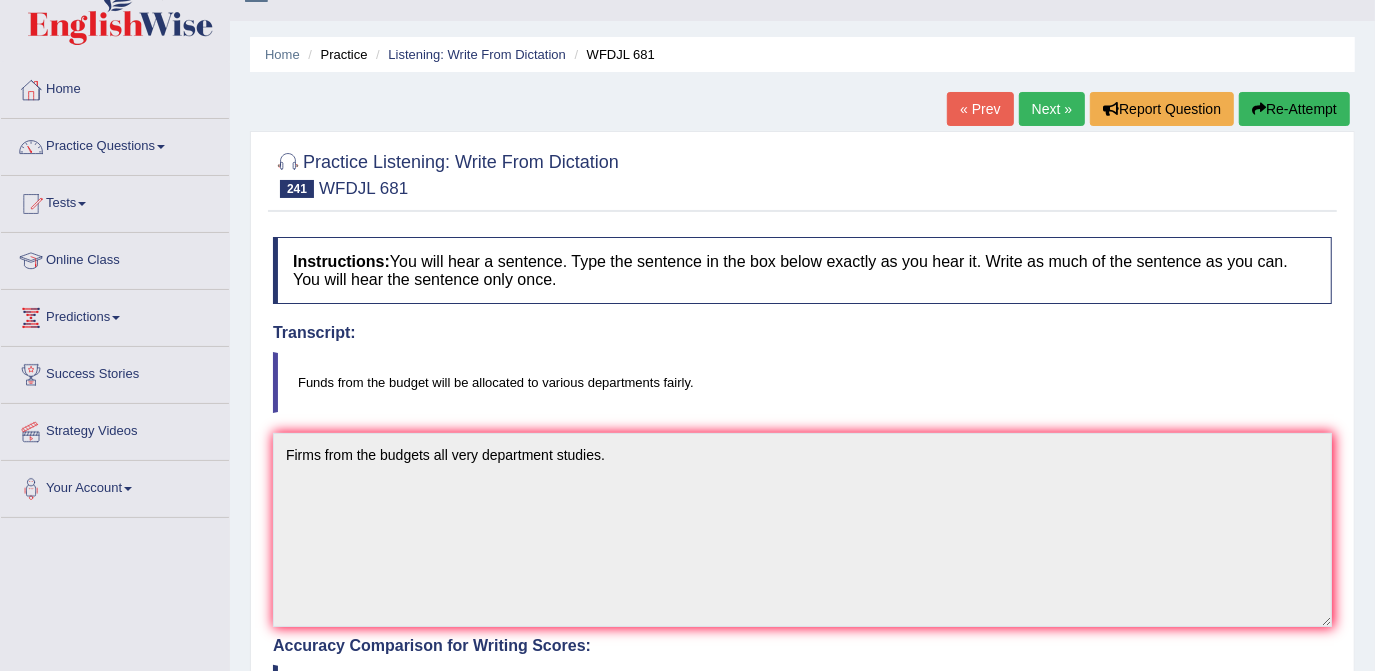 scroll, scrollTop: 36, scrollLeft: 0, axis: vertical 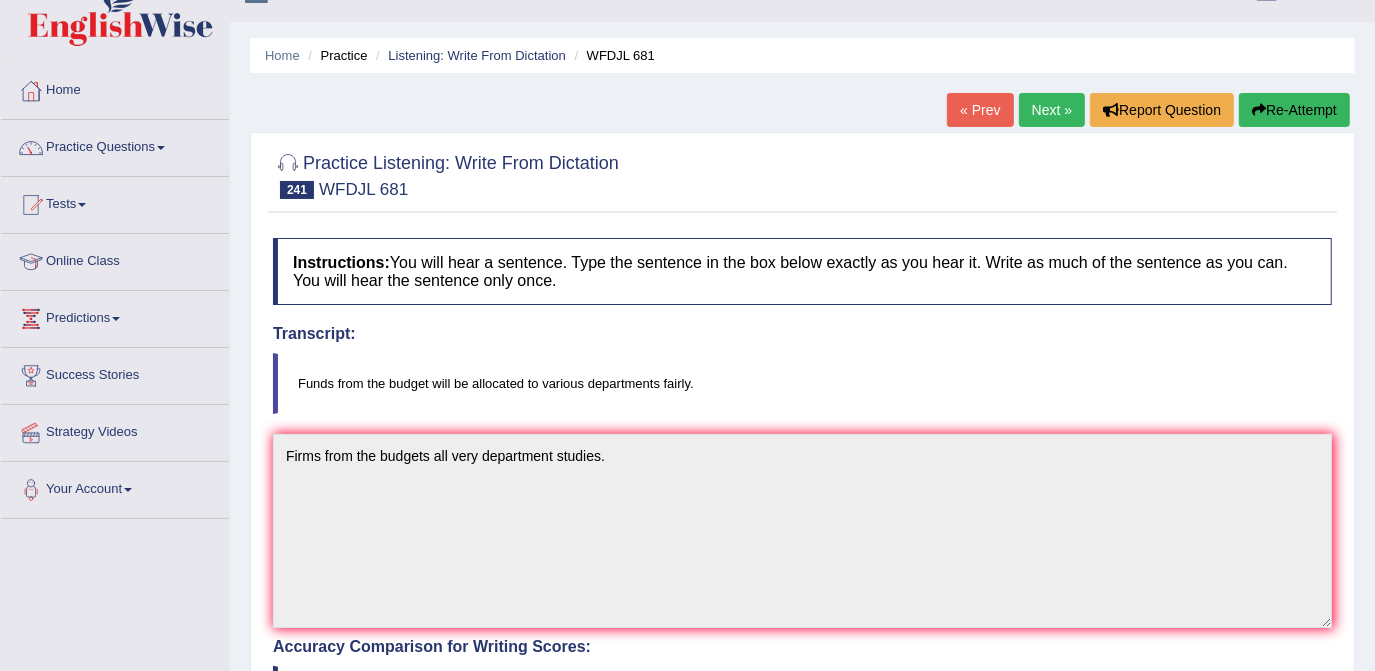 click on "Next »" at bounding box center (1052, 110) 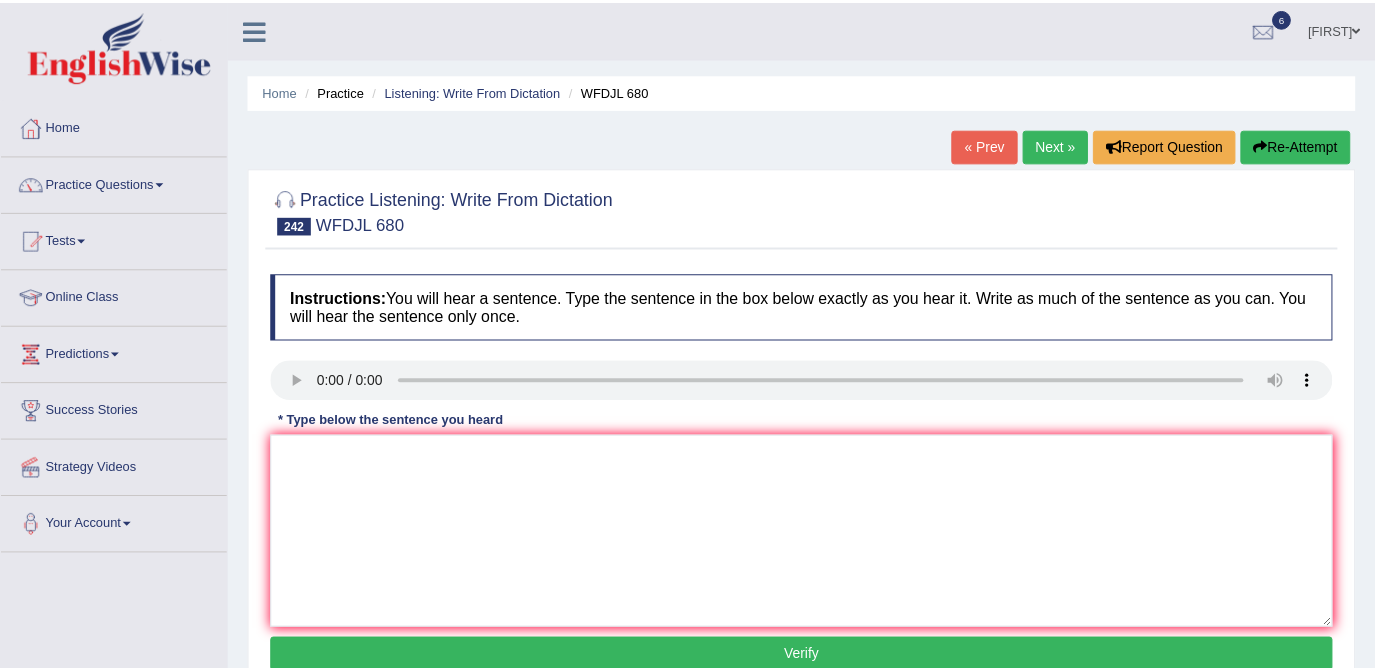 scroll, scrollTop: 0, scrollLeft: 0, axis: both 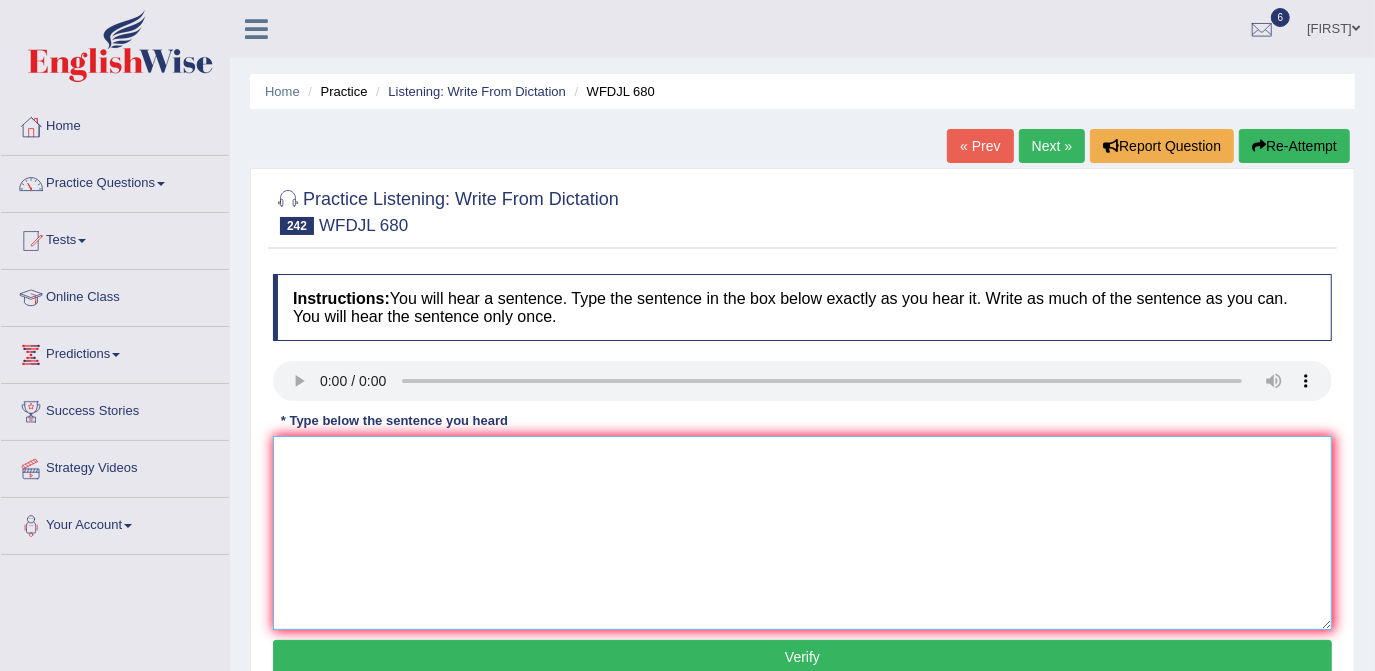 click at bounding box center (802, 533) 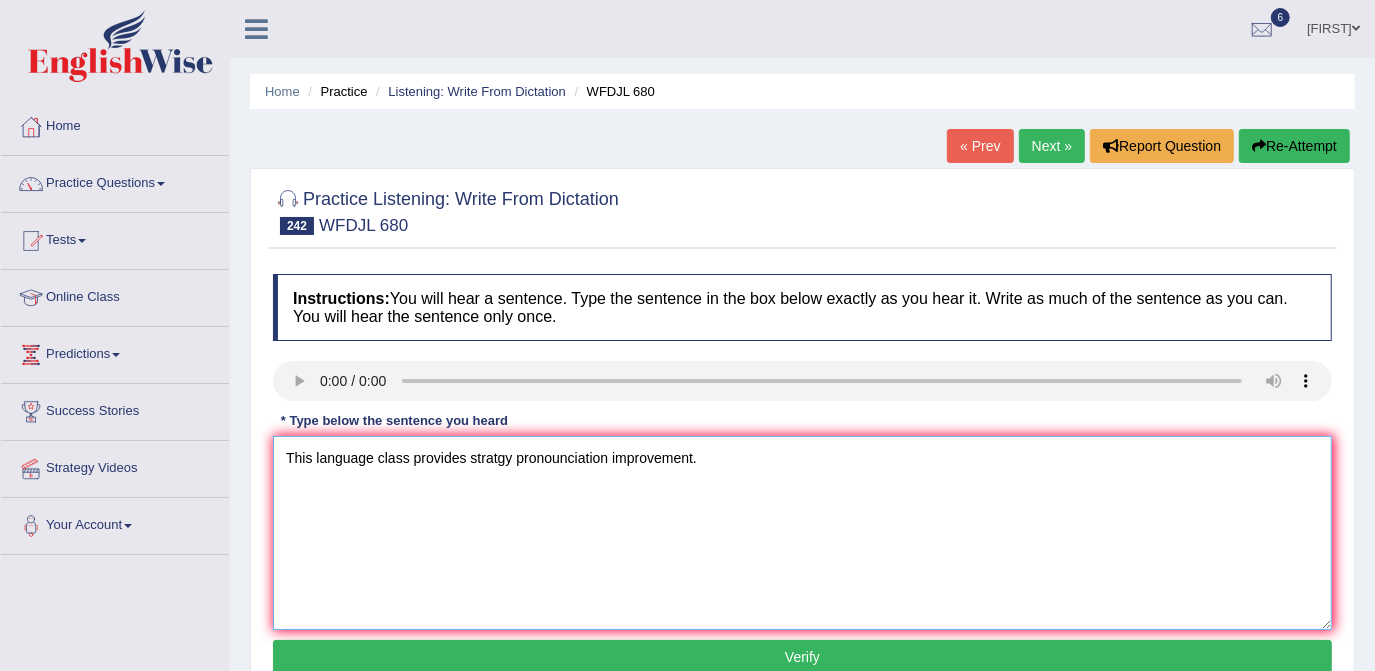 type on "This language class provides stratgy pronounciation improvement." 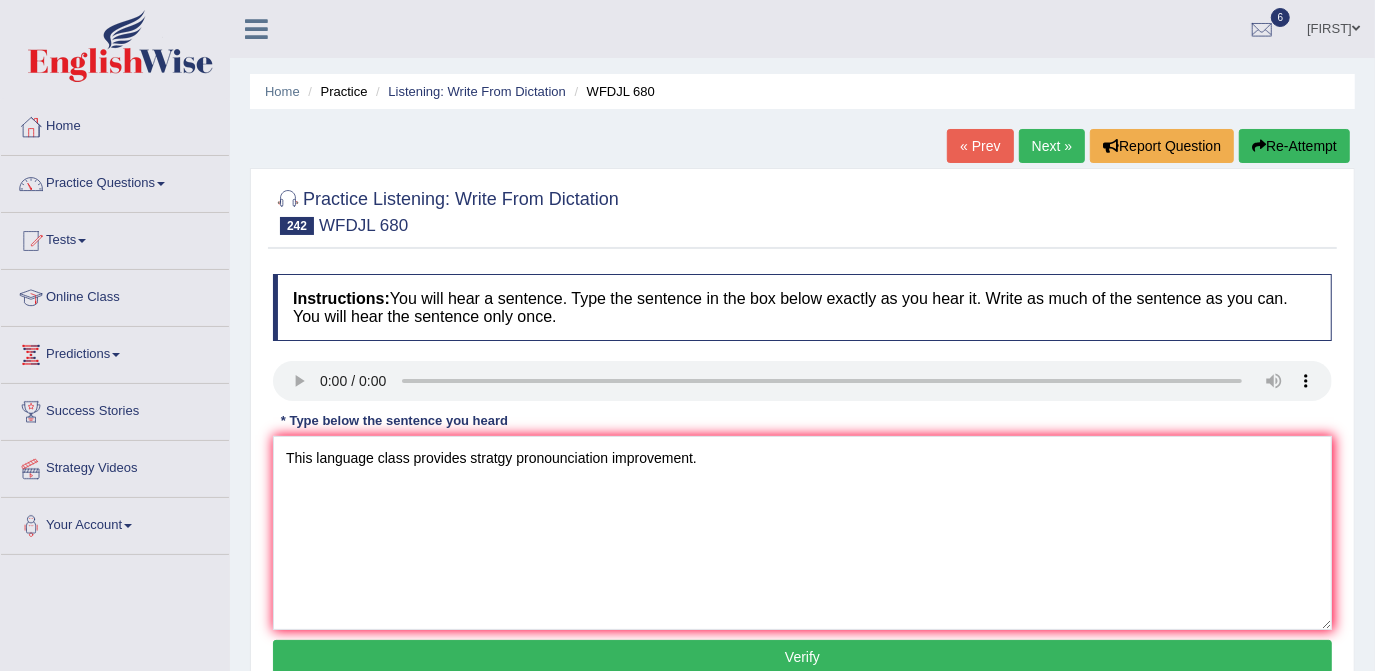 click on "Verify" at bounding box center [802, 657] 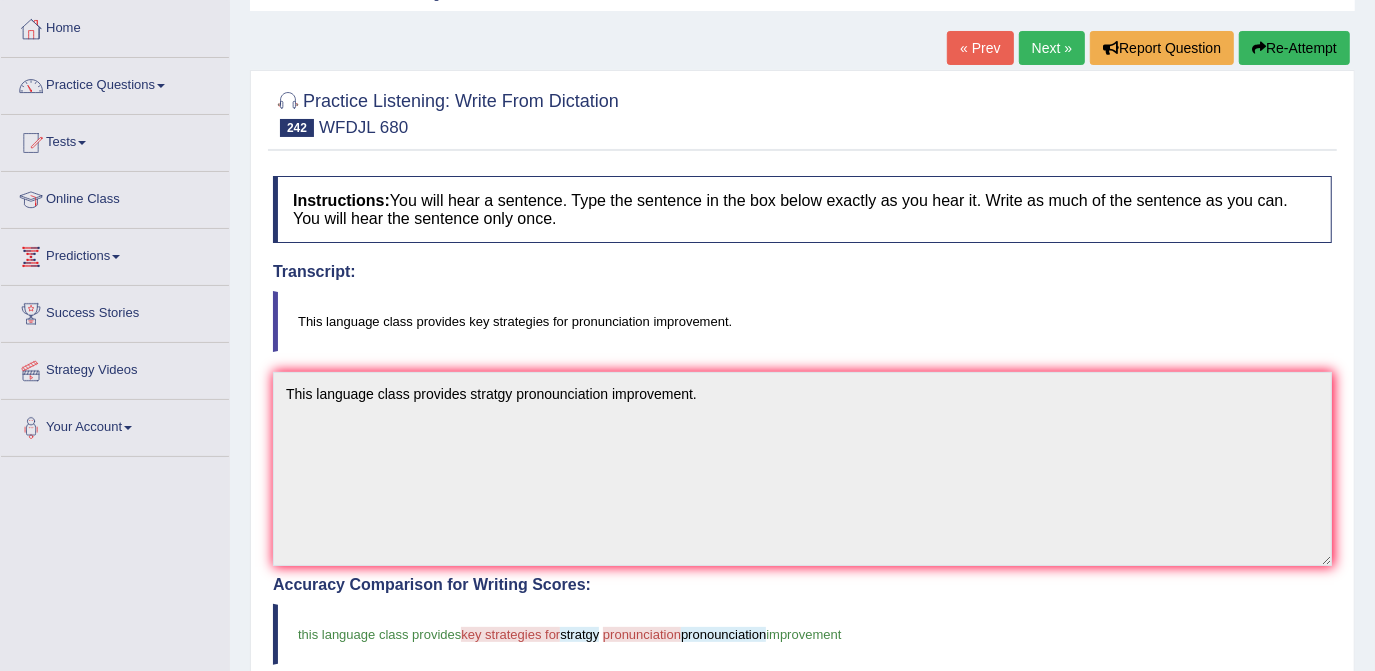scroll, scrollTop: 72, scrollLeft: 0, axis: vertical 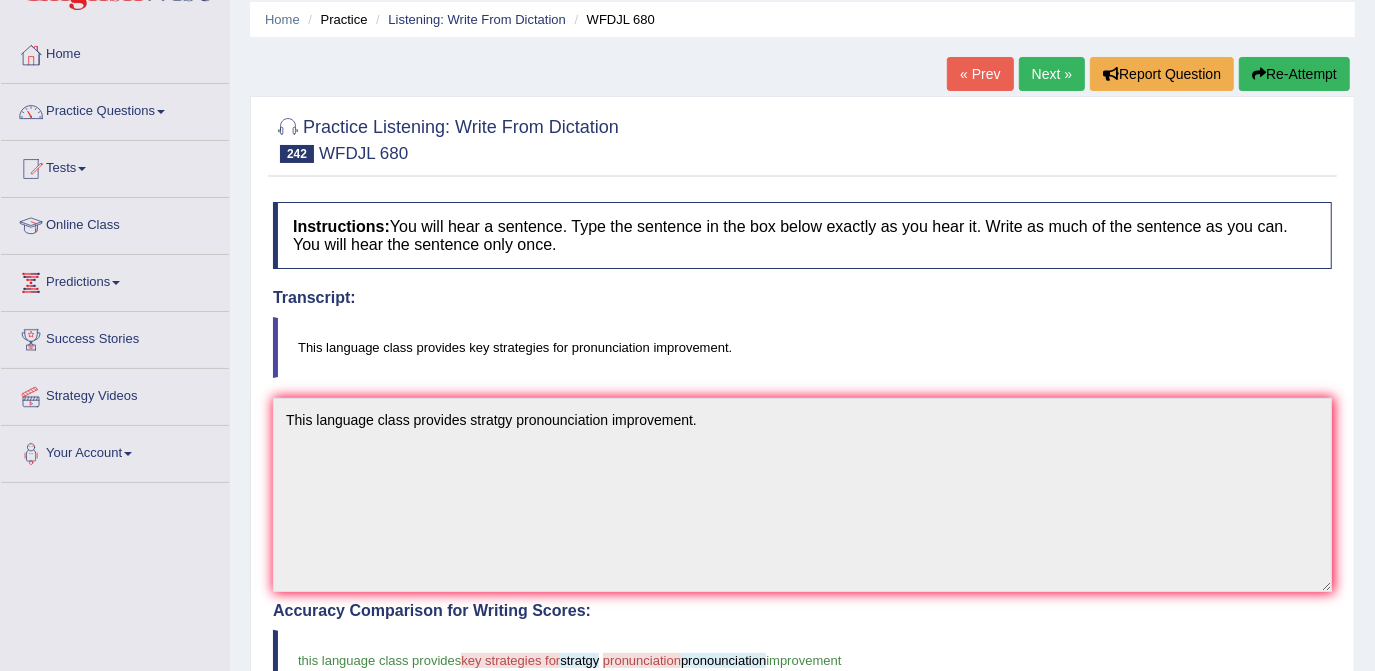 click on "Next »" at bounding box center (1052, 74) 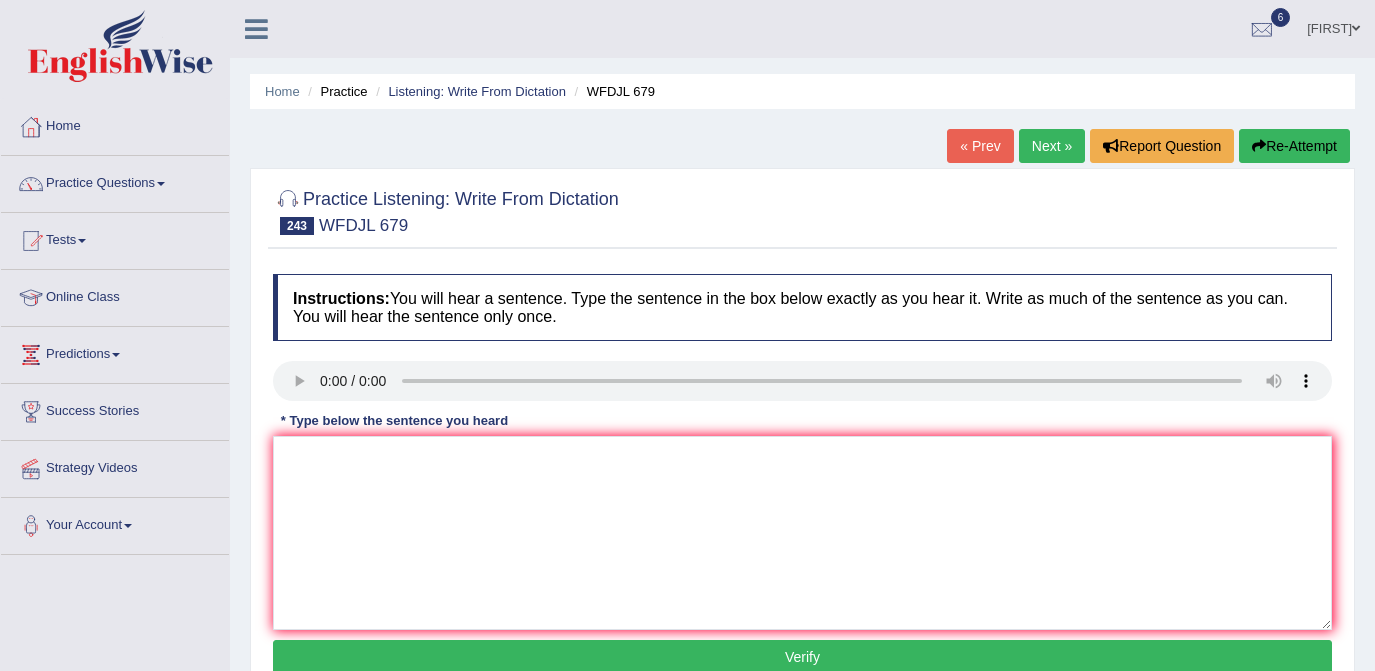 scroll, scrollTop: 0, scrollLeft: 0, axis: both 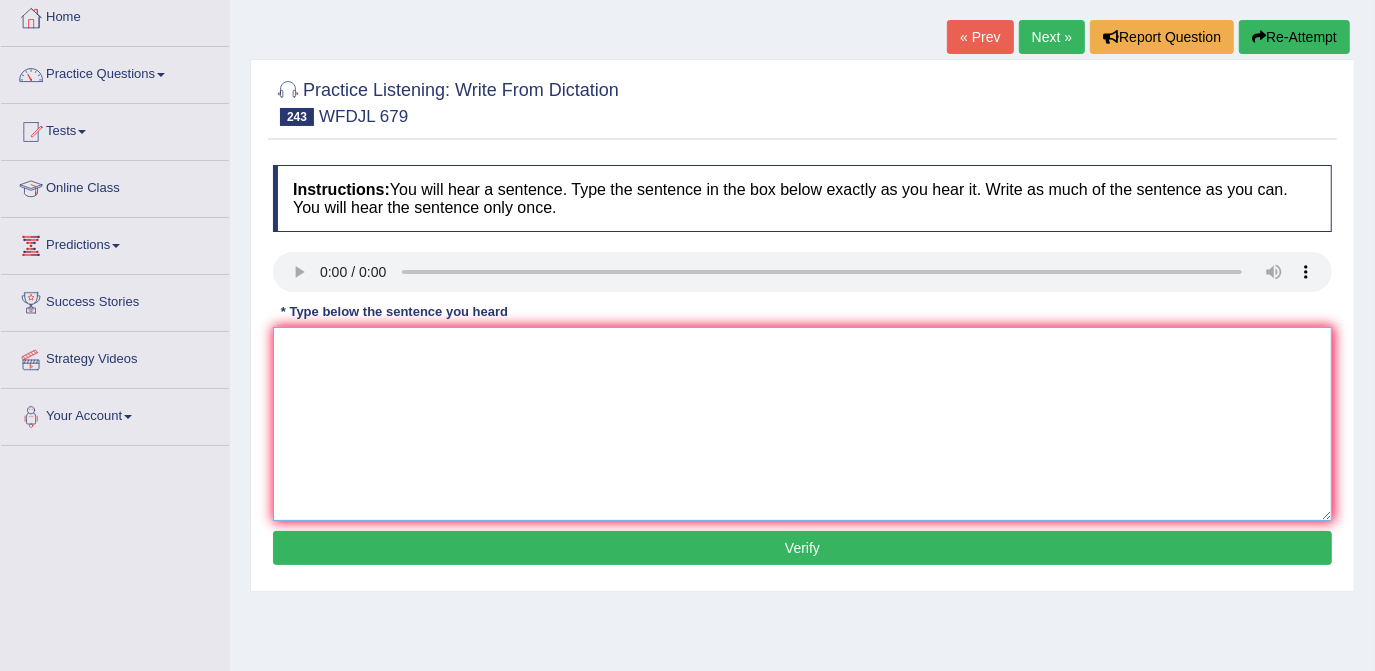 click at bounding box center (802, 424) 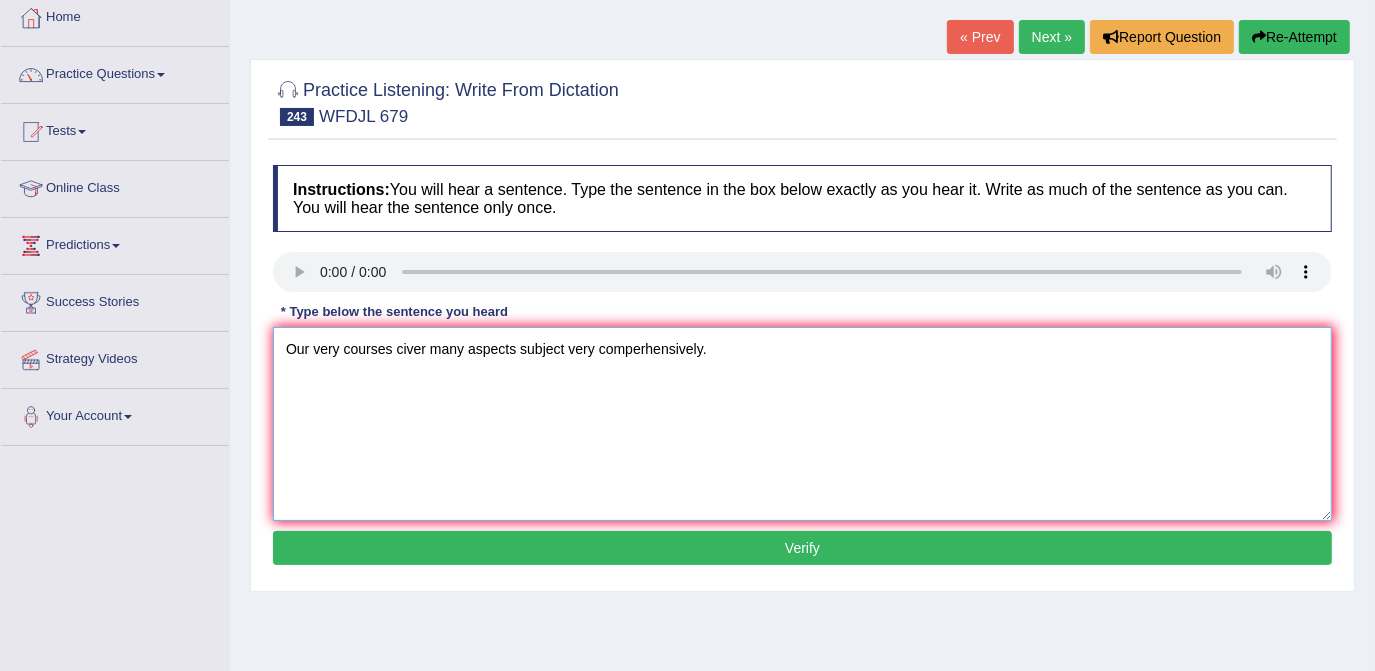 type on "Our very courses civer many aspects subject very comperhensively." 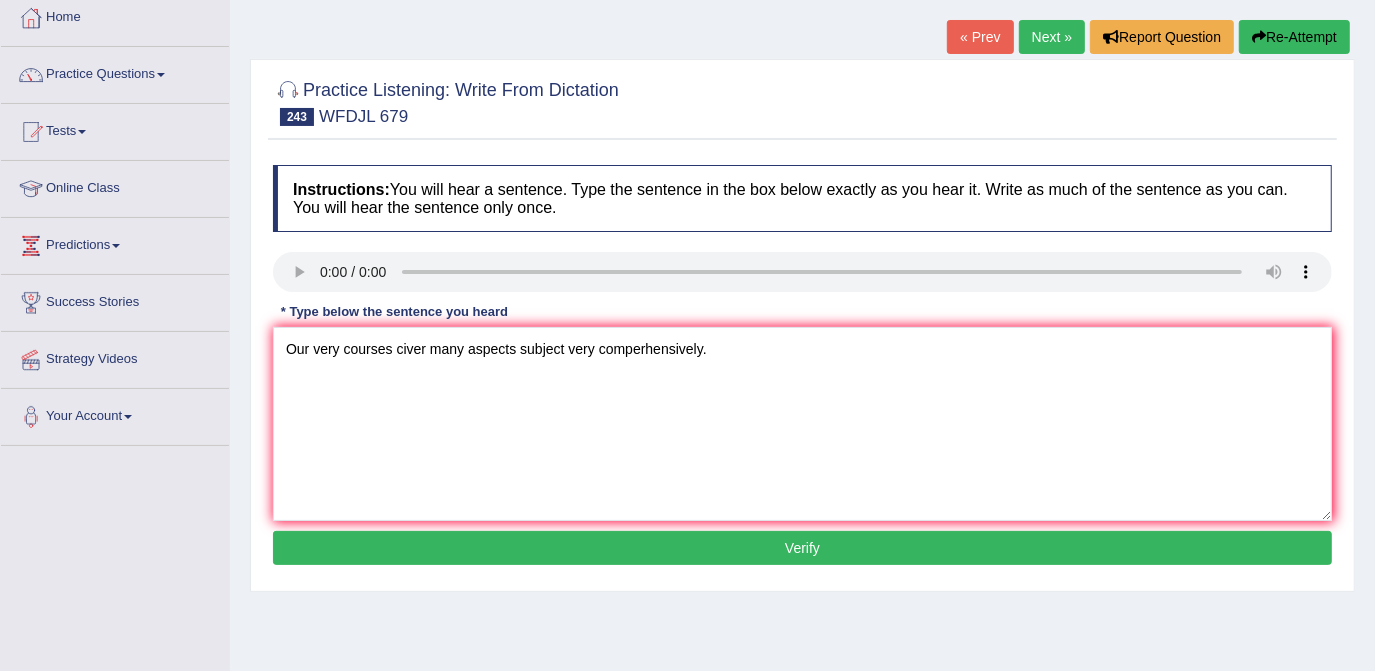 click on "Verify" at bounding box center [802, 548] 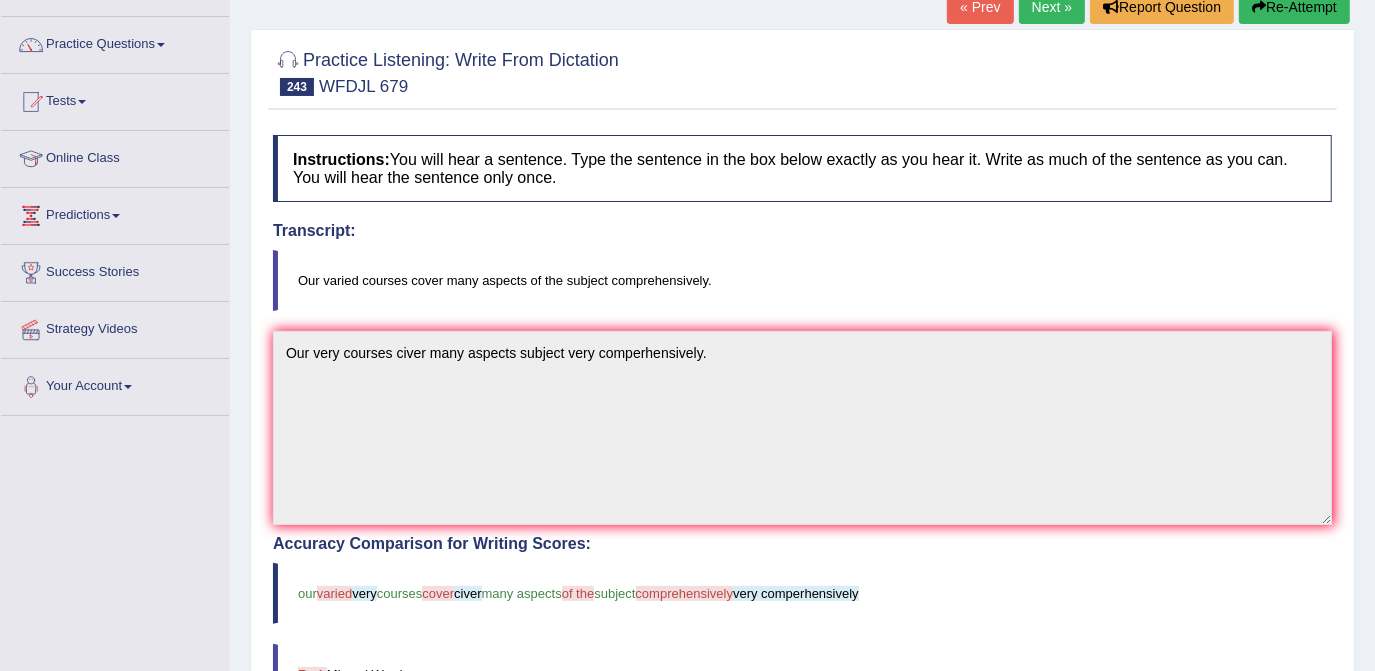 scroll, scrollTop: 145, scrollLeft: 0, axis: vertical 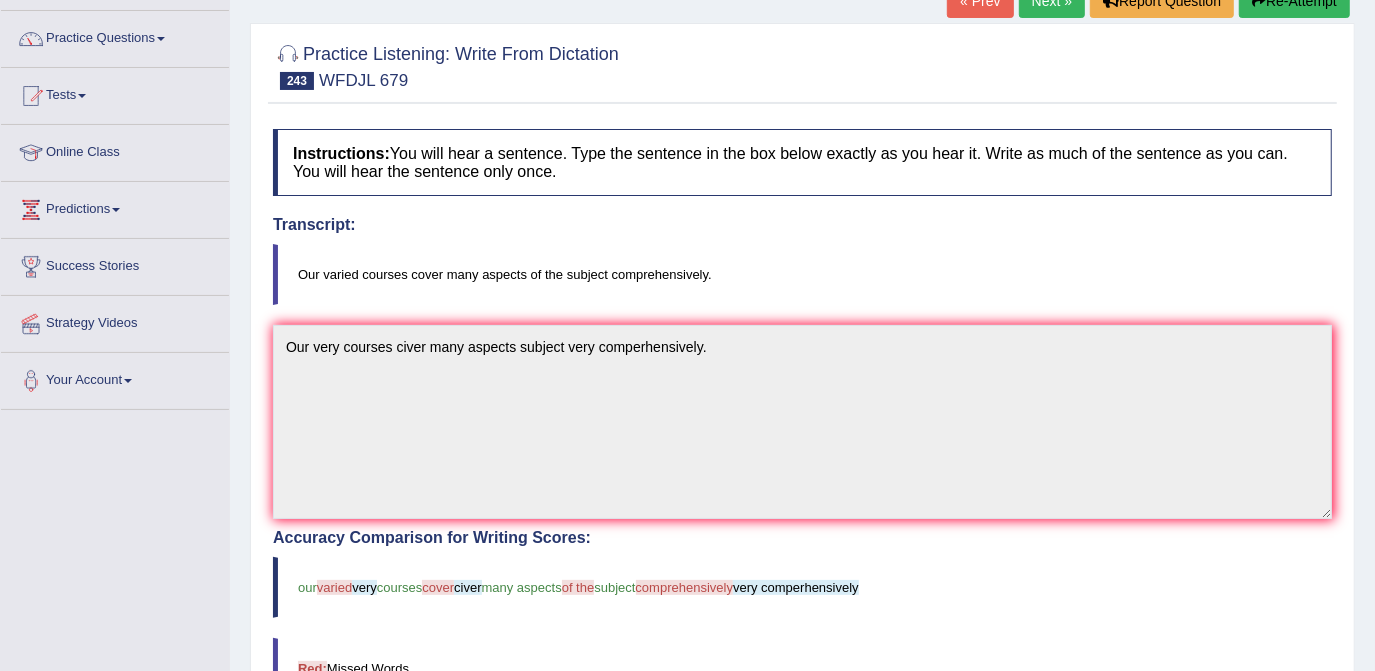 click on "Next »" at bounding box center [1052, 1] 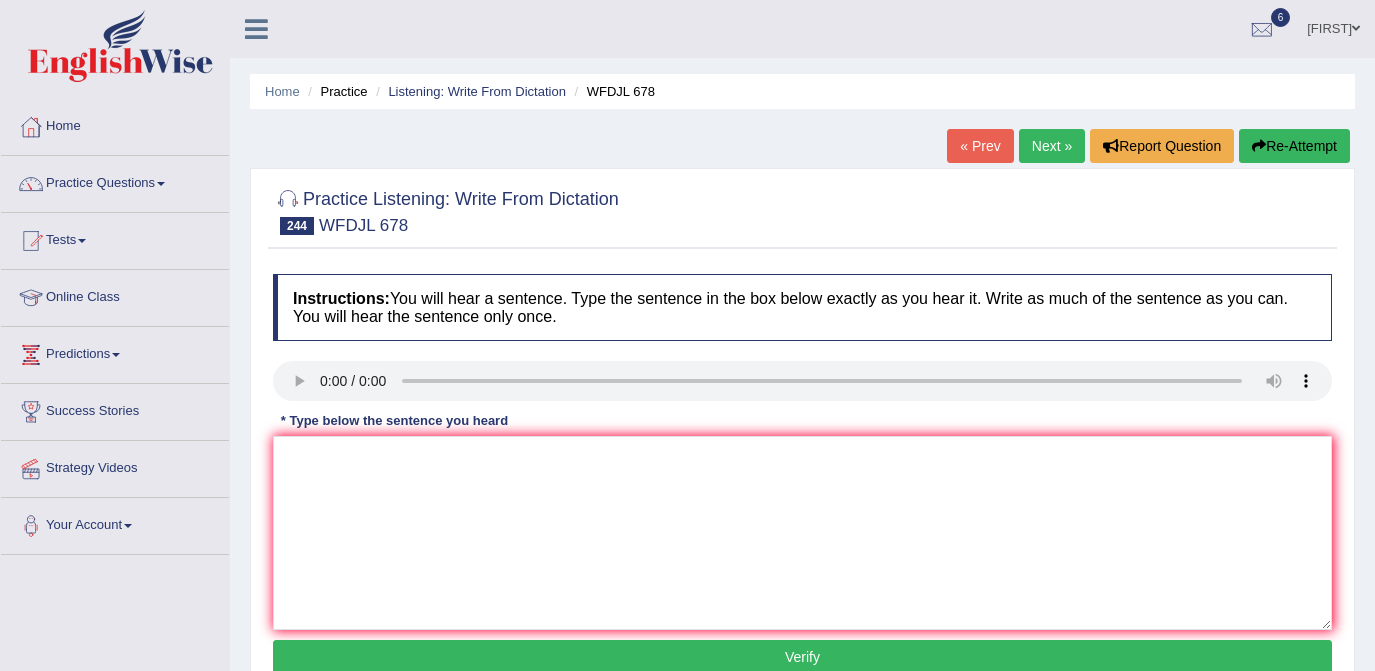 scroll, scrollTop: 0, scrollLeft: 0, axis: both 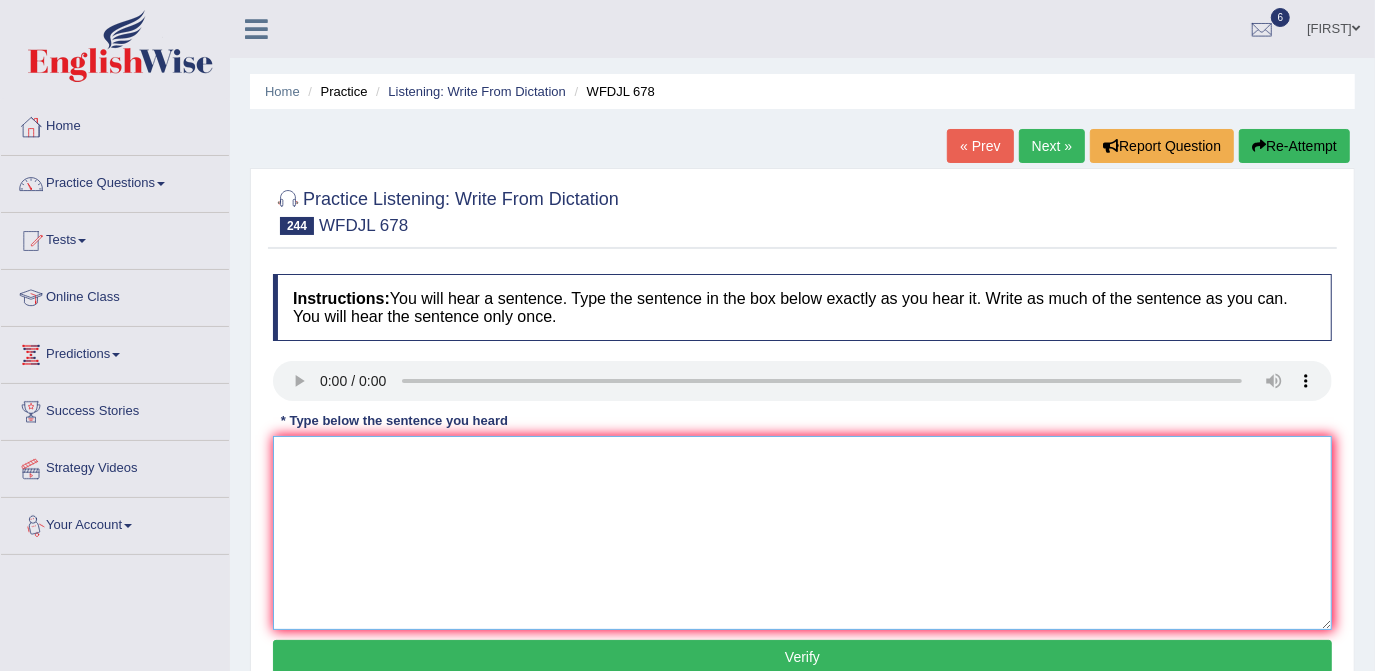 click at bounding box center (802, 533) 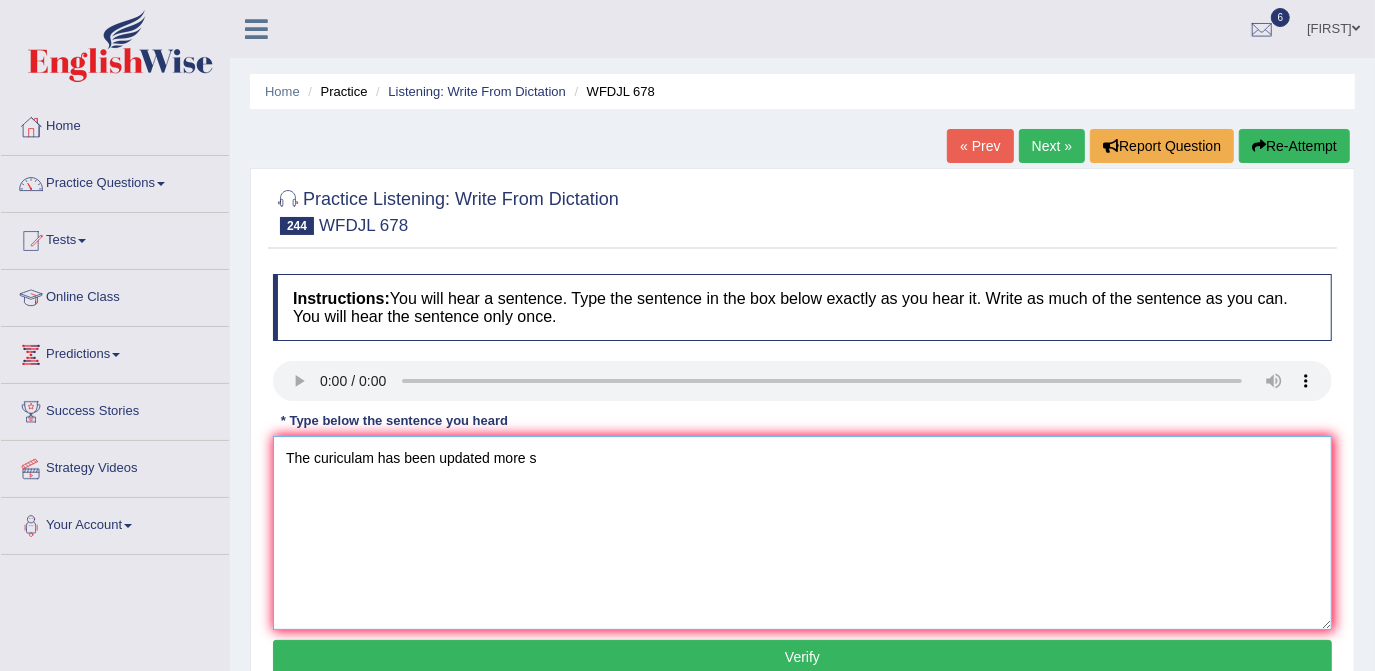 click on "The curiculam has been updated more s" at bounding box center [802, 533] 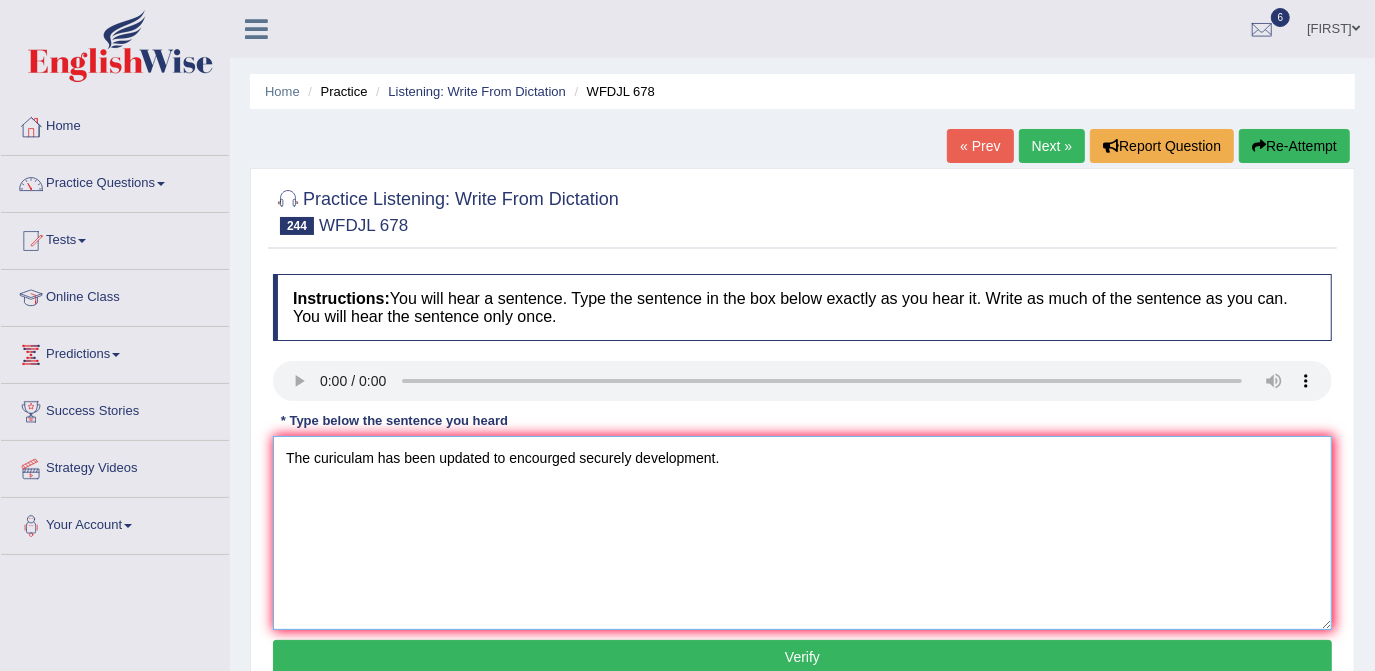 type on "The curiculam has been updated to encourged securely development." 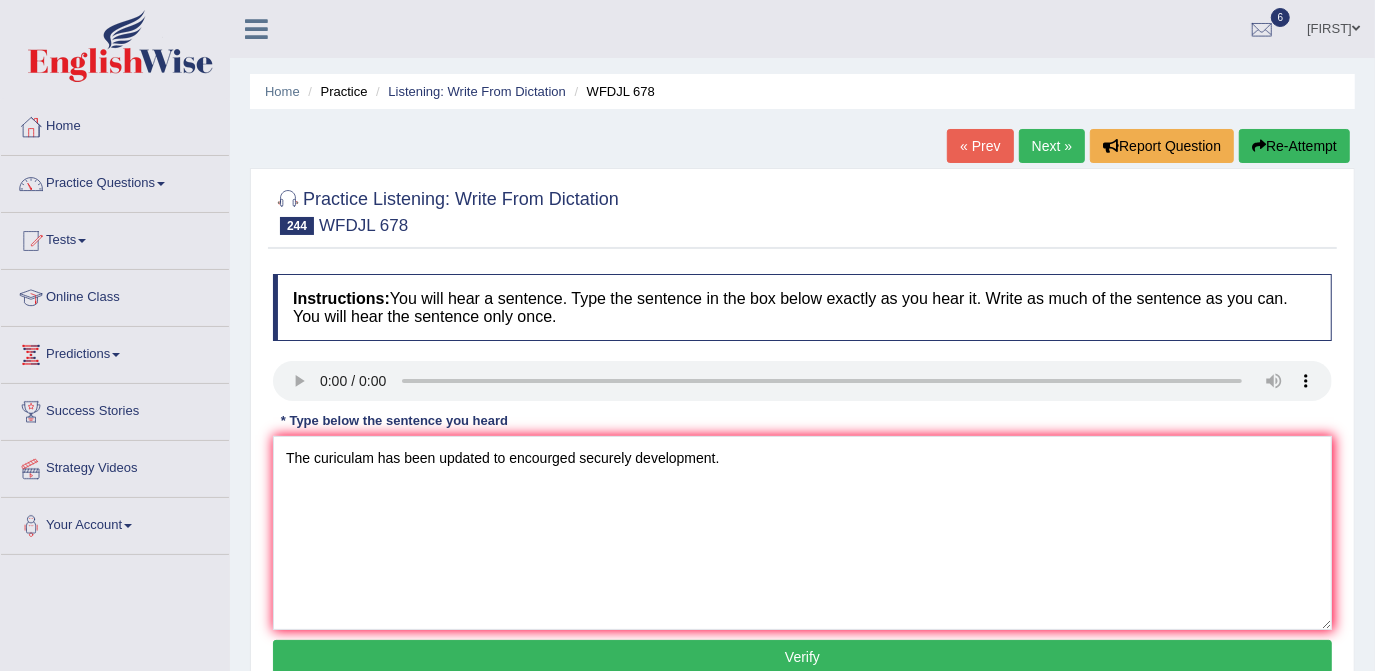 click on "Verify" at bounding box center (802, 657) 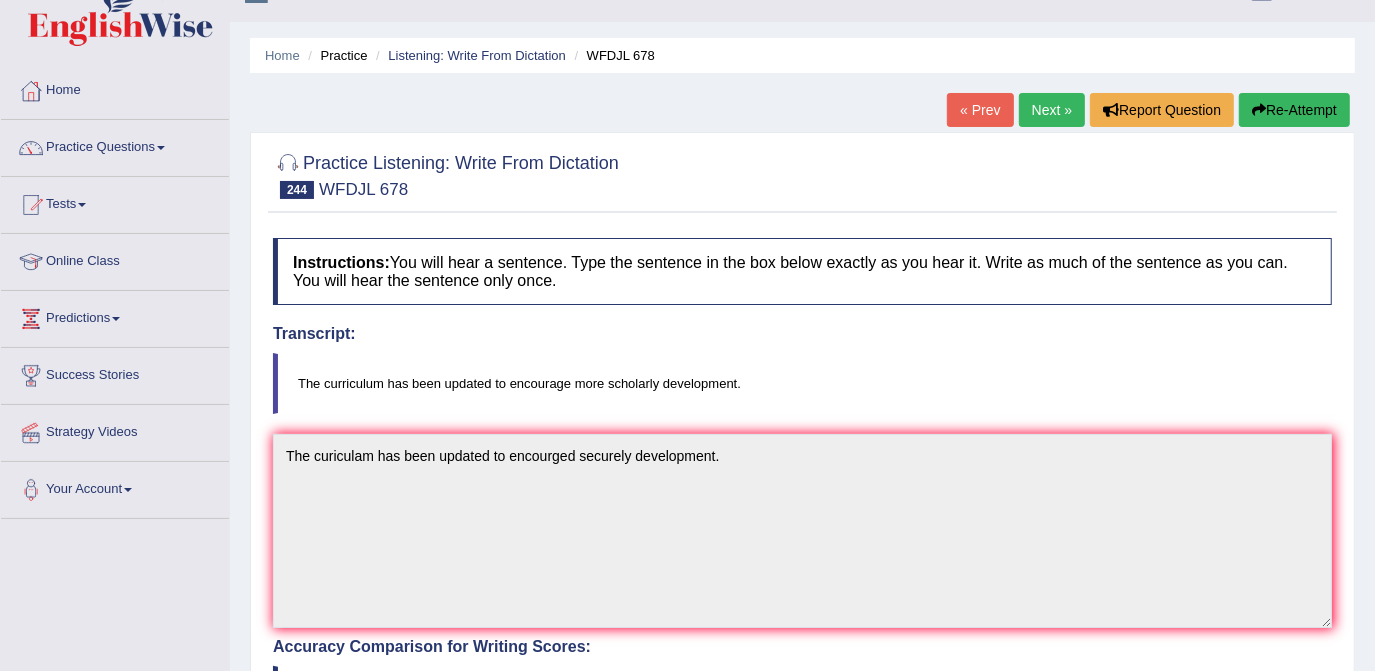 scroll, scrollTop: 0, scrollLeft: 0, axis: both 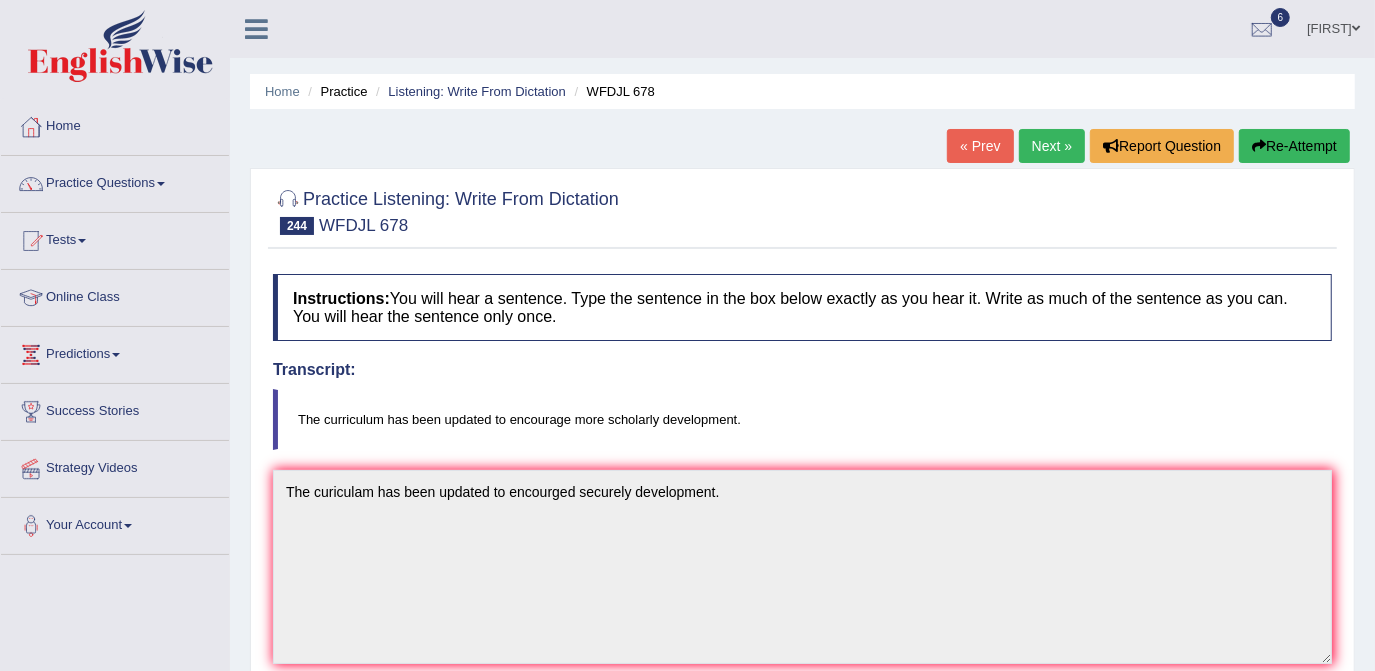 click on "Next »" at bounding box center (1052, 146) 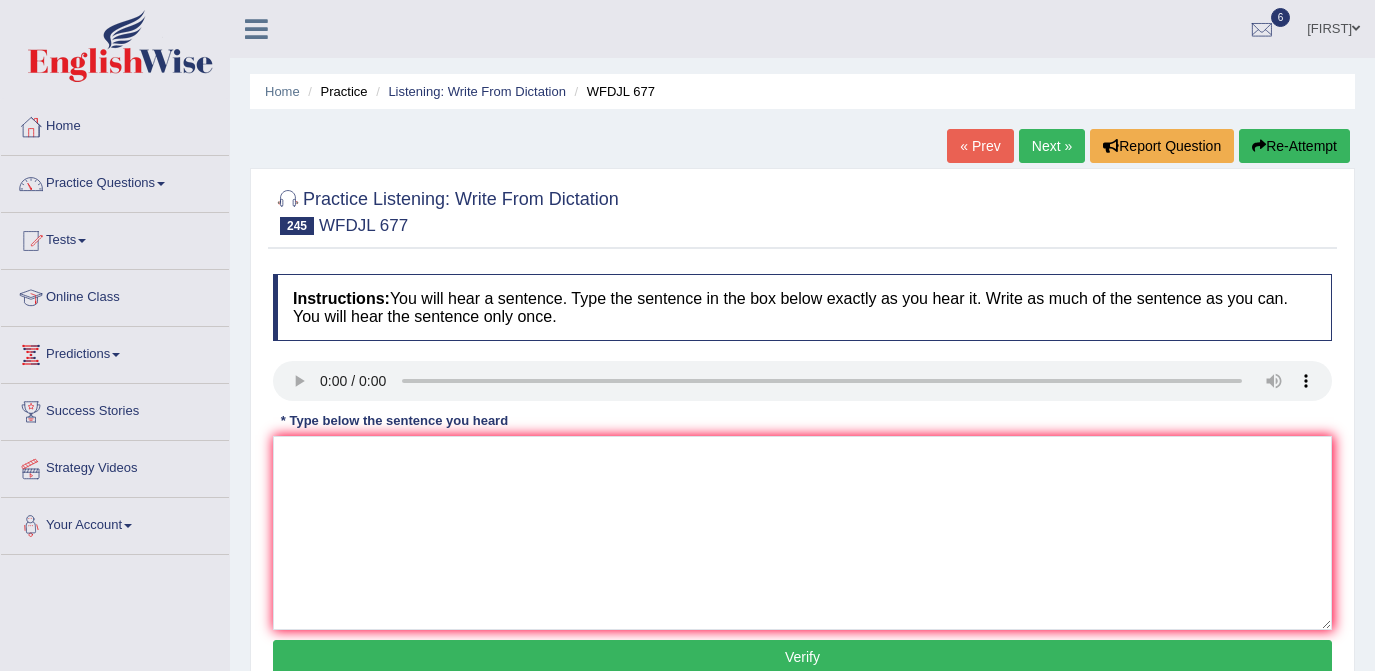 scroll, scrollTop: 0, scrollLeft: 0, axis: both 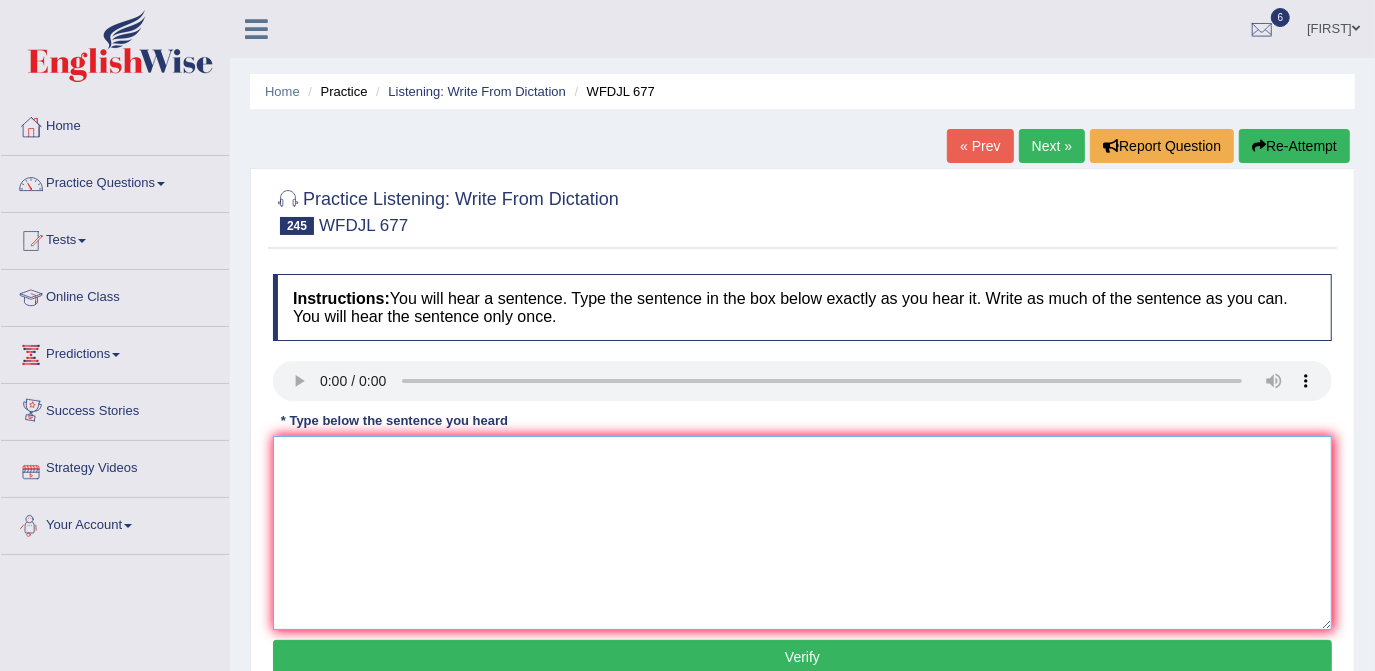 click at bounding box center [802, 533] 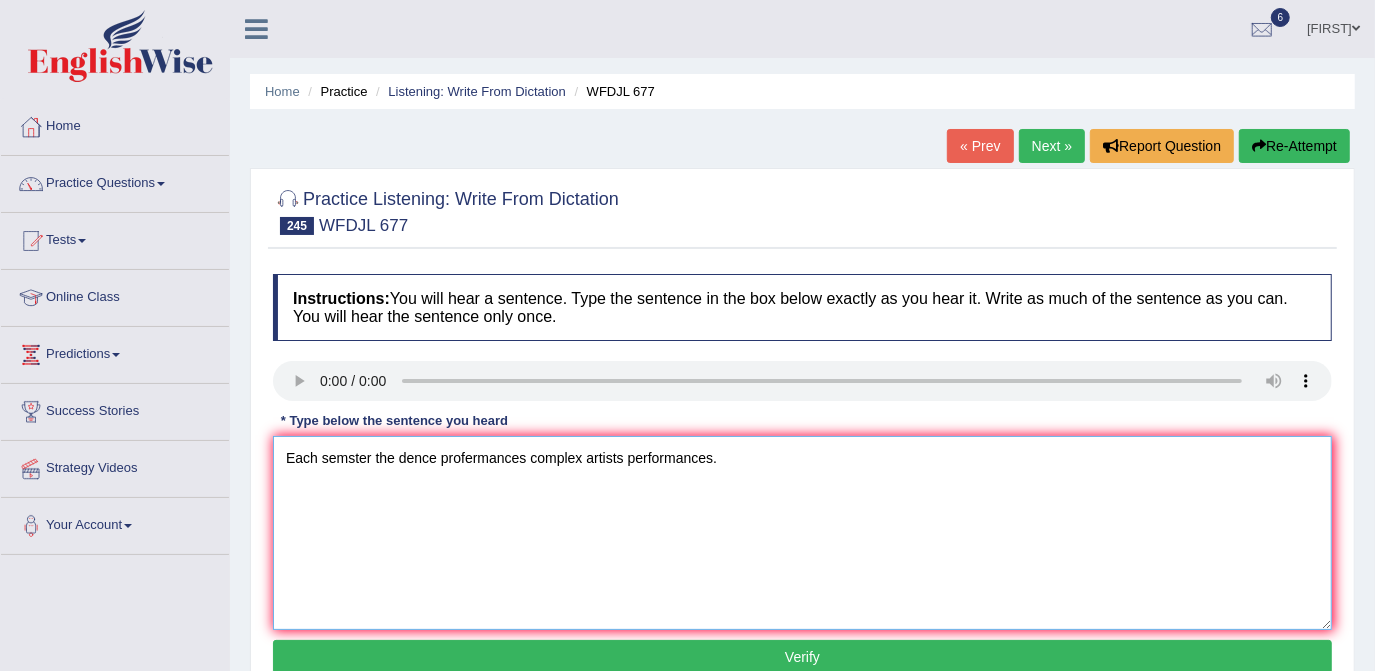 click on "Each semster the dence profermances complex artists performances." at bounding box center [802, 533] 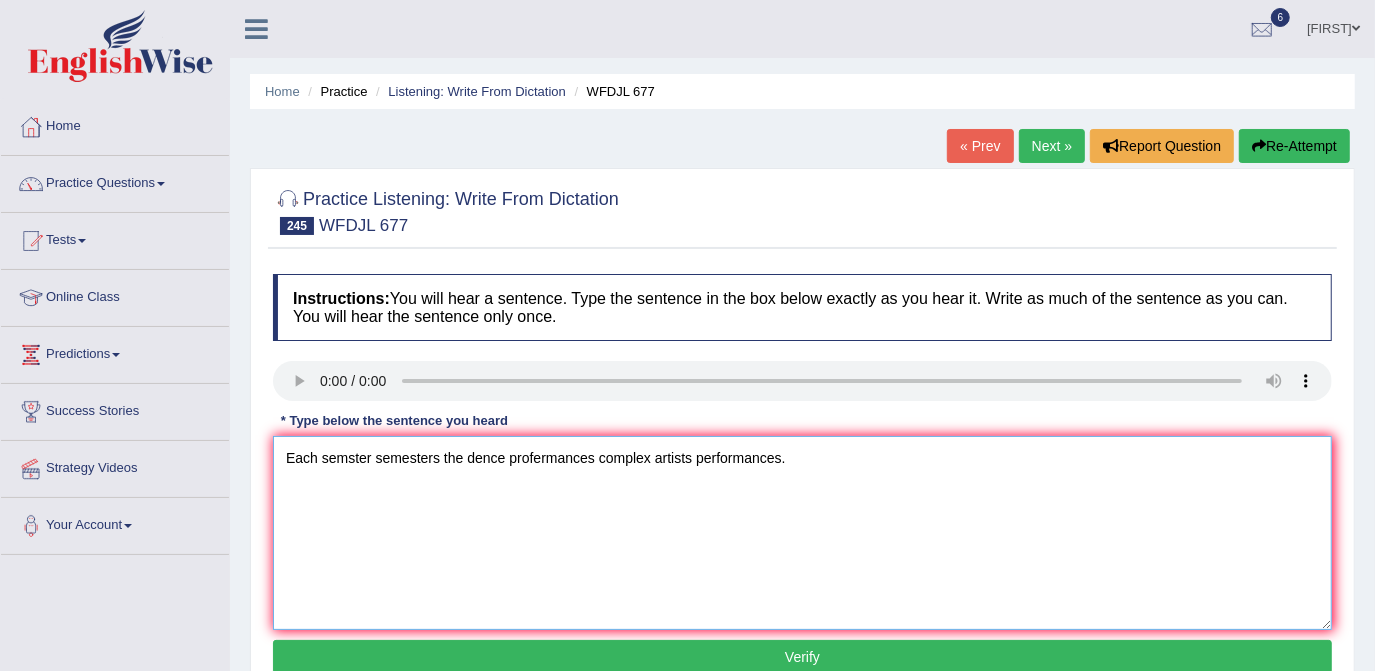 click on "Each semster semesters the dence profermances complex artists performances." at bounding box center [802, 533] 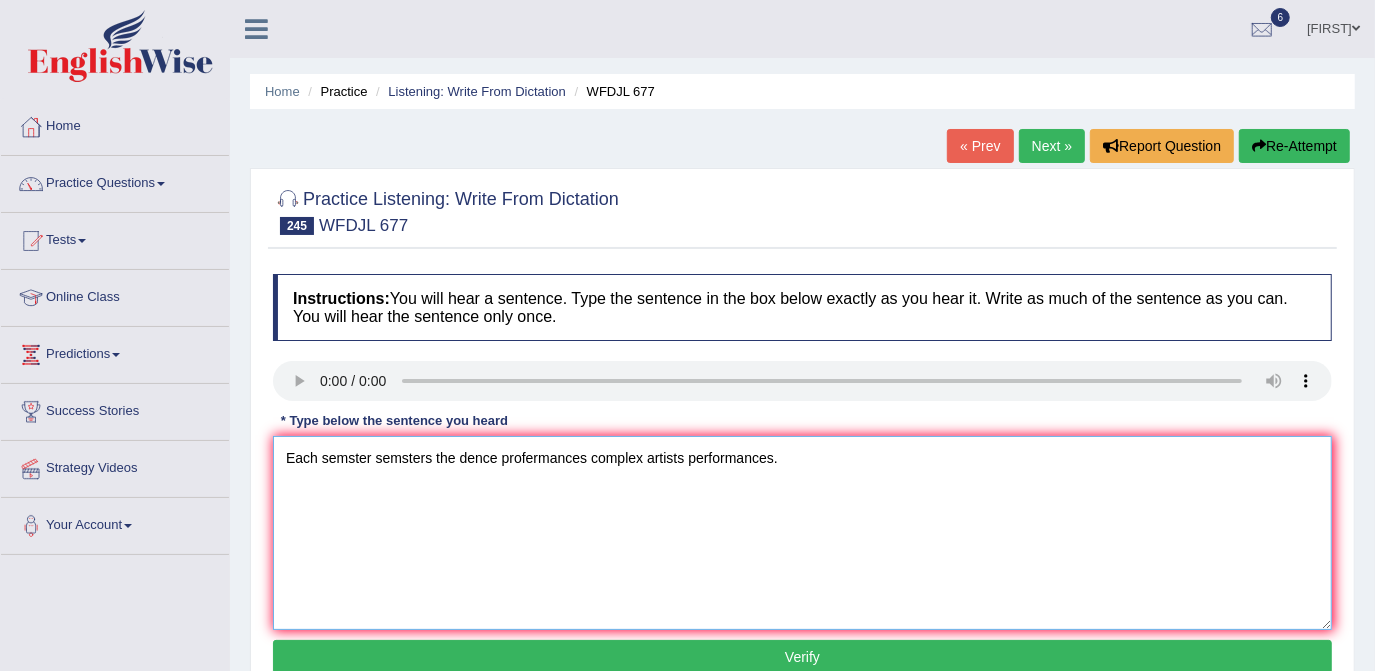 click on "Each semster semsters the dence profermances complex artists performances." at bounding box center (802, 533) 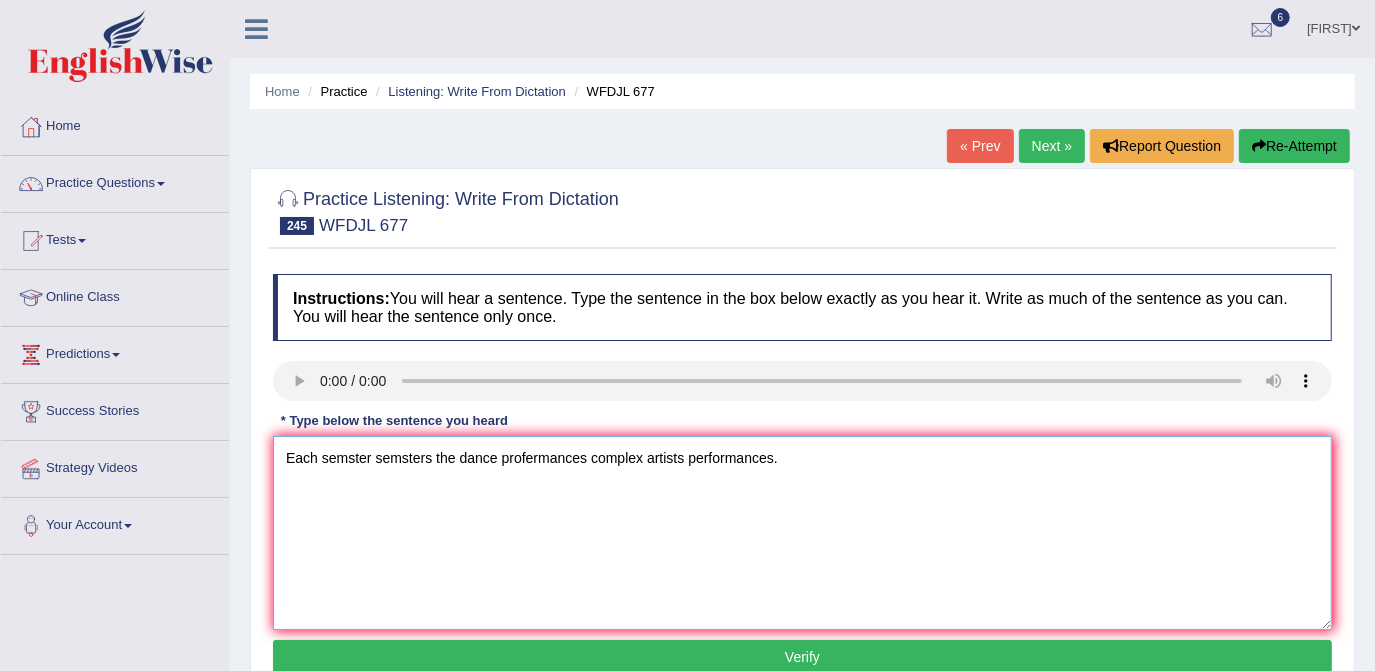 type on "Each semster semsters the dance profermances complex artists performances." 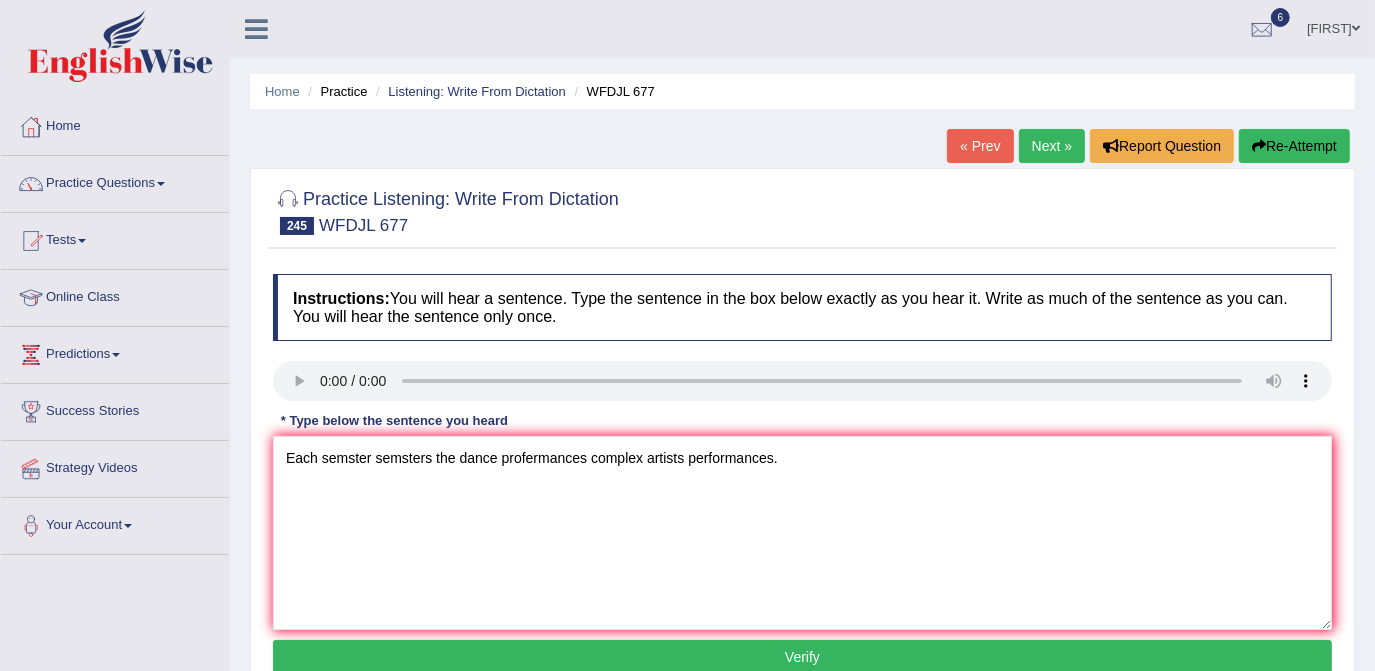 click on "Verify" at bounding box center (802, 657) 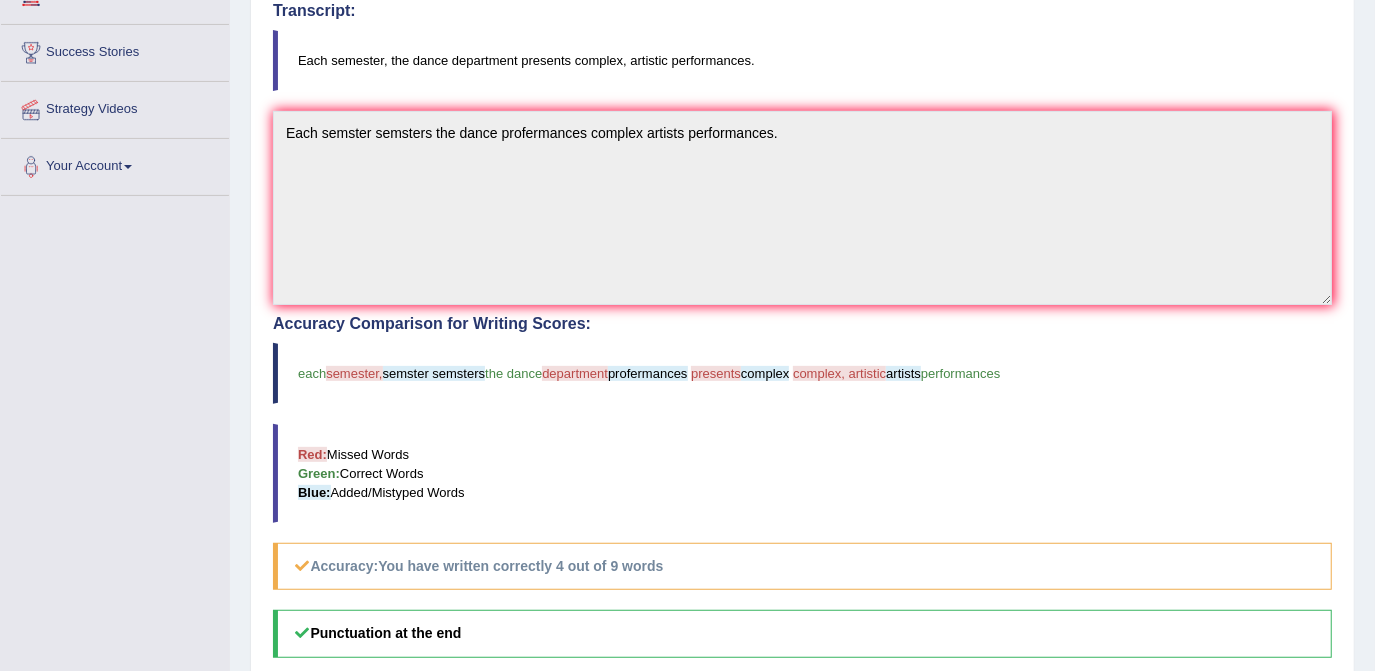 scroll, scrollTop: 363, scrollLeft: 0, axis: vertical 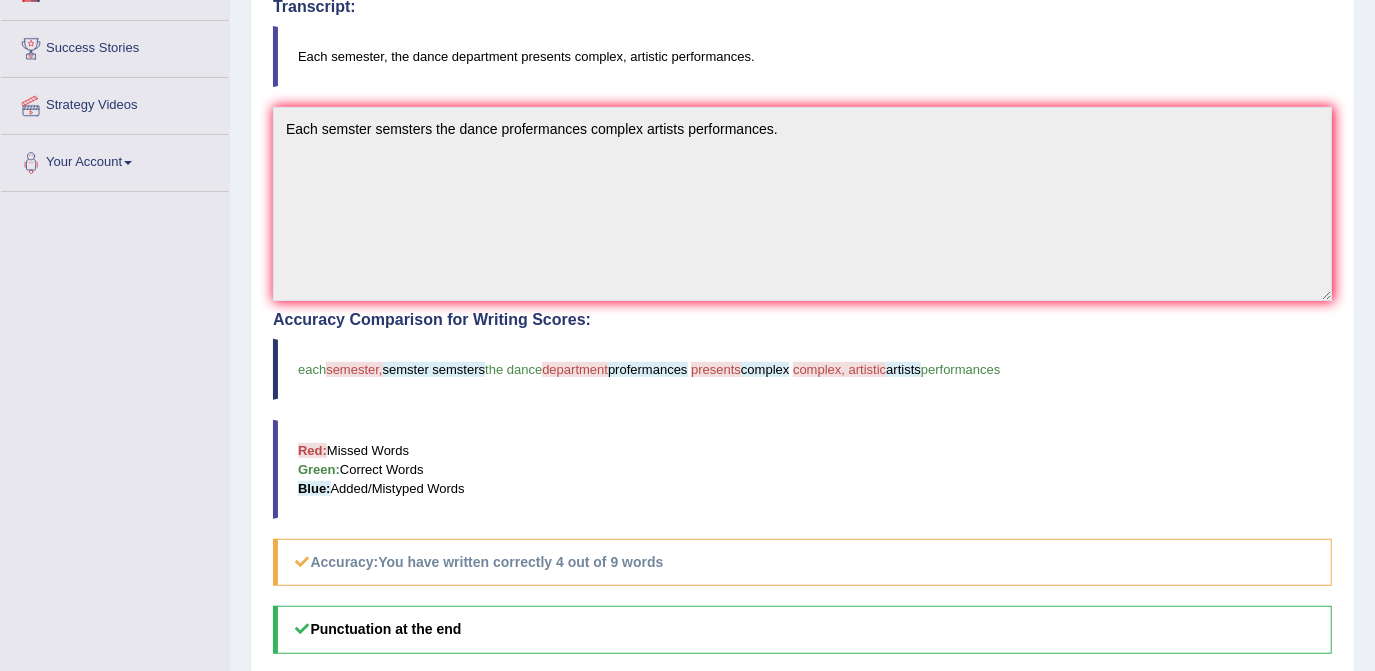 click on "Punctuation at the end  You wrote first capital letter A.I. Engine Result:  Each   semster   semsters   the   dance   profermances   complex   artists   performances ." at bounding box center [802, 717] 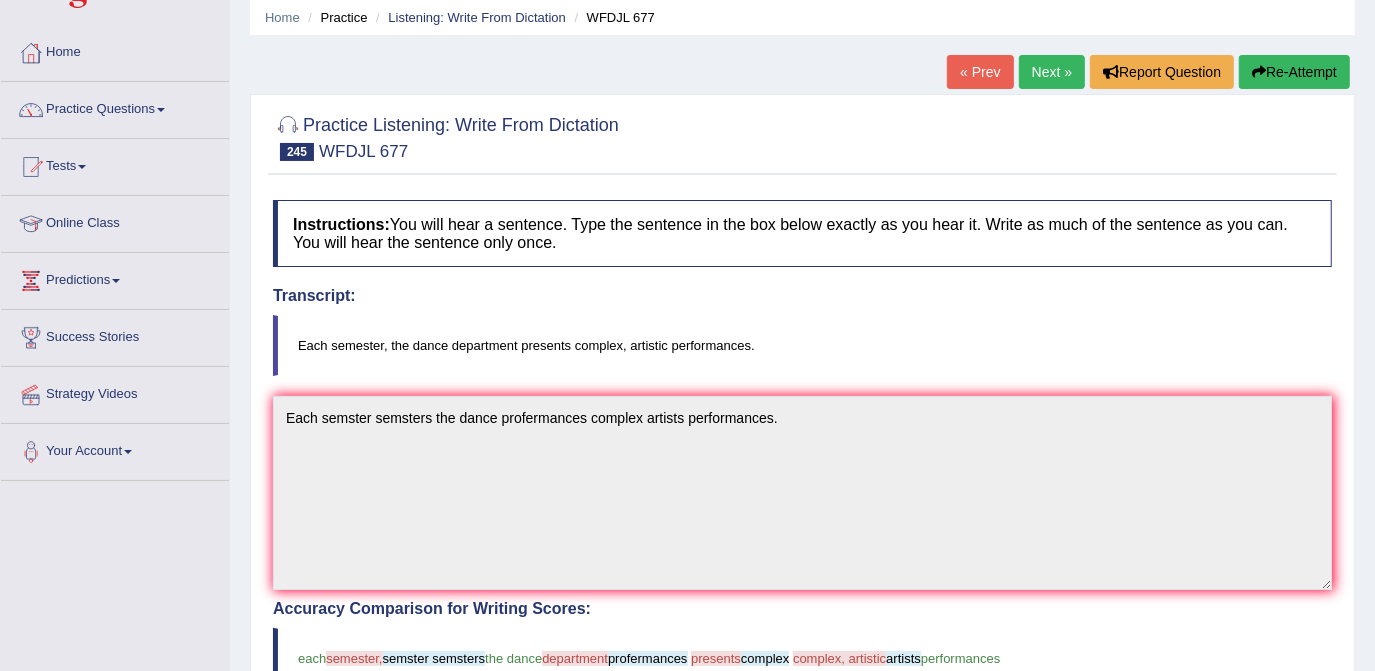 scroll, scrollTop: 72, scrollLeft: 0, axis: vertical 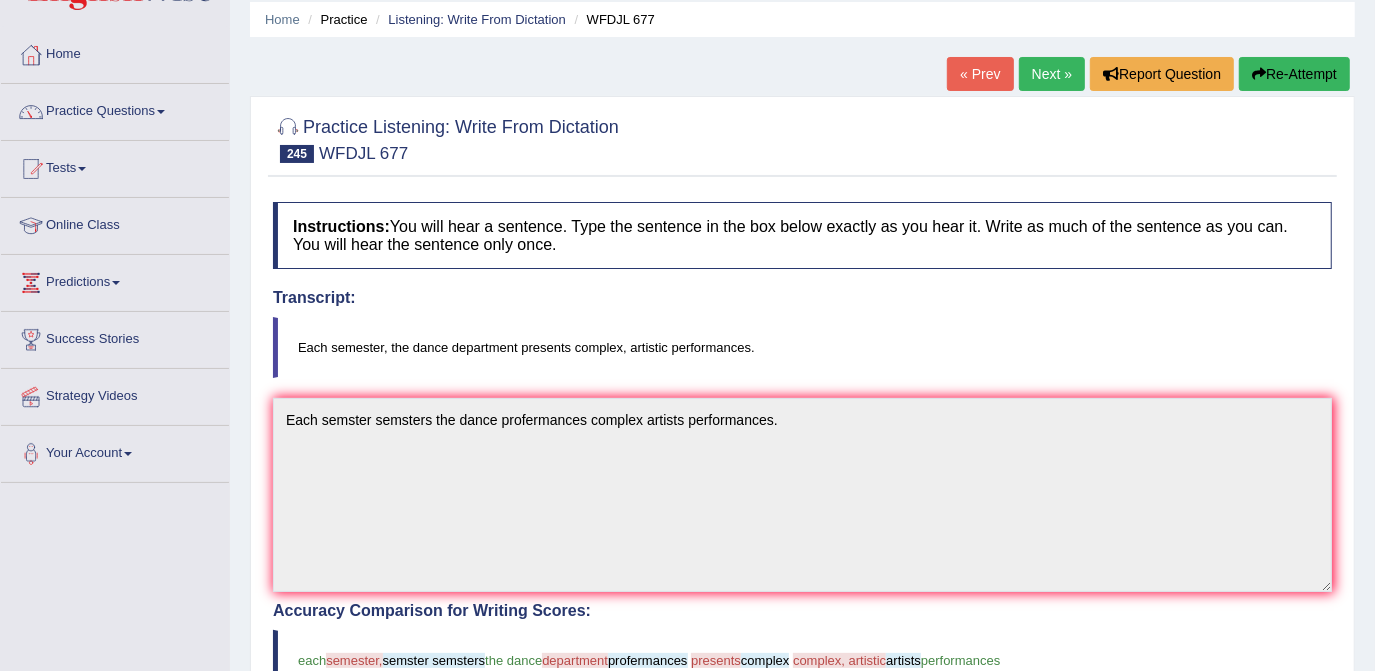 click on "Re-Attempt" at bounding box center (1294, 74) 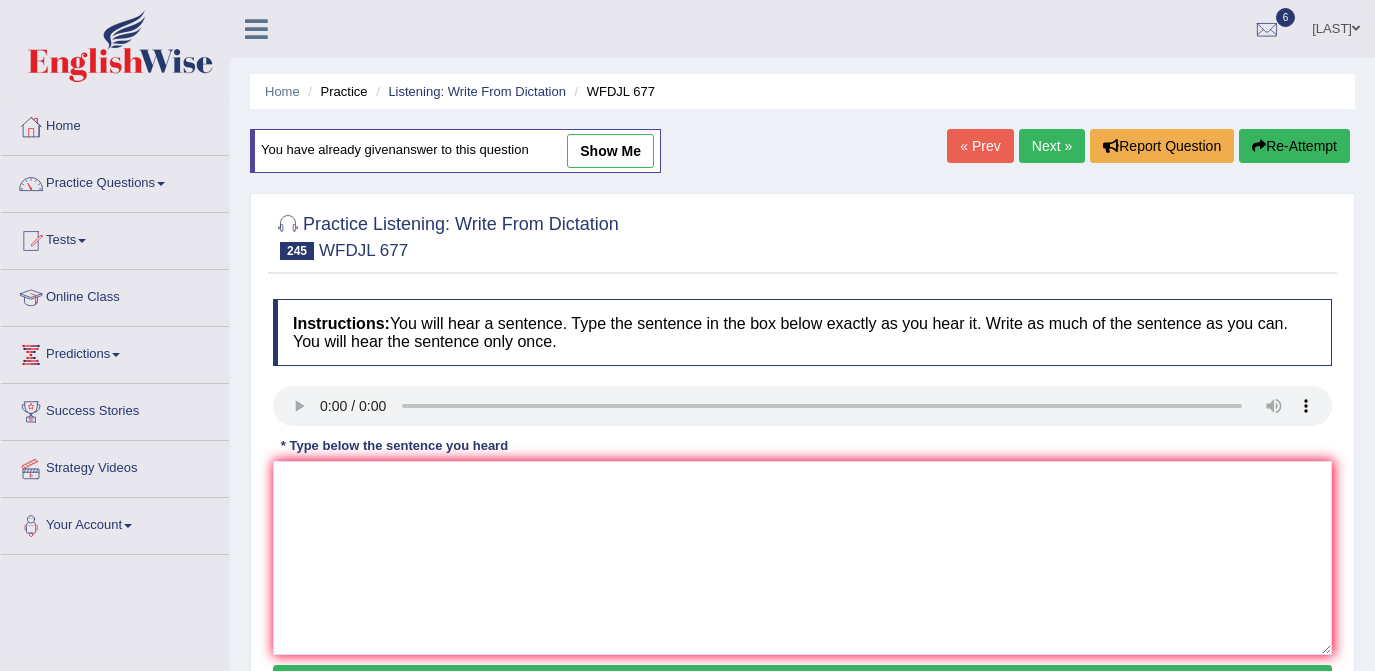 scroll, scrollTop: 72, scrollLeft: 0, axis: vertical 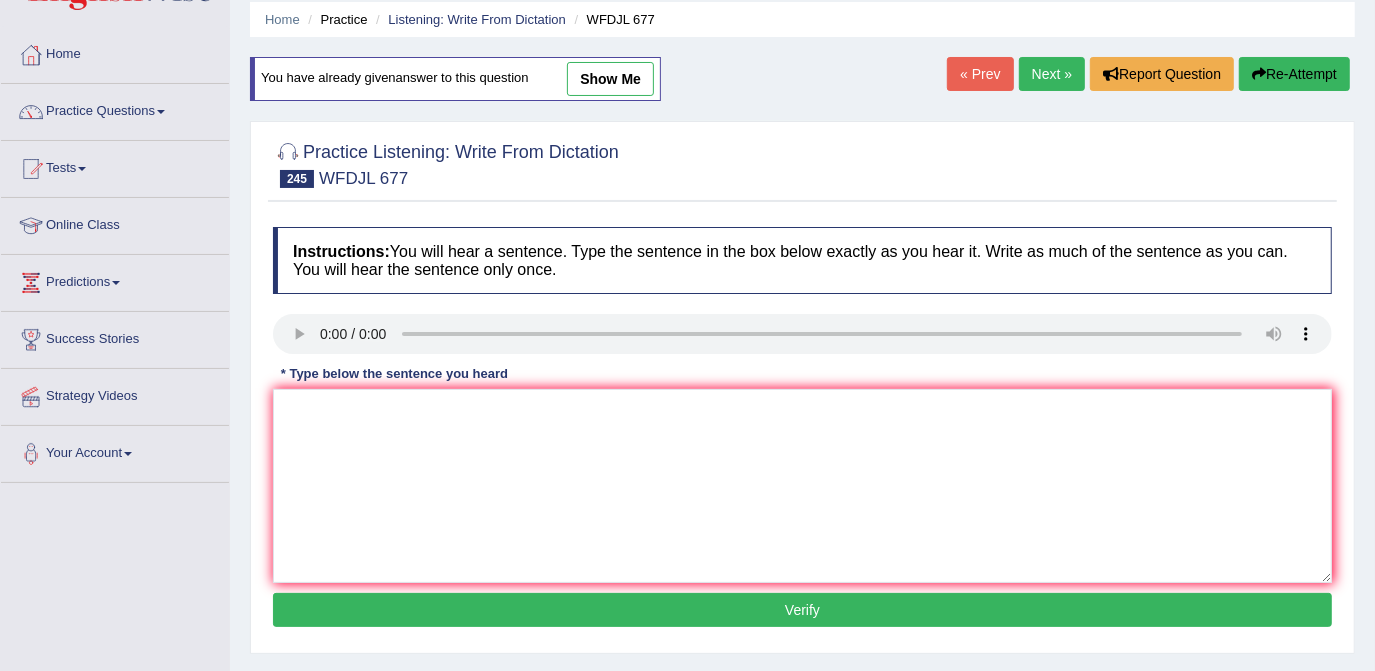 click on "Next »" at bounding box center [1052, 74] 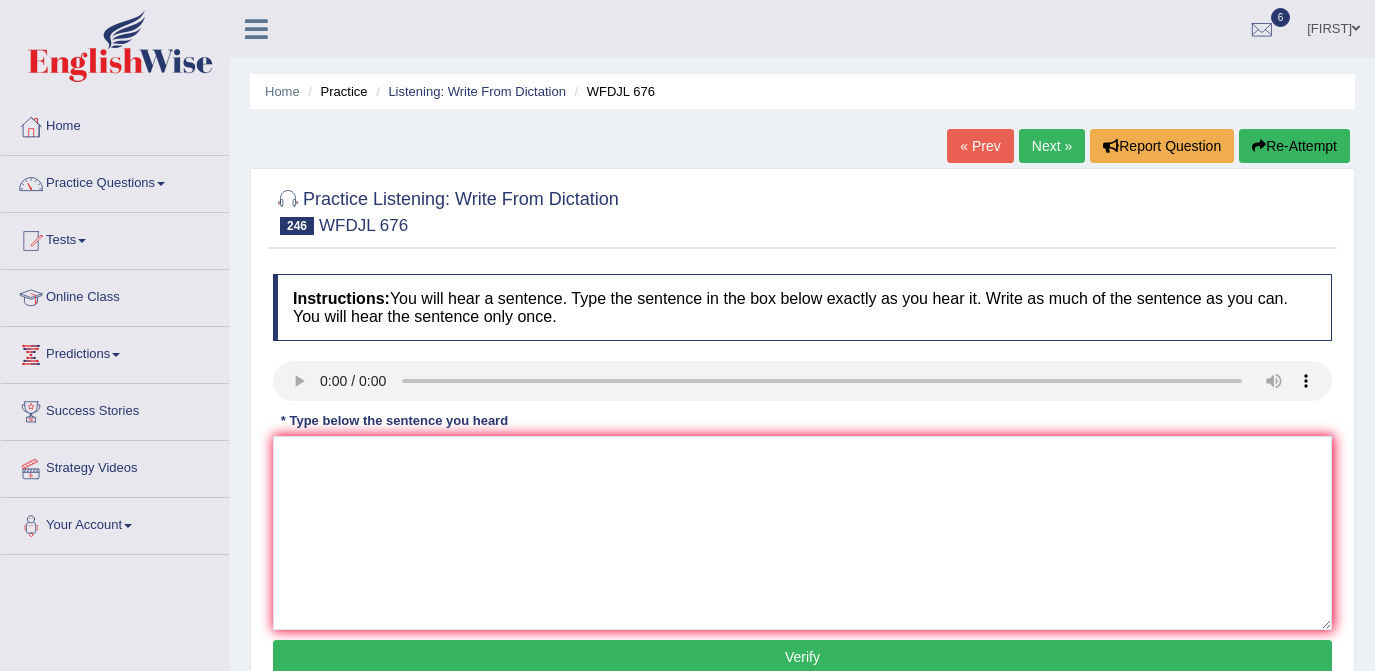 scroll, scrollTop: 0, scrollLeft: 0, axis: both 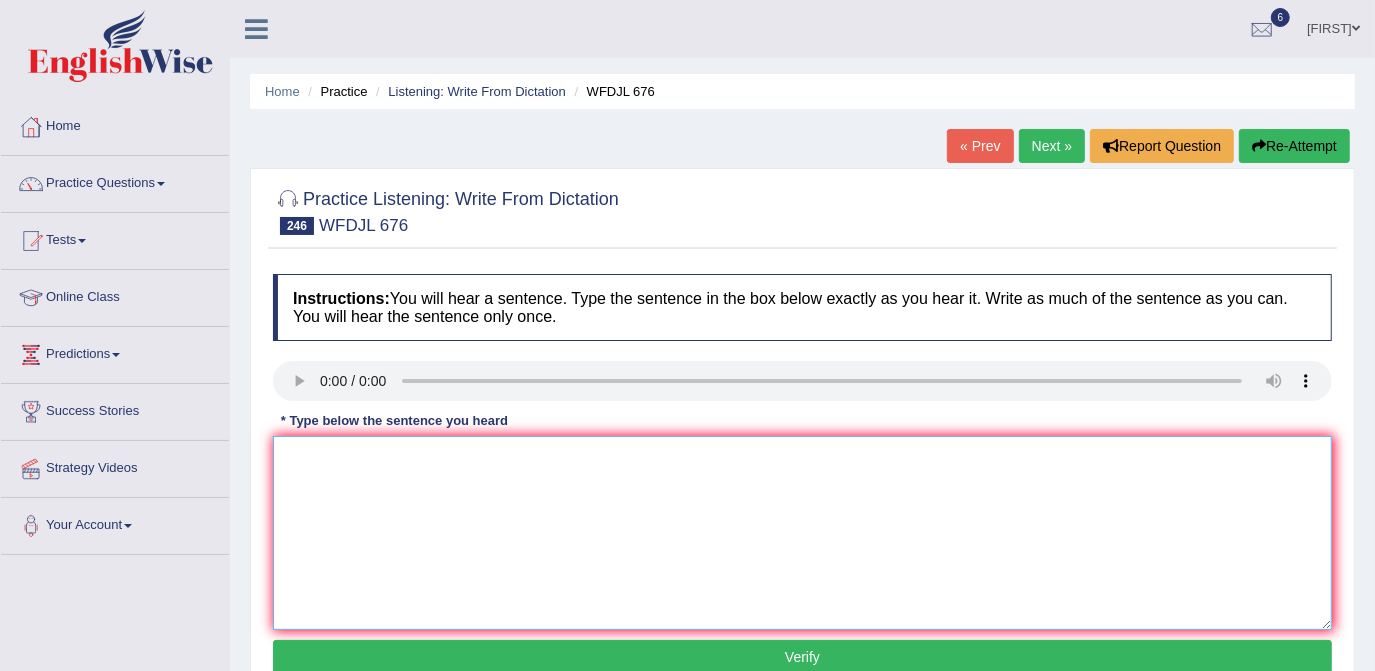 click at bounding box center (802, 533) 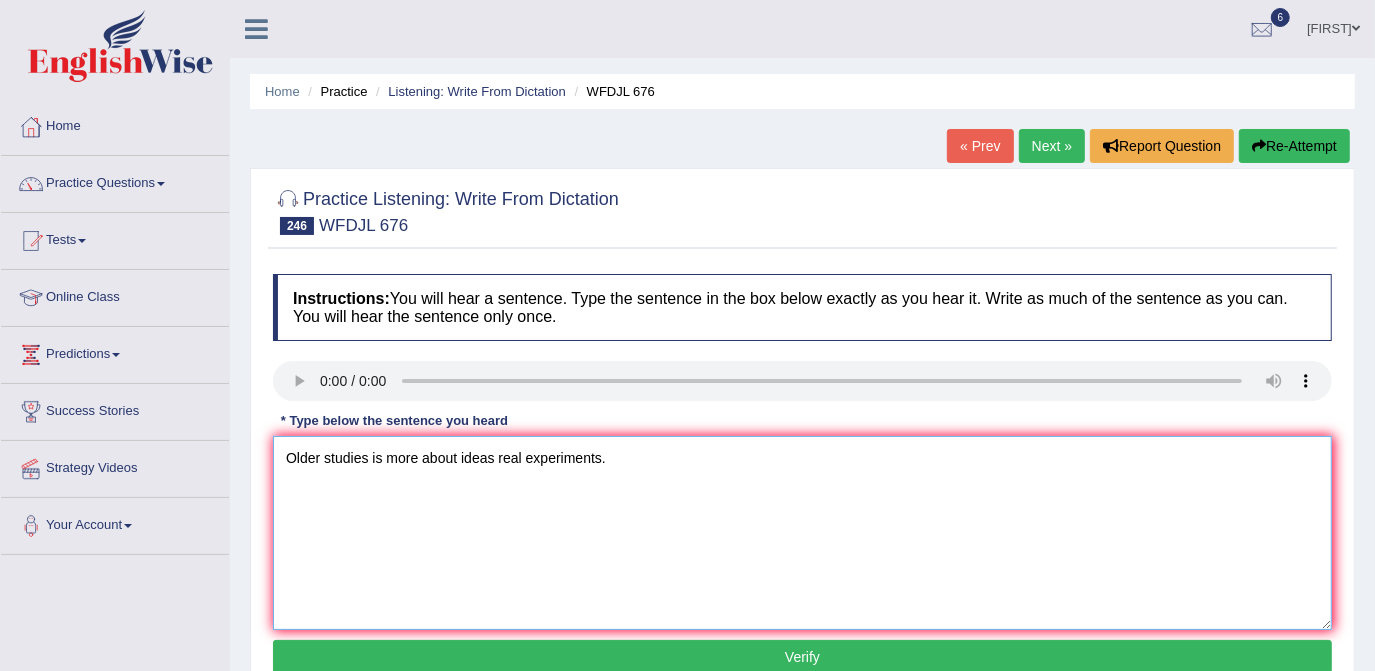 type on "Older studies is more about ideas real experiments." 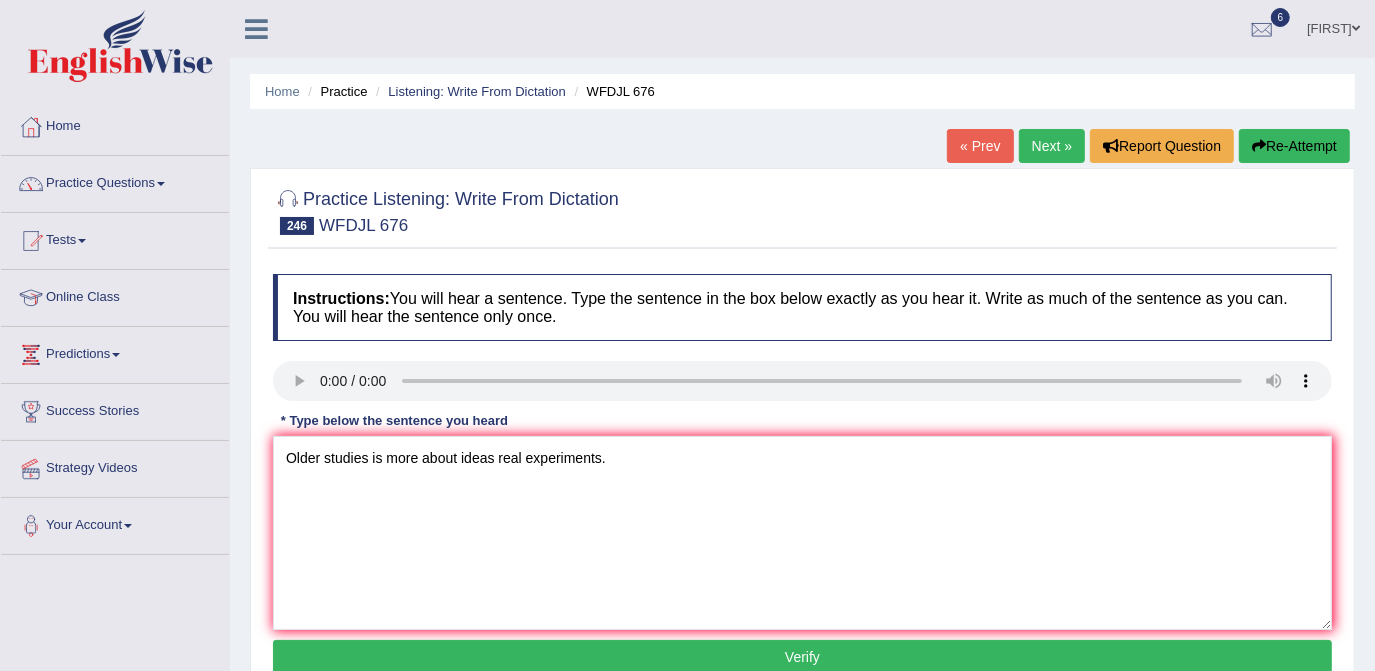 click on "Verify" at bounding box center [802, 657] 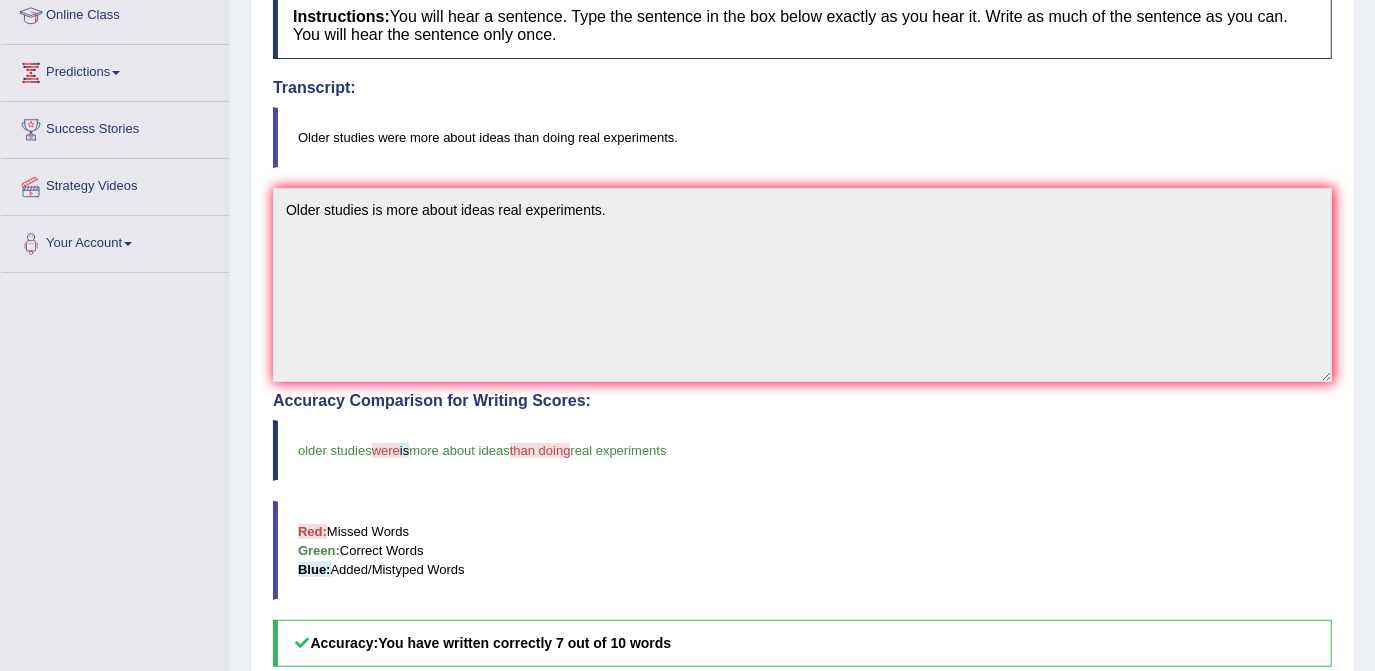scroll, scrollTop: 72, scrollLeft: 0, axis: vertical 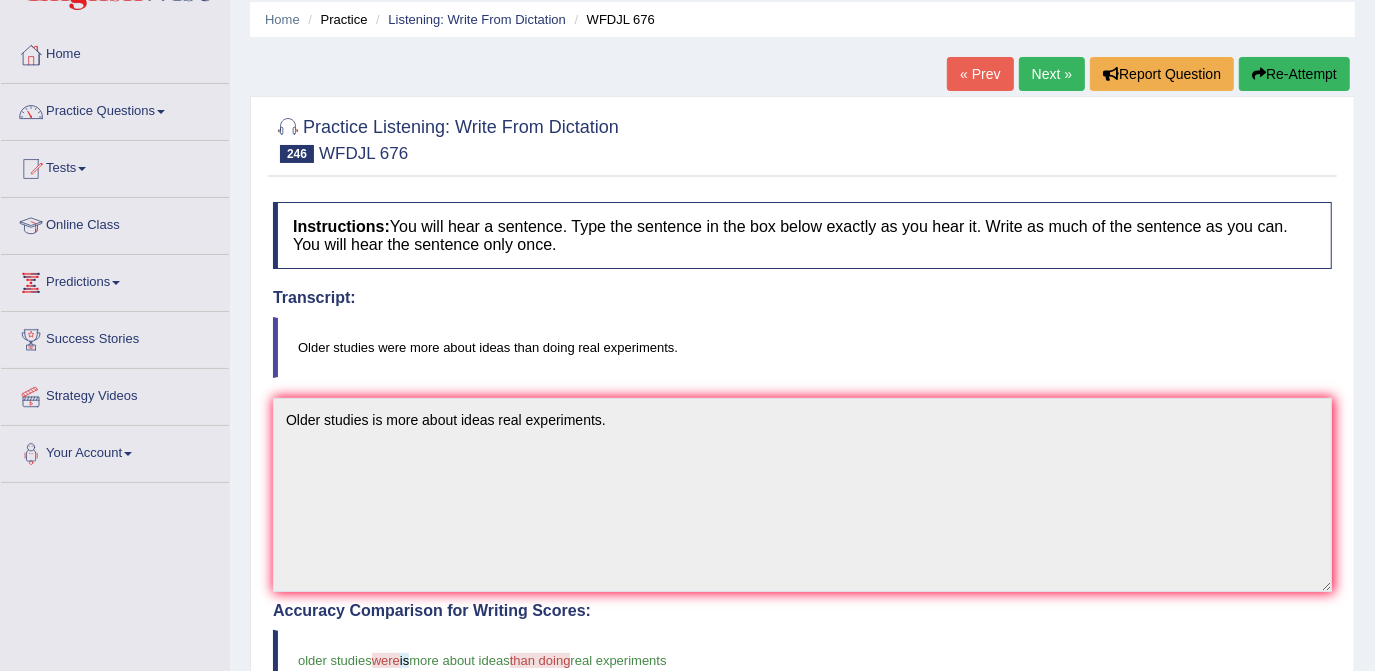 click on "Next »" at bounding box center [1052, 74] 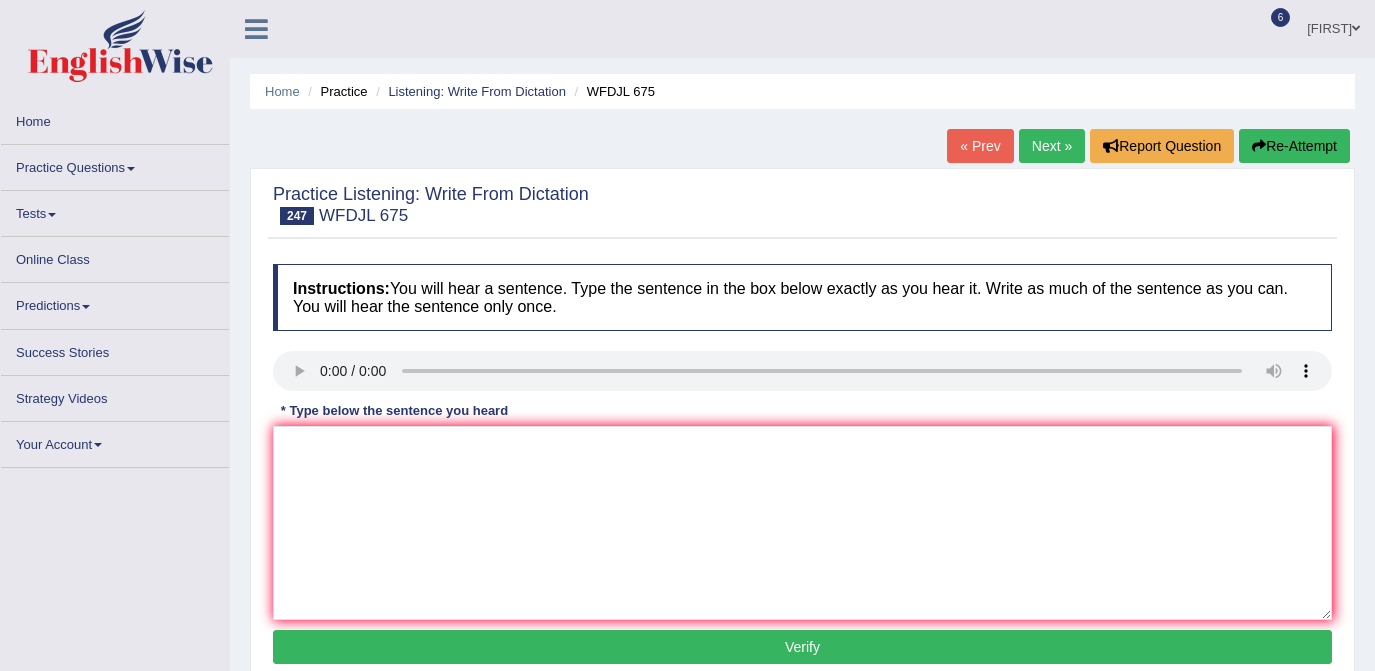 scroll, scrollTop: 0, scrollLeft: 0, axis: both 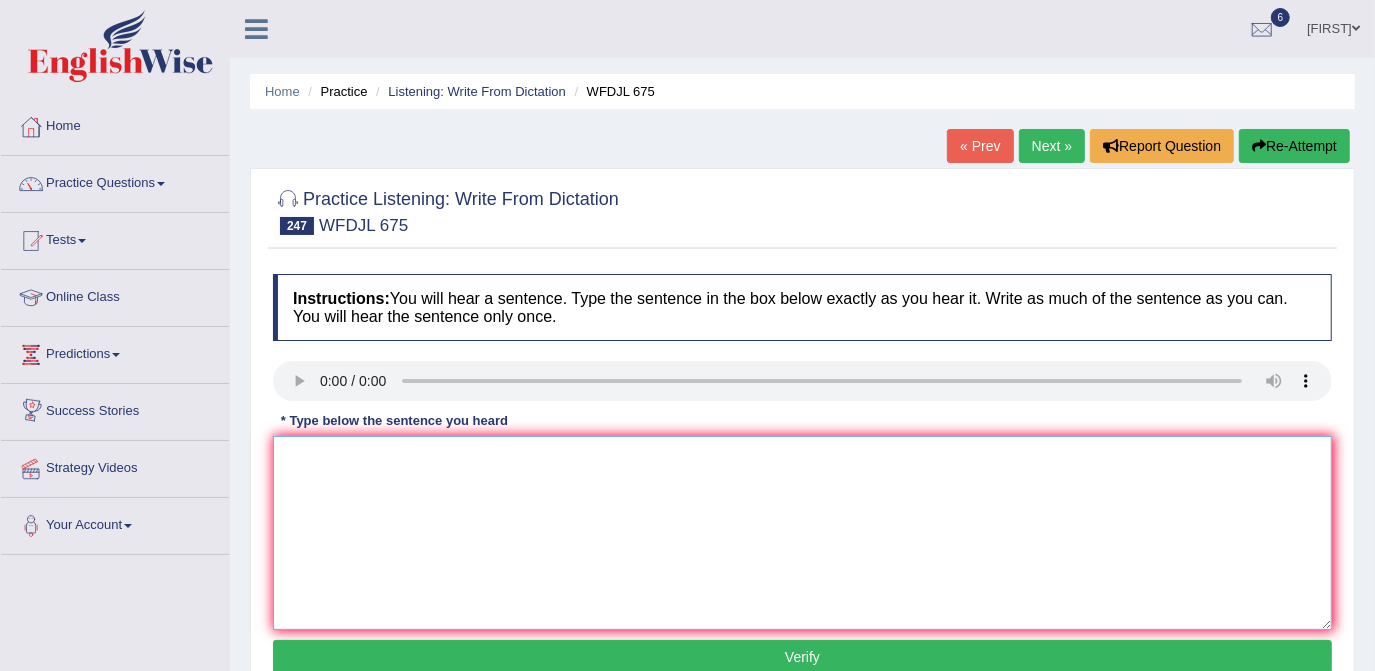 click at bounding box center [802, 533] 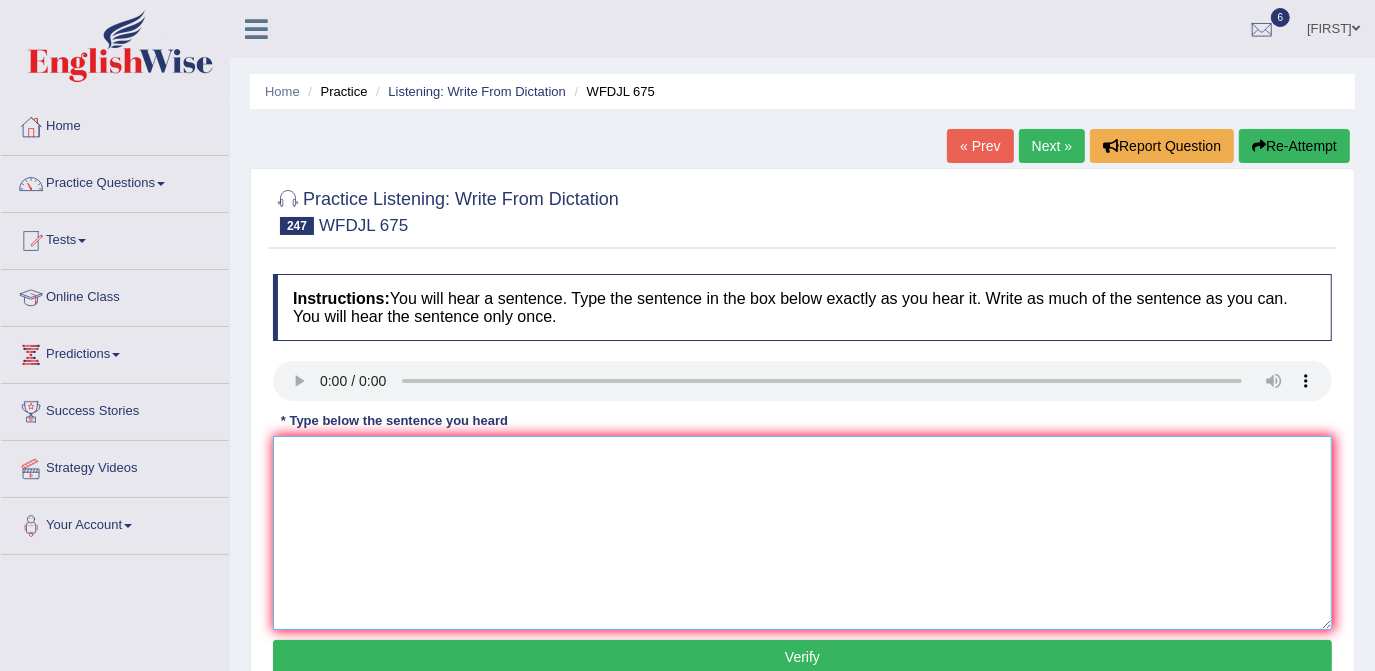 type on "i" 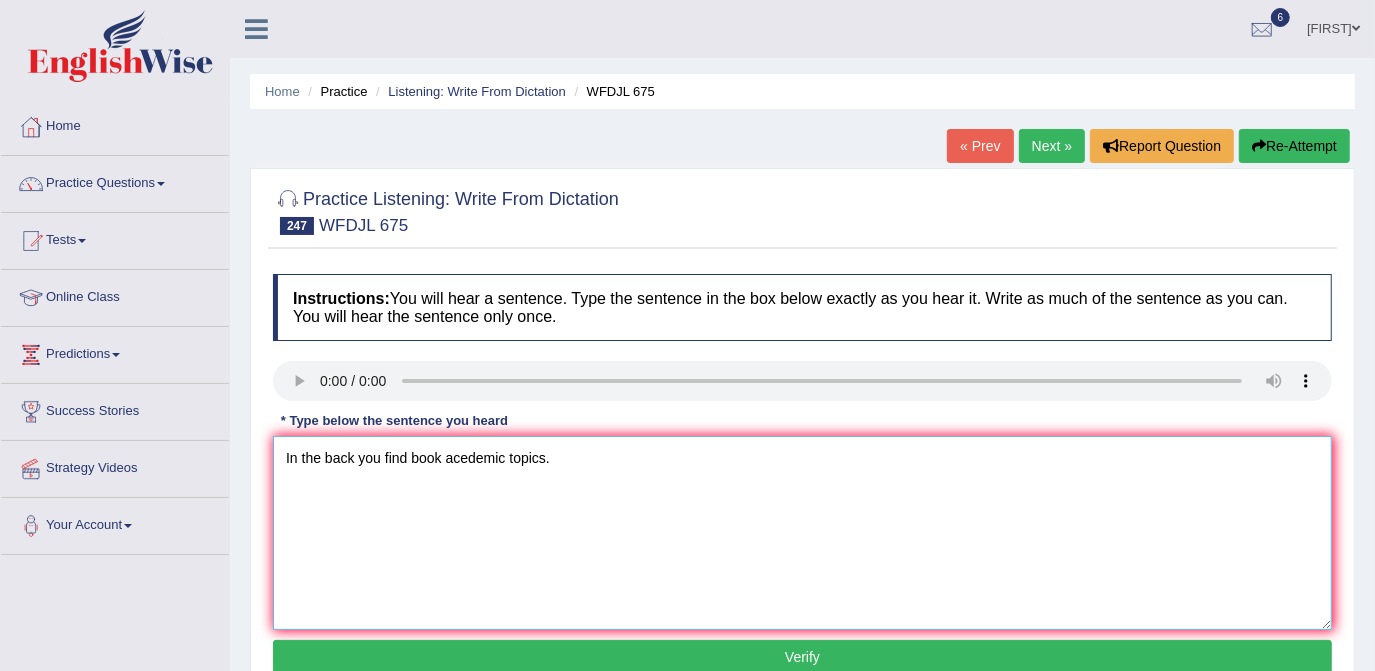 type on "In the back you find book acedemic topics." 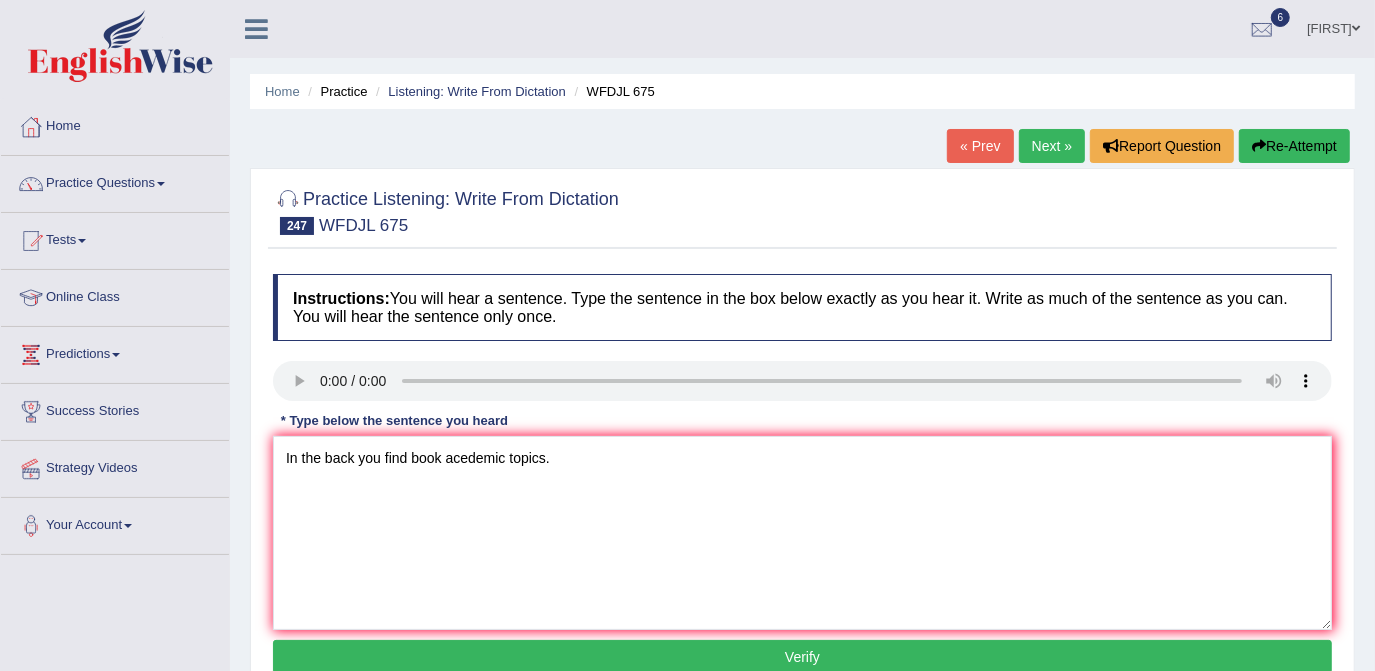 click on "Verify" at bounding box center [802, 657] 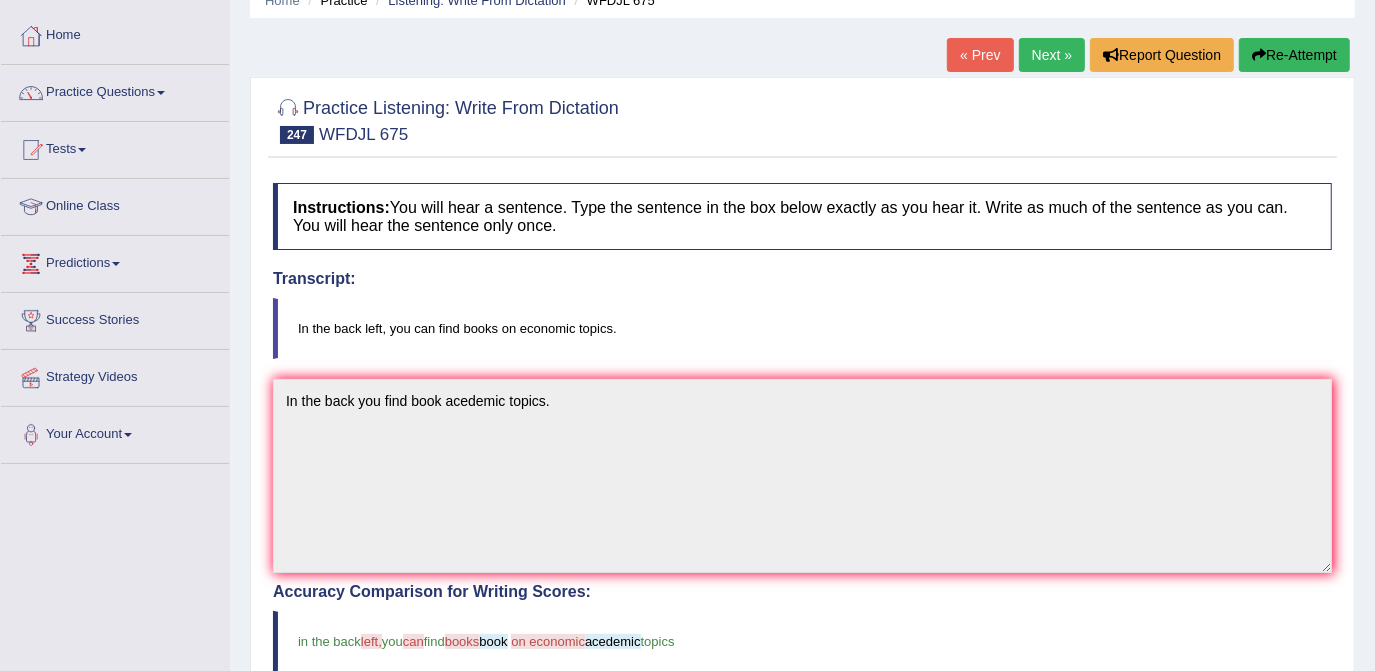 scroll, scrollTop: 0, scrollLeft: 0, axis: both 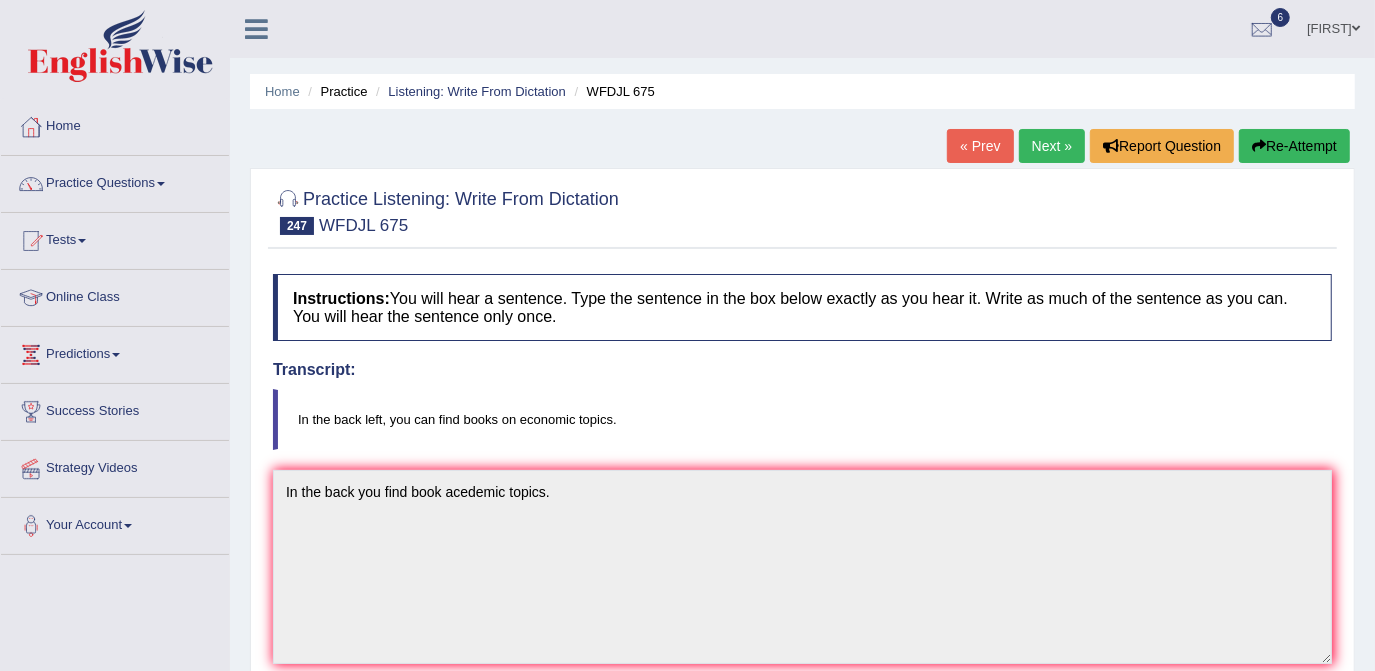 click on "Next »" at bounding box center (1052, 146) 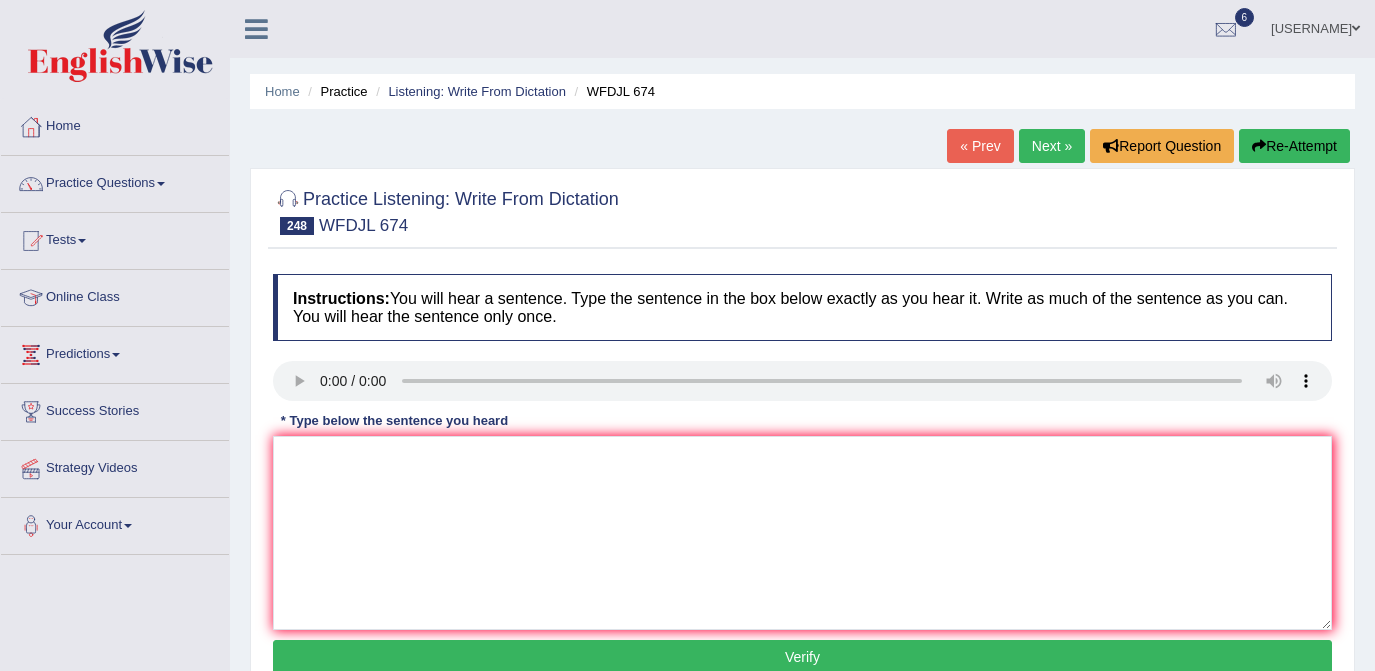 scroll, scrollTop: 0, scrollLeft: 0, axis: both 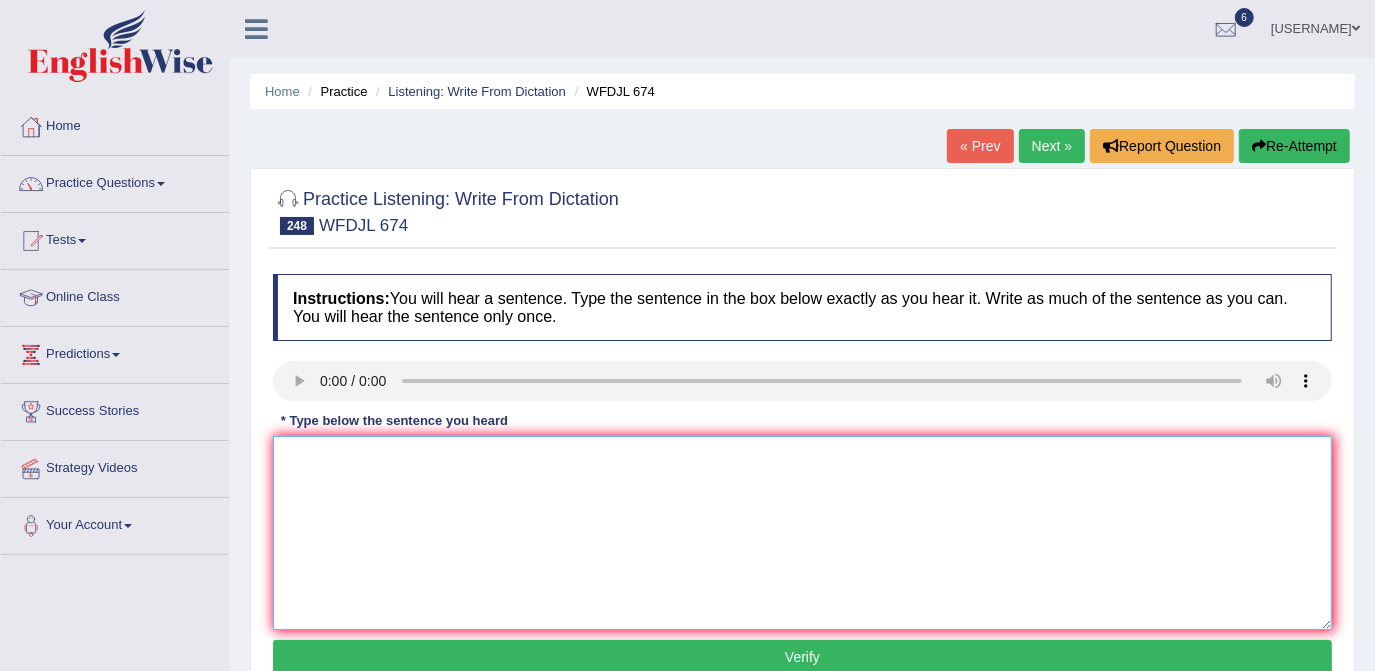 click at bounding box center (802, 533) 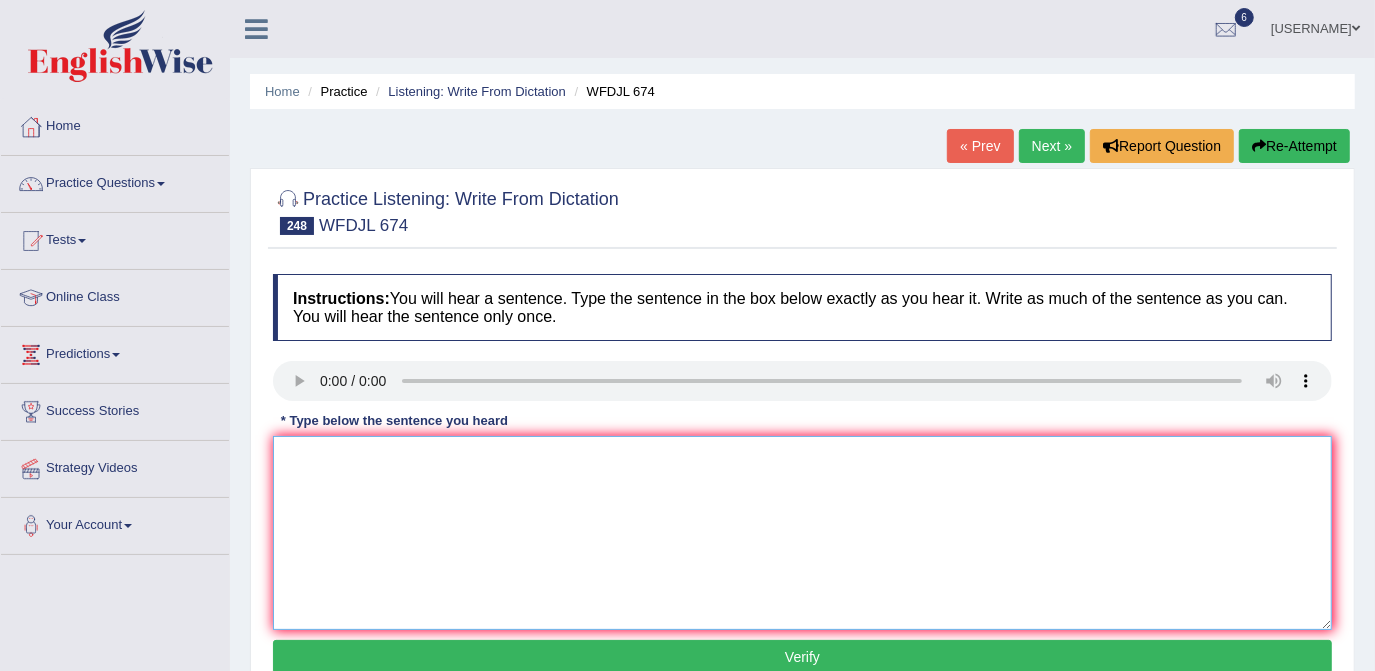 type on "w" 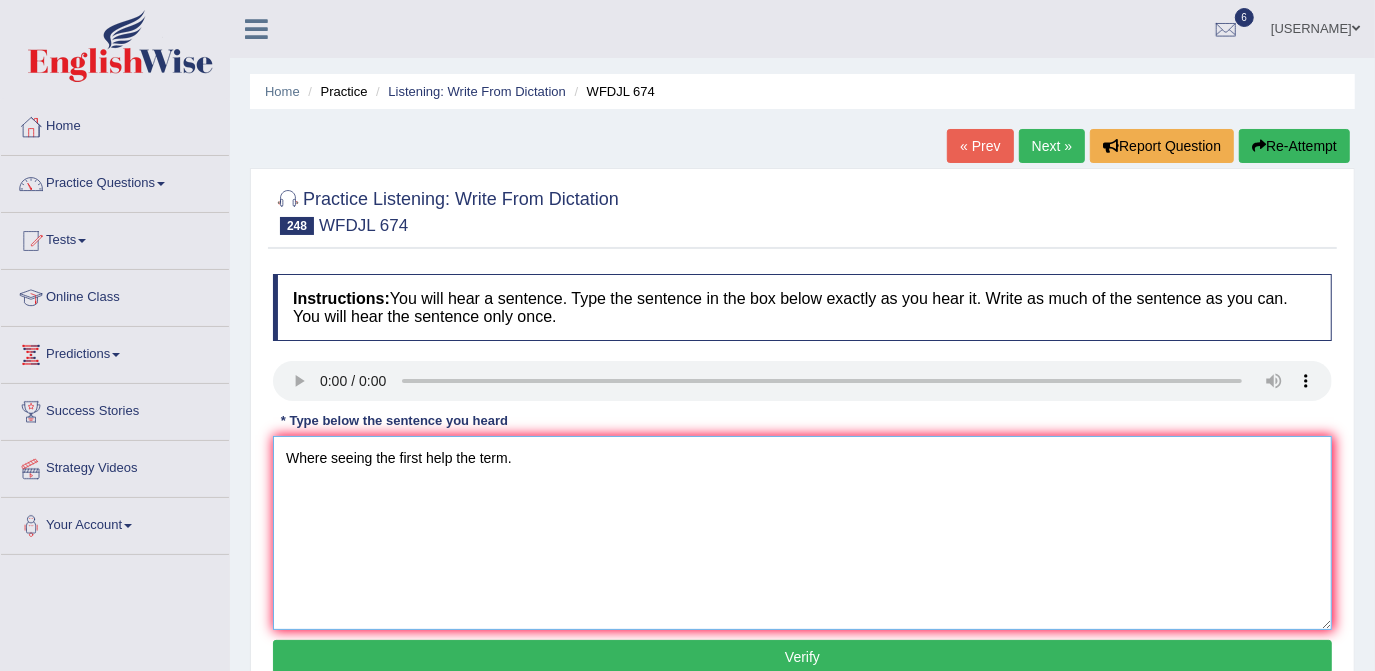 click on "Where seeing the first help the term." at bounding box center [802, 533] 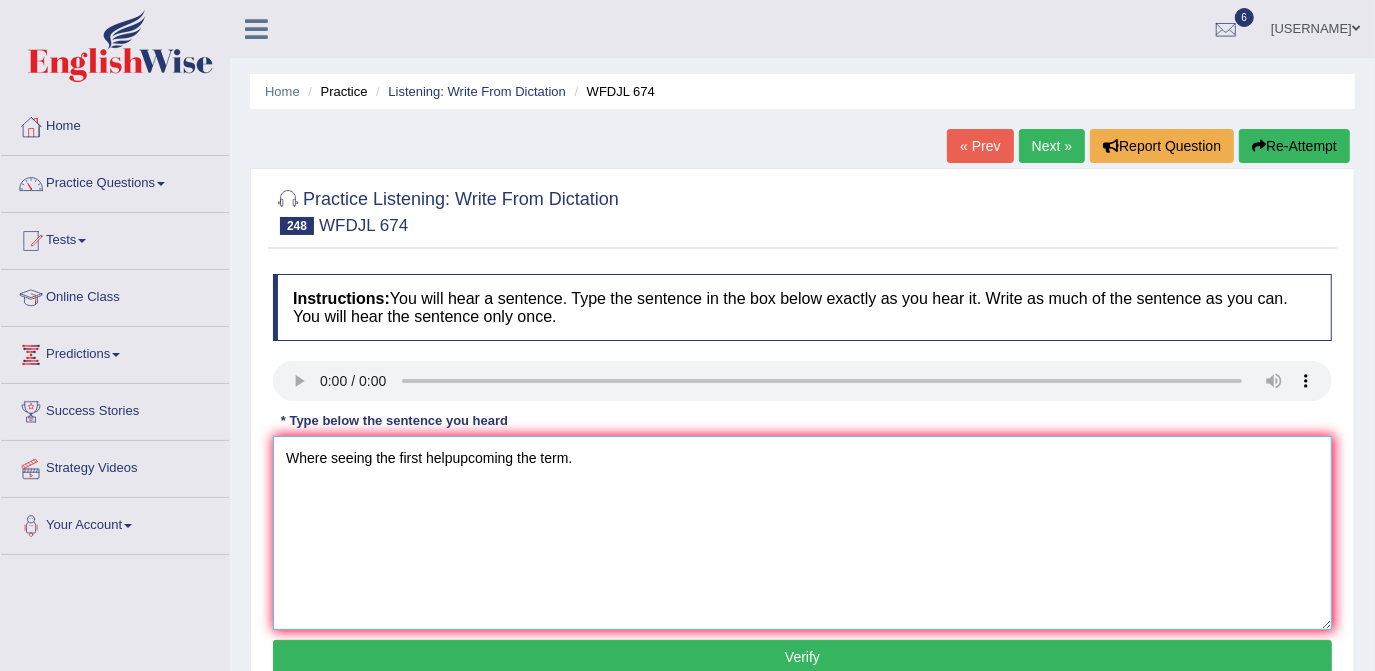 click on "Where seeing the first helpupcoming the term." at bounding box center [802, 533] 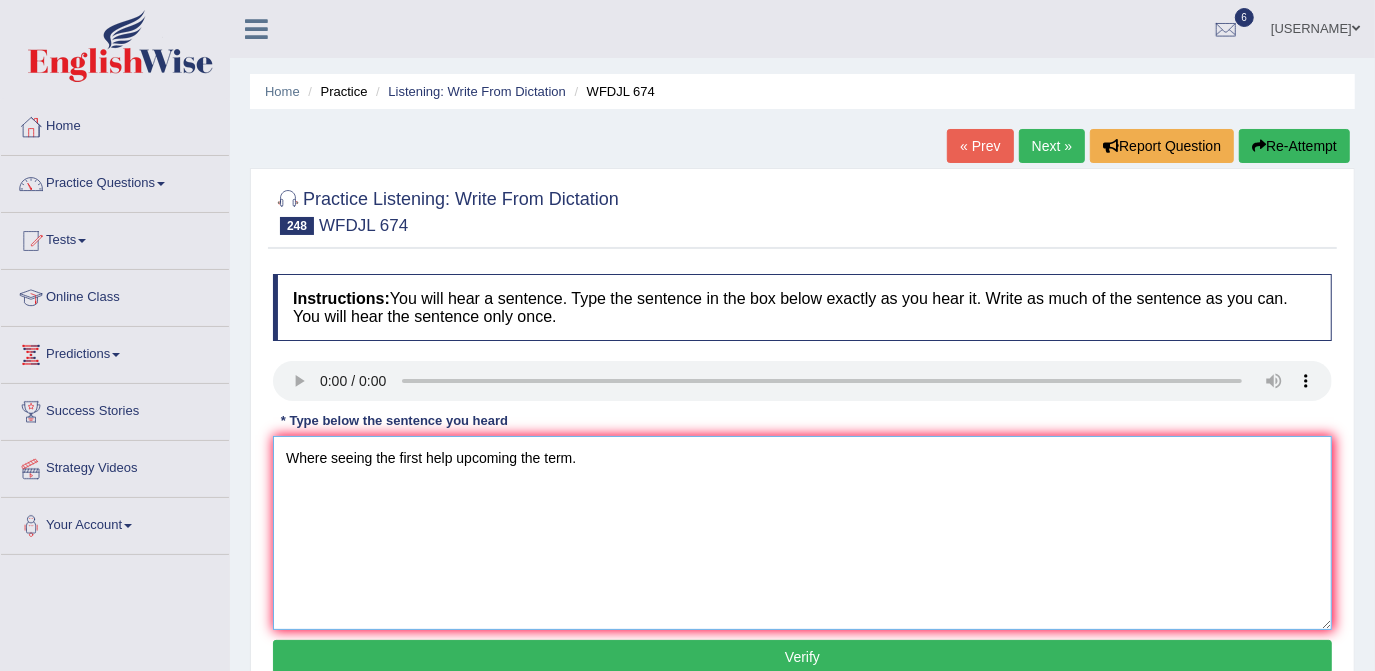 type on "Where seeing the first help upcoming the term." 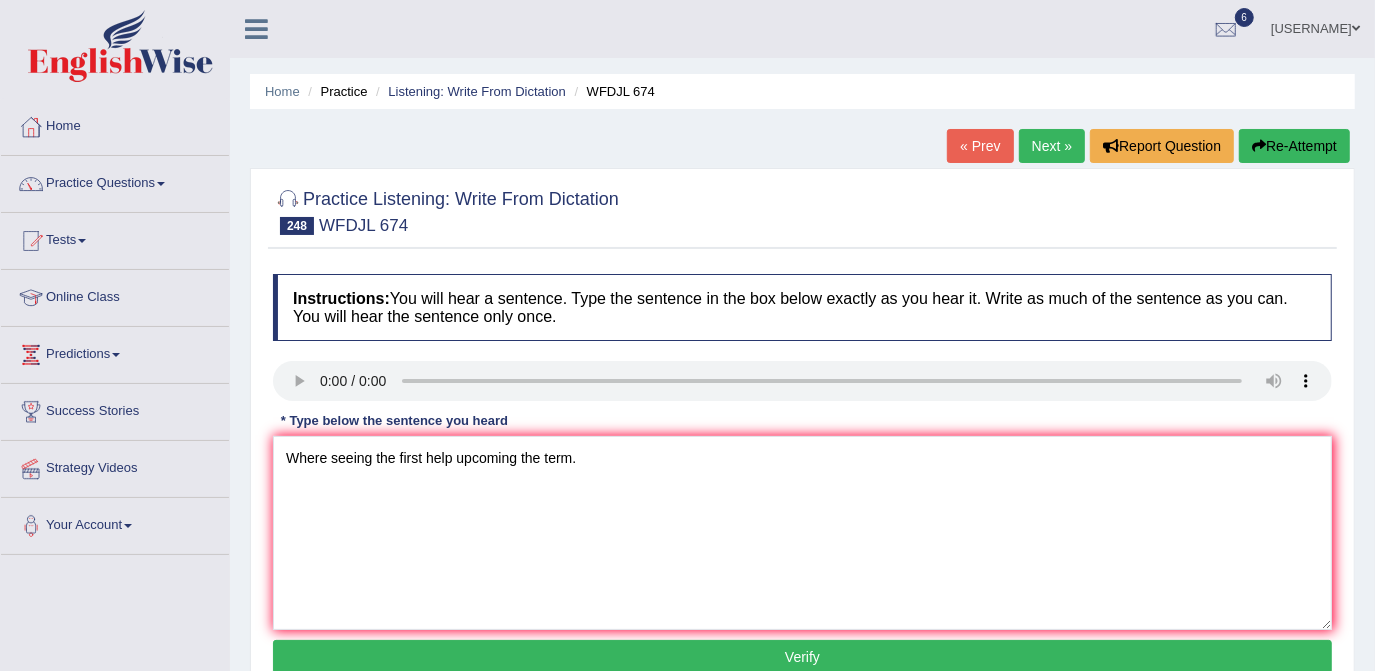 click on "Verify" at bounding box center [802, 657] 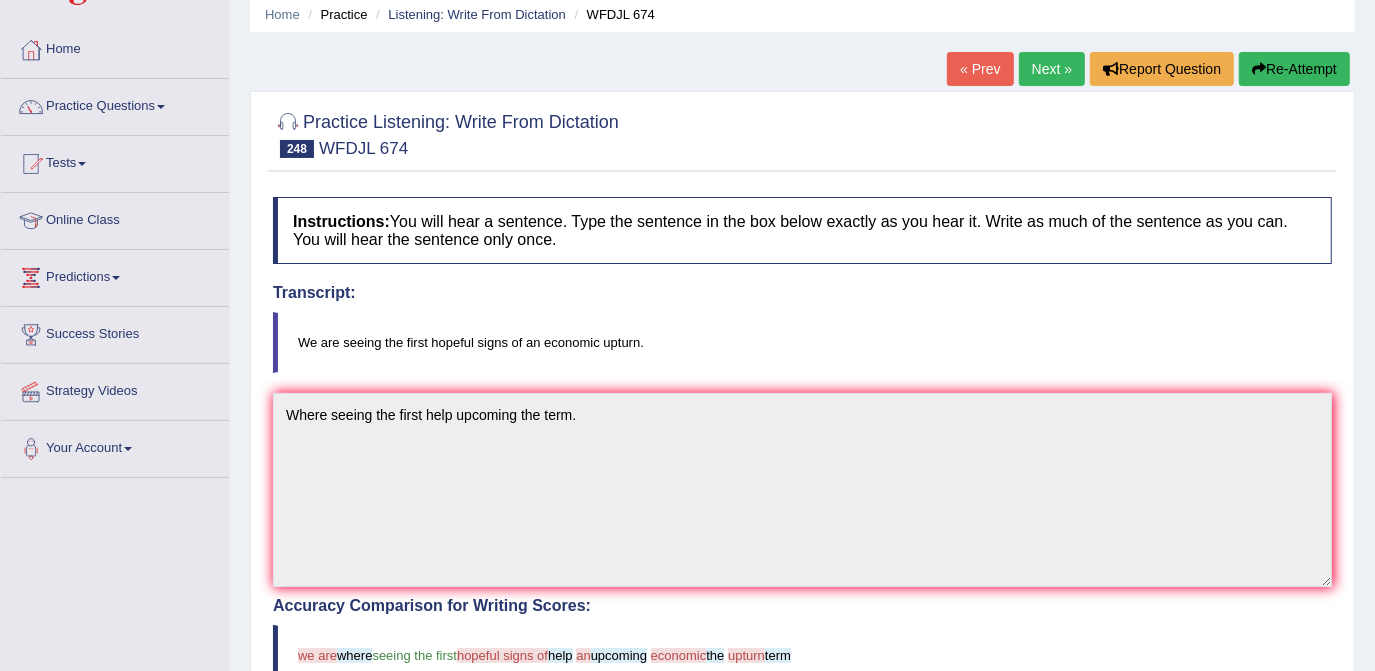 scroll, scrollTop: 0, scrollLeft: 0, axis: both 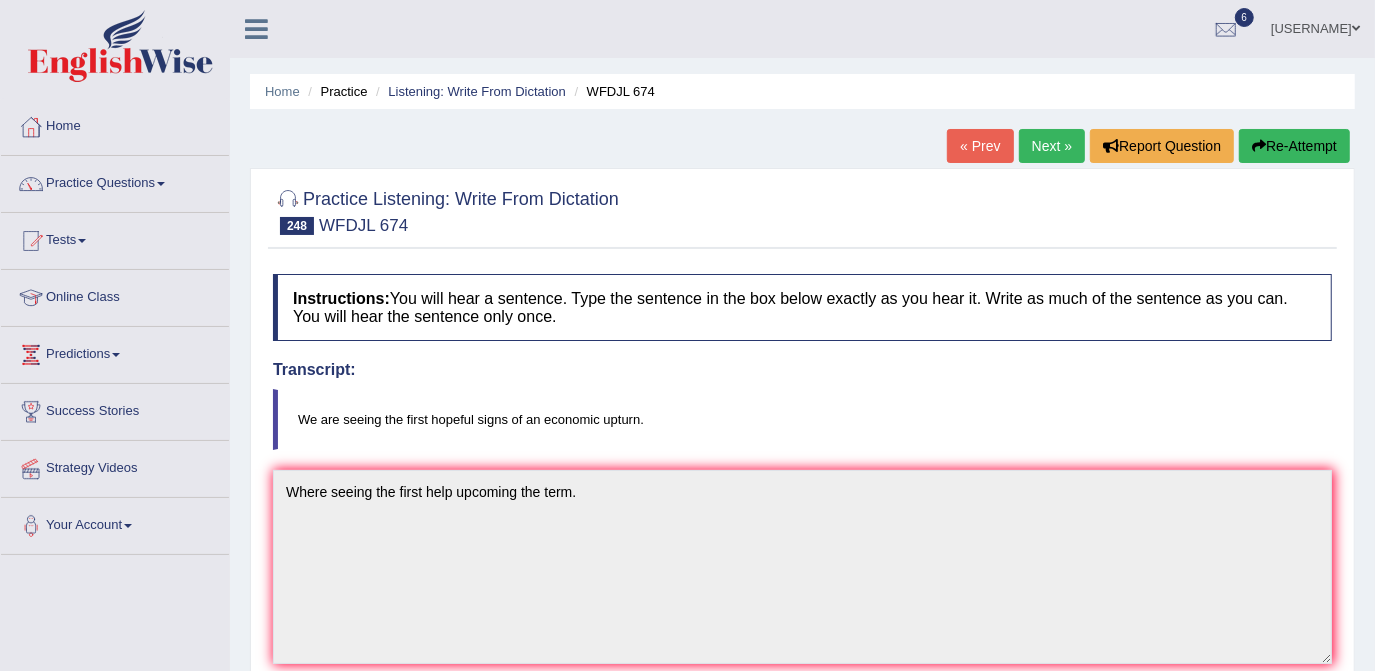 click on "Next »" at bounding box center [1052, 146] 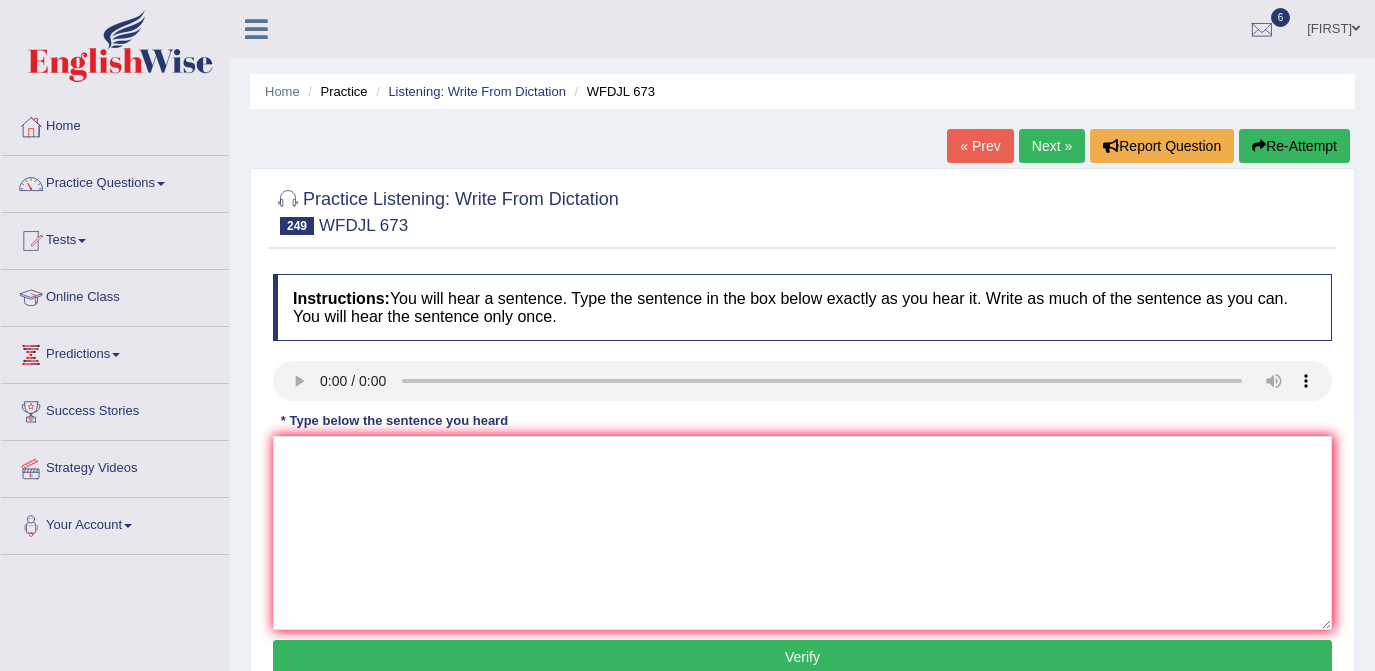 scroll, scrollTop: 0, scrollLeft: 0, axis: both 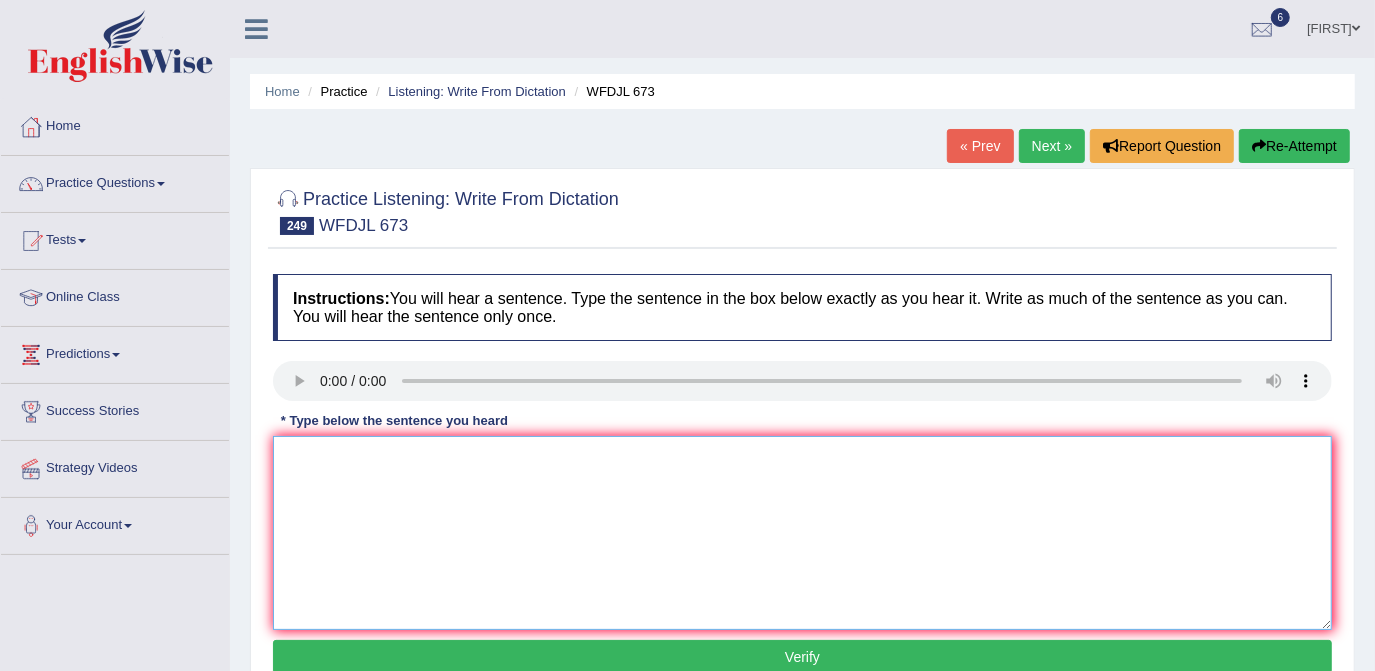 click at bounding box center [802, 533] 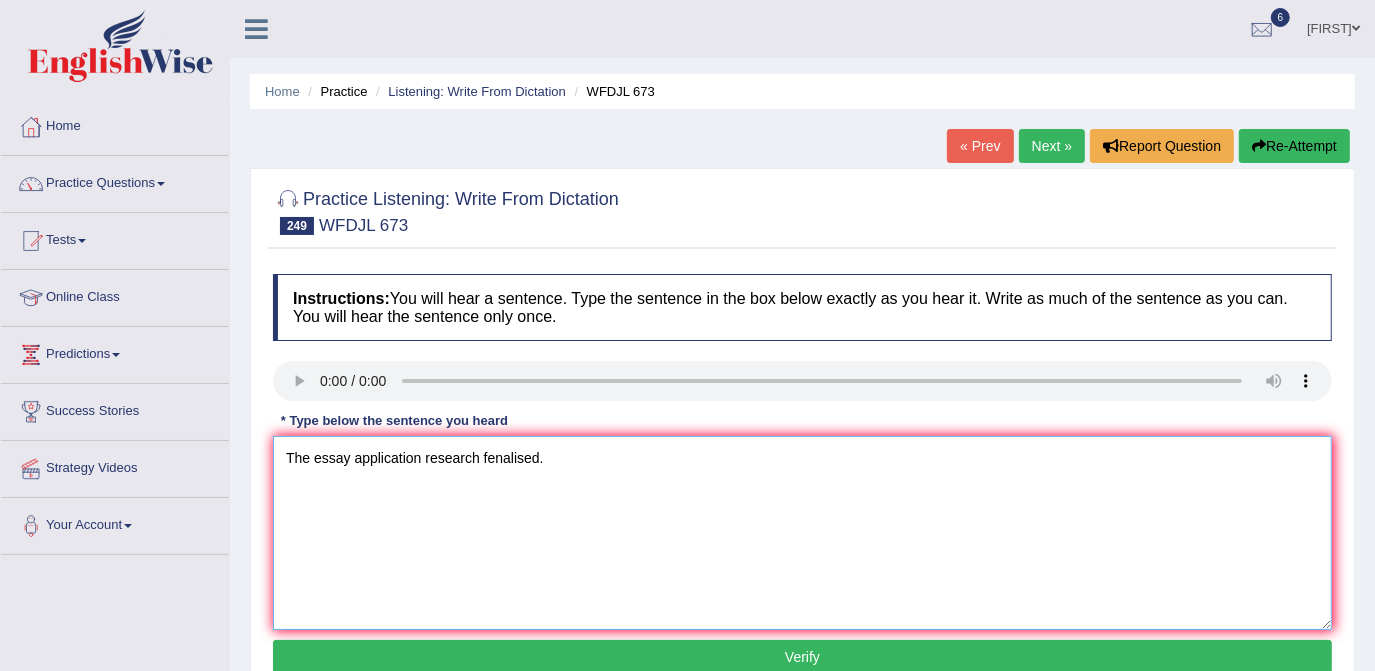 type on "The essay application research fenalised." 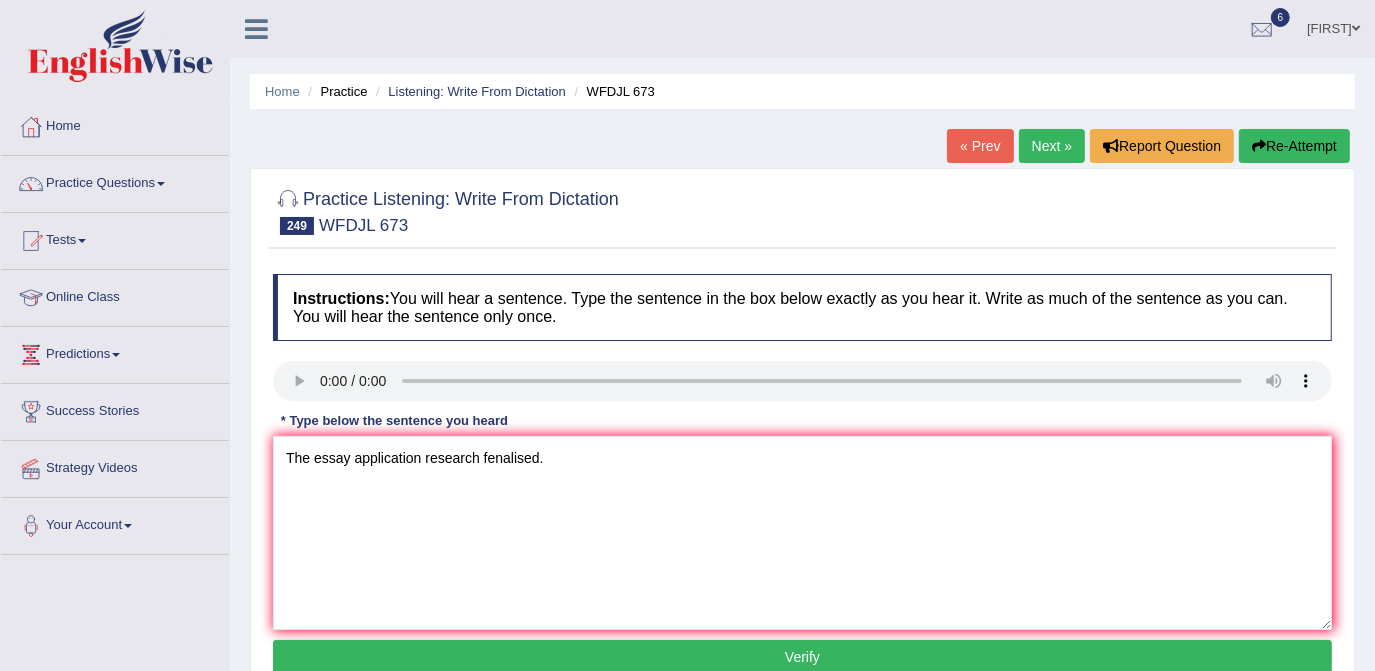 click on "Verify" at bounding box center [802, 657] 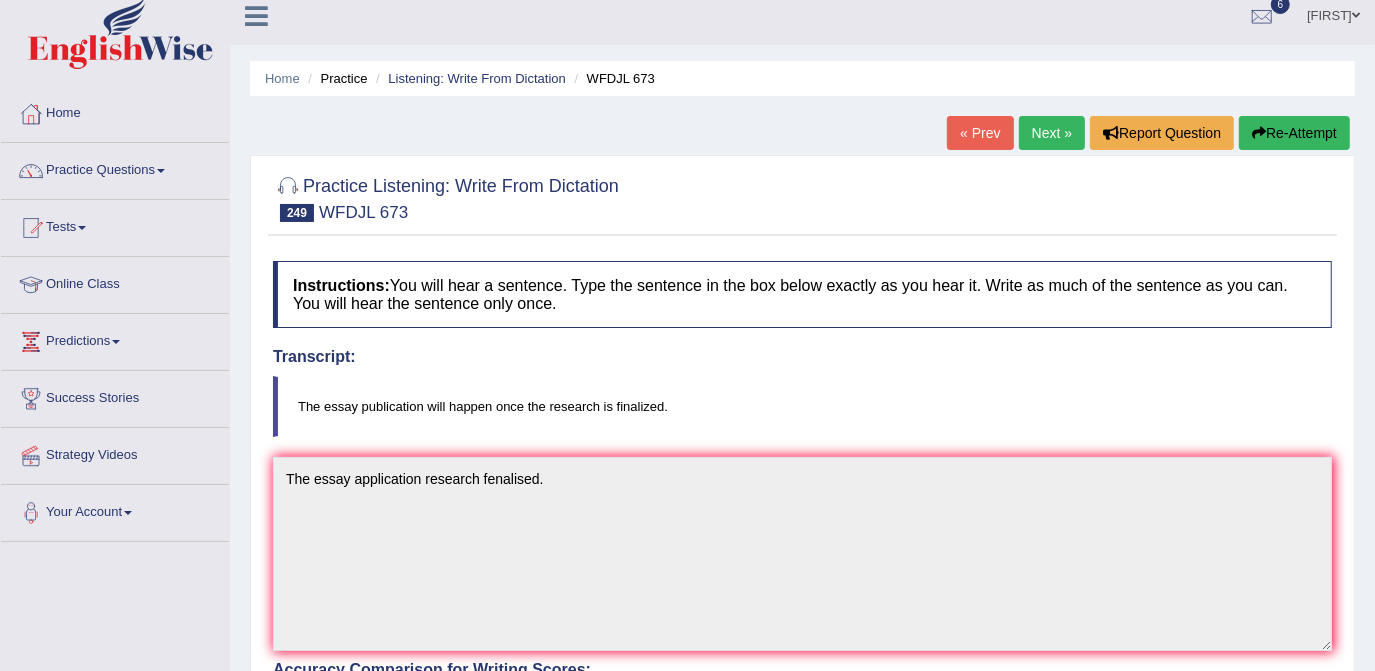 scroll, scrollTop: 0, scrollLeft: 0, axis: both 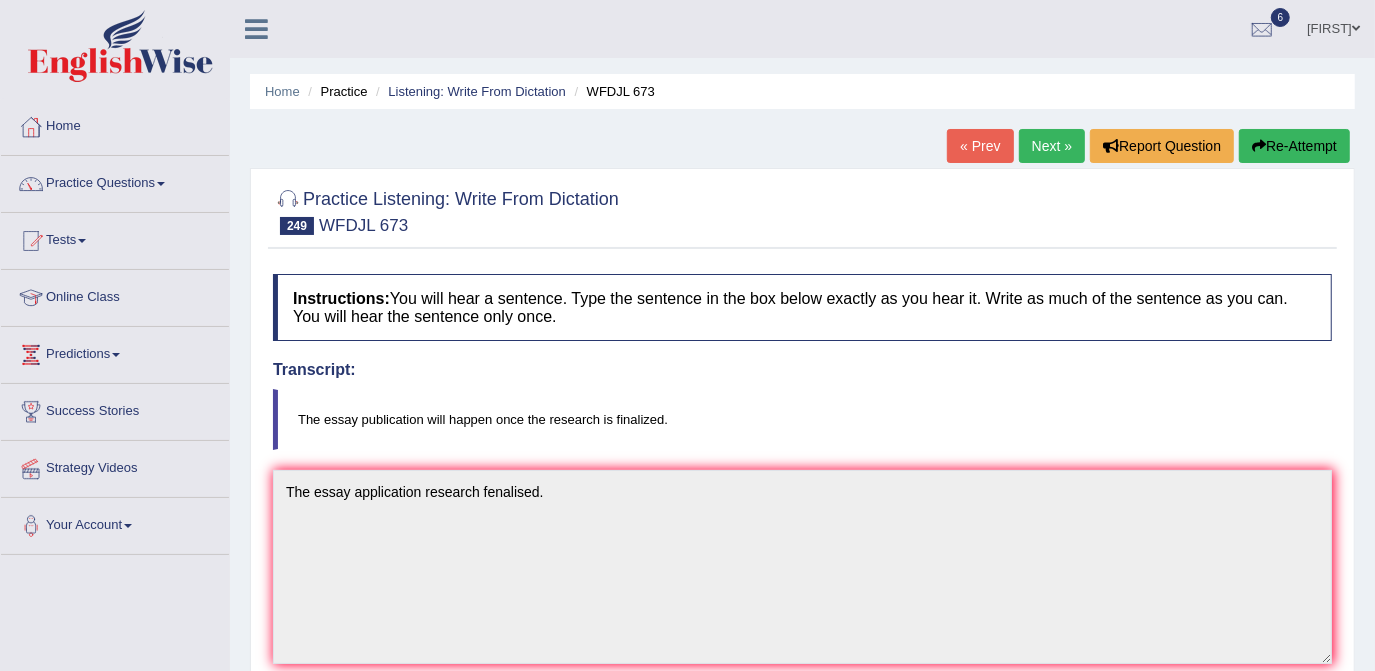 click on "Next »" at bounding box center (1052, 146) 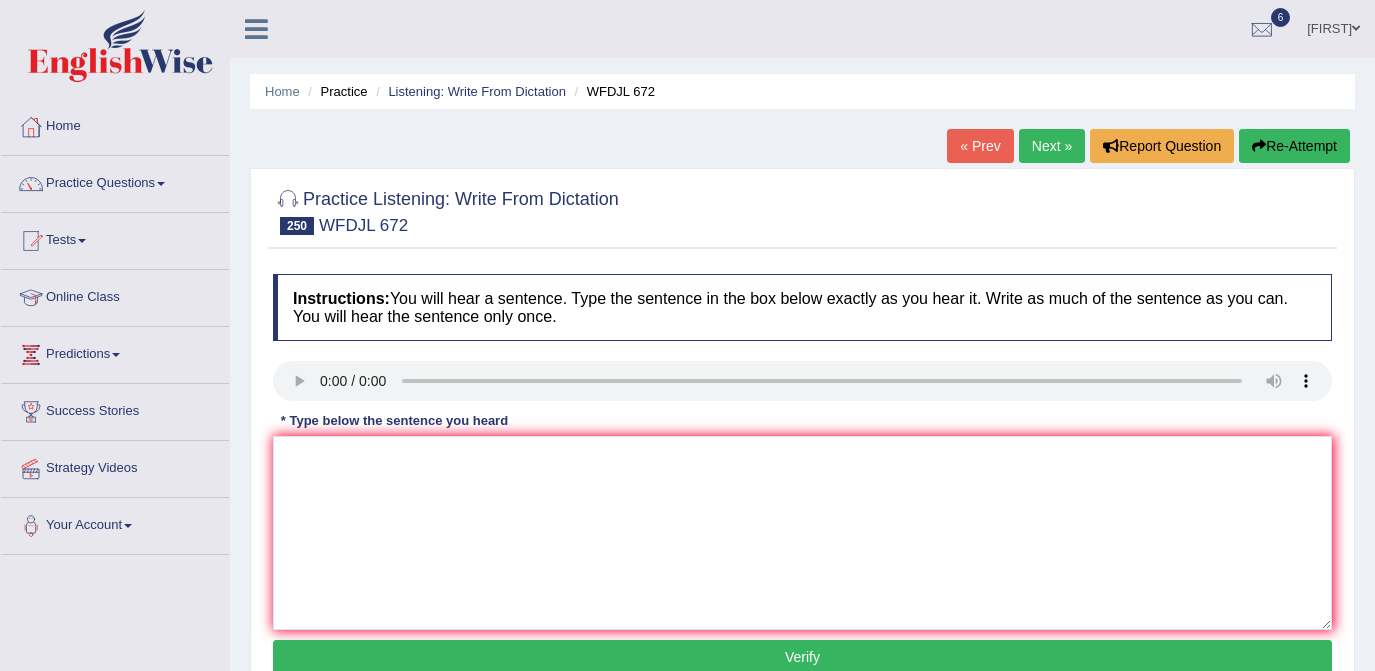 scroll, scrollTop: 0, scrollLeft: 0, axis: both 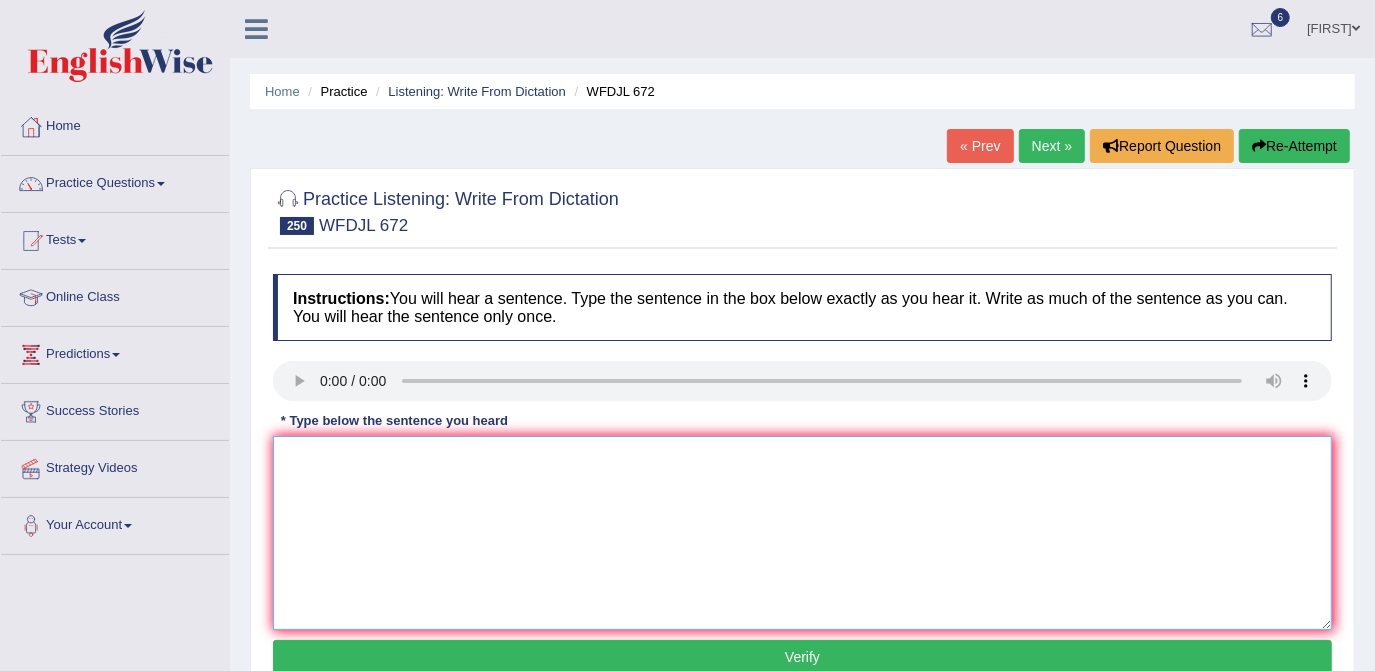 click at bounding box center (802, 533) 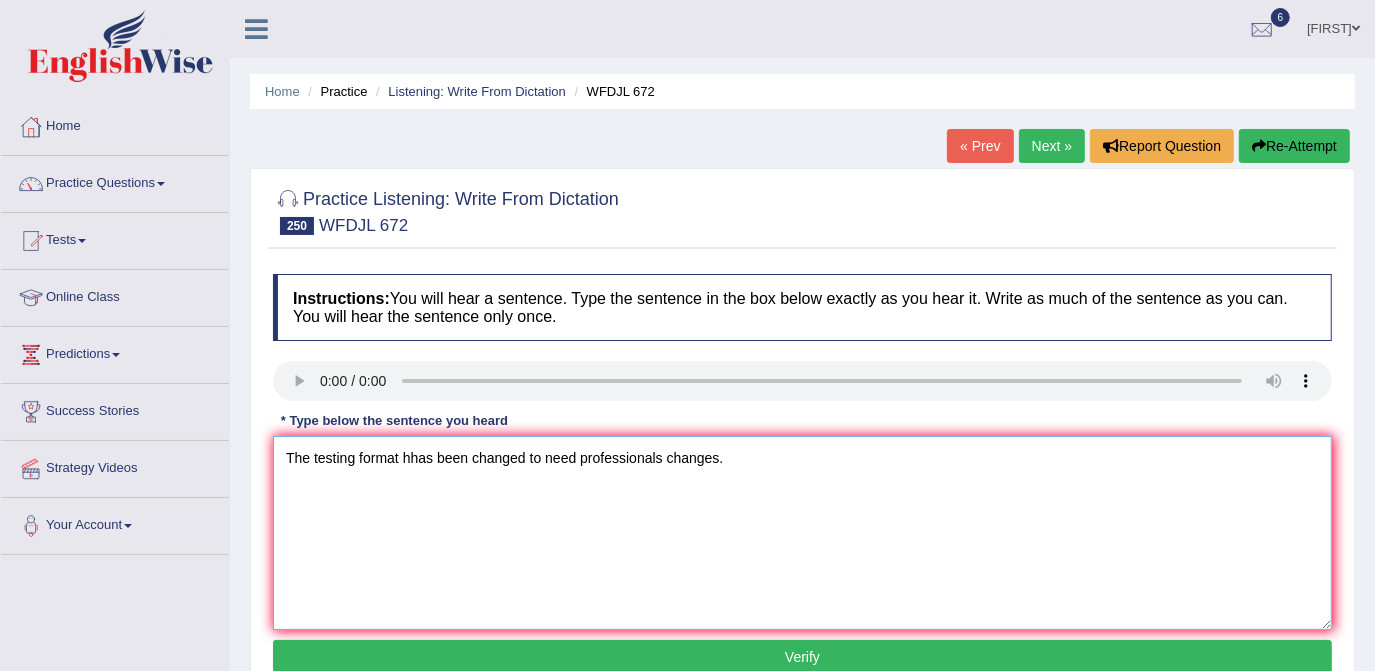 click on "The testing format hhas been changed to need professionals changes." at bounding box center (802, 533) 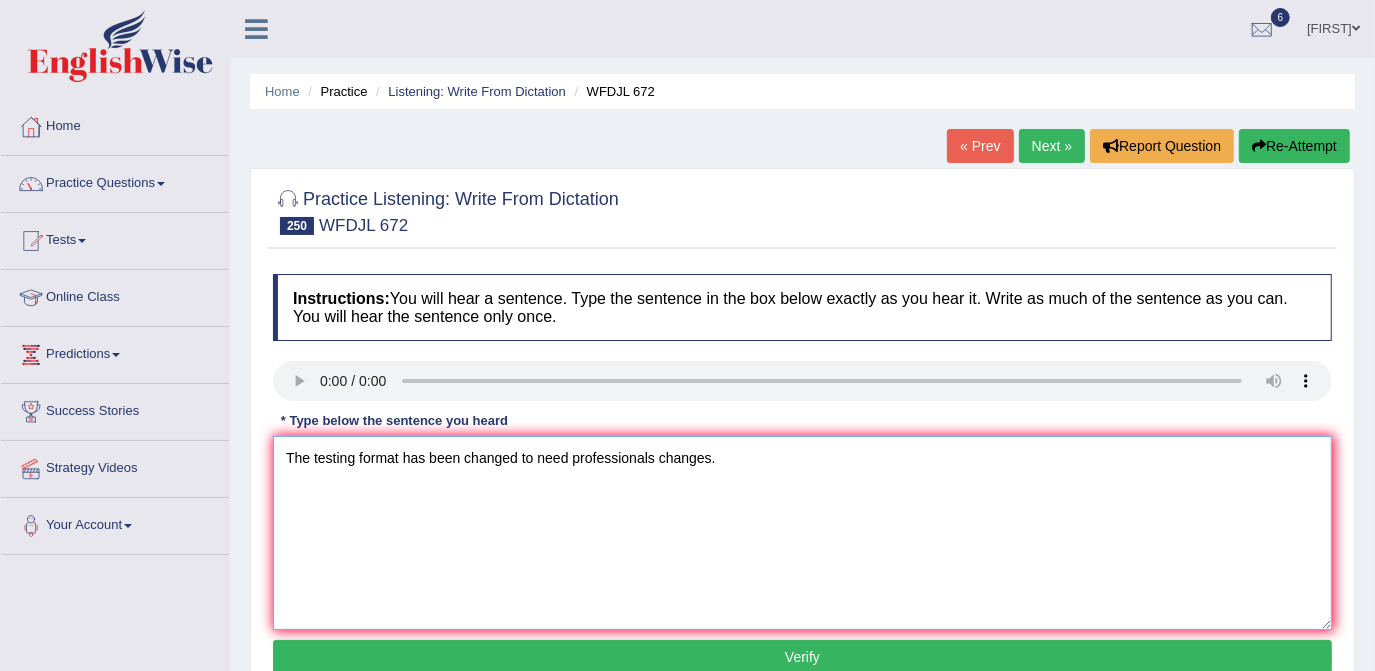 type on "The testing format has been changed to need professionals changes." 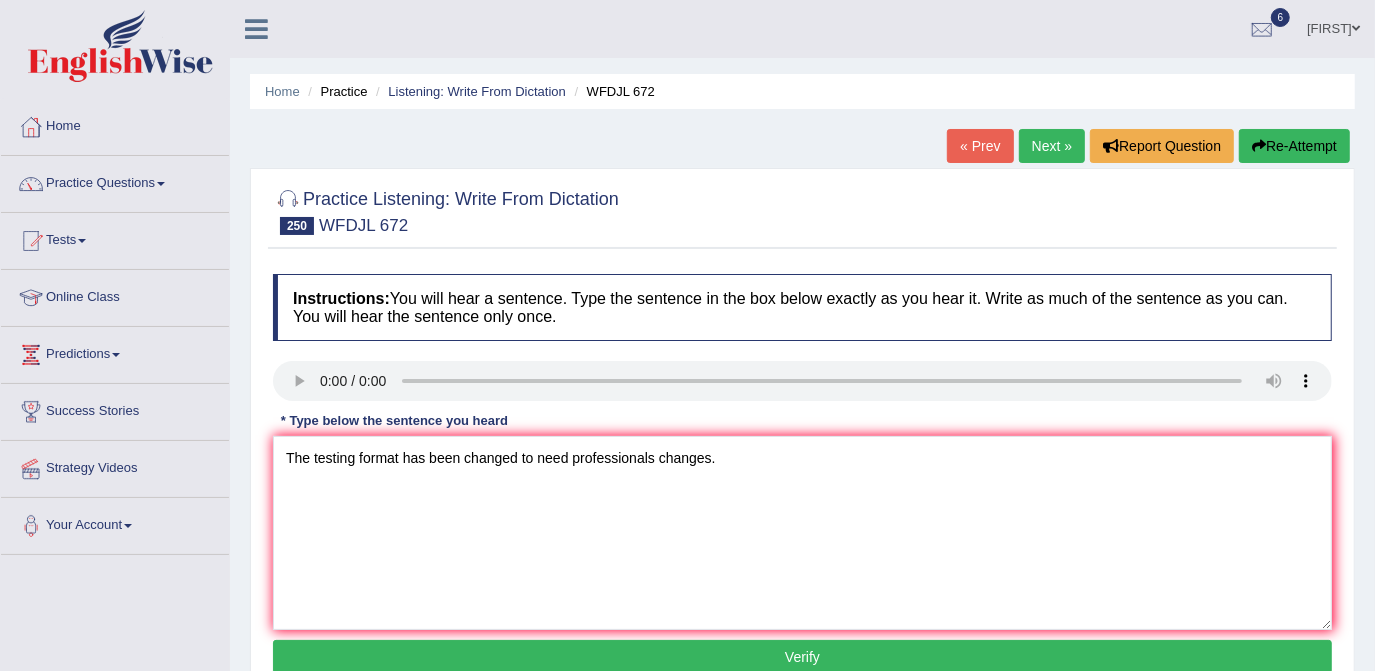 click on "Verify" at bounding box center [802, 657] 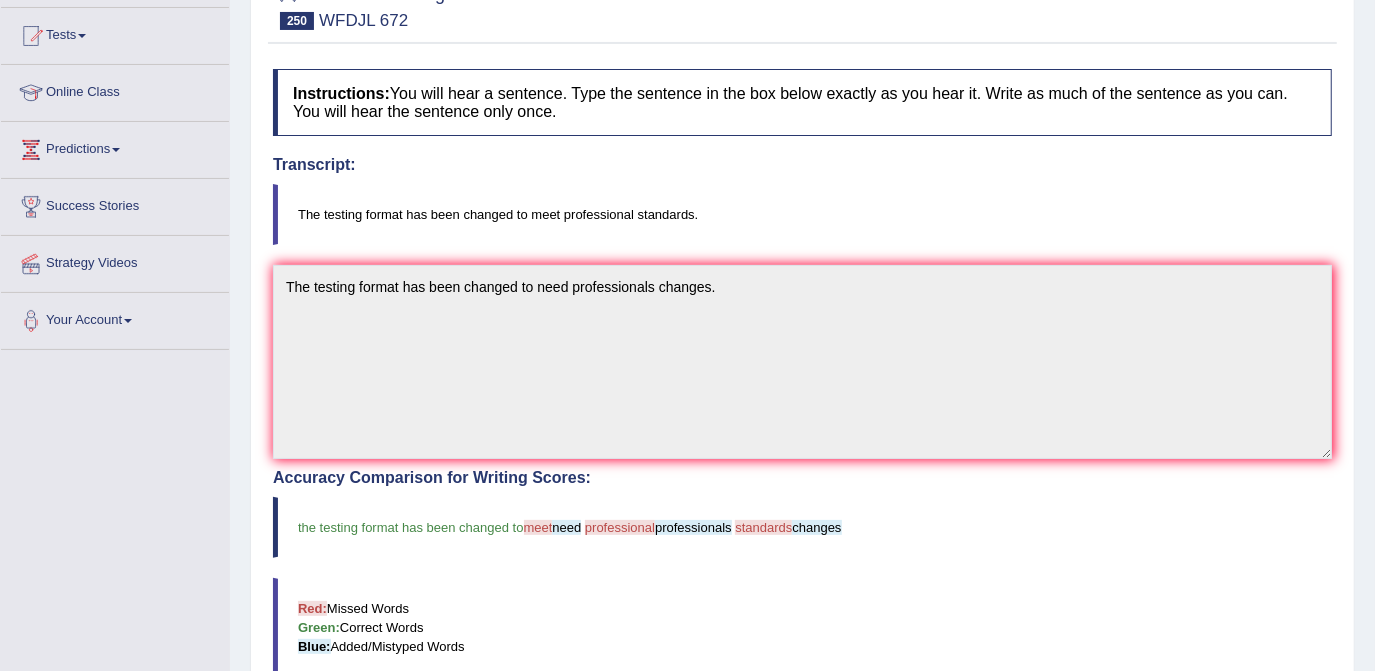 scroll, scrollTop: 0, scrollLeft: 0, axis: both 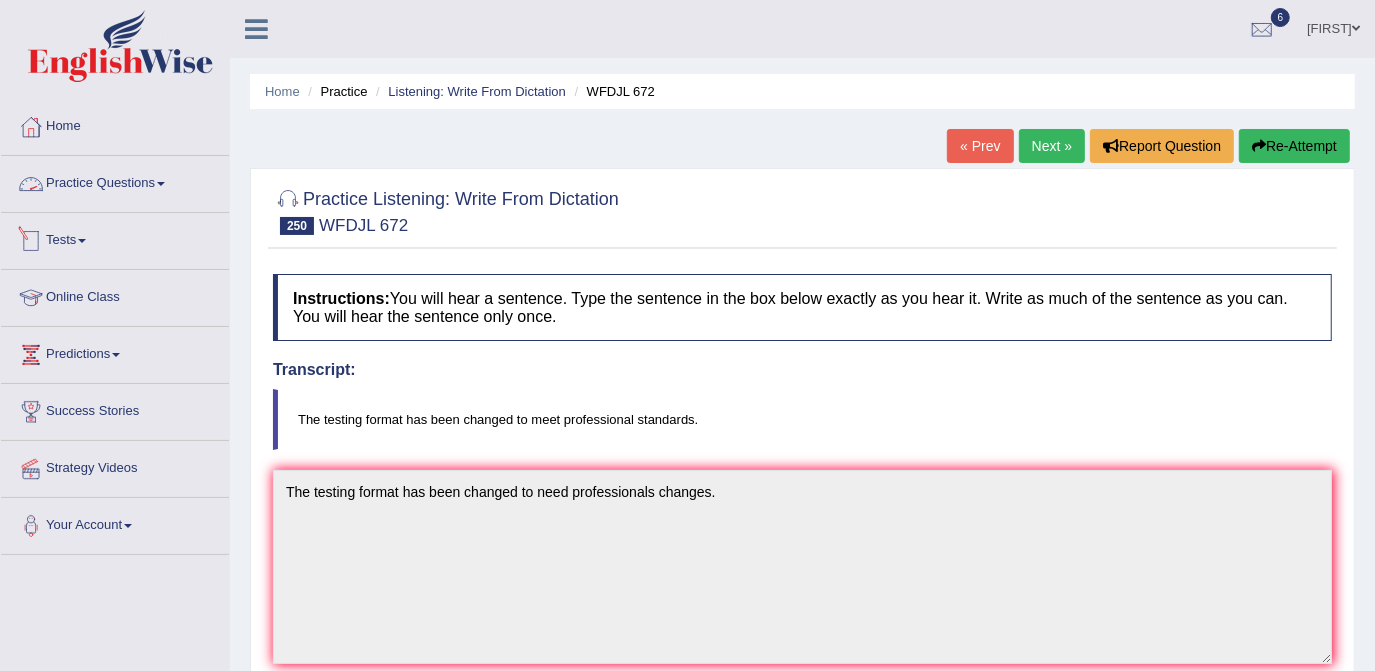 click on "Practice Questions" at bounding box center (115, 181) 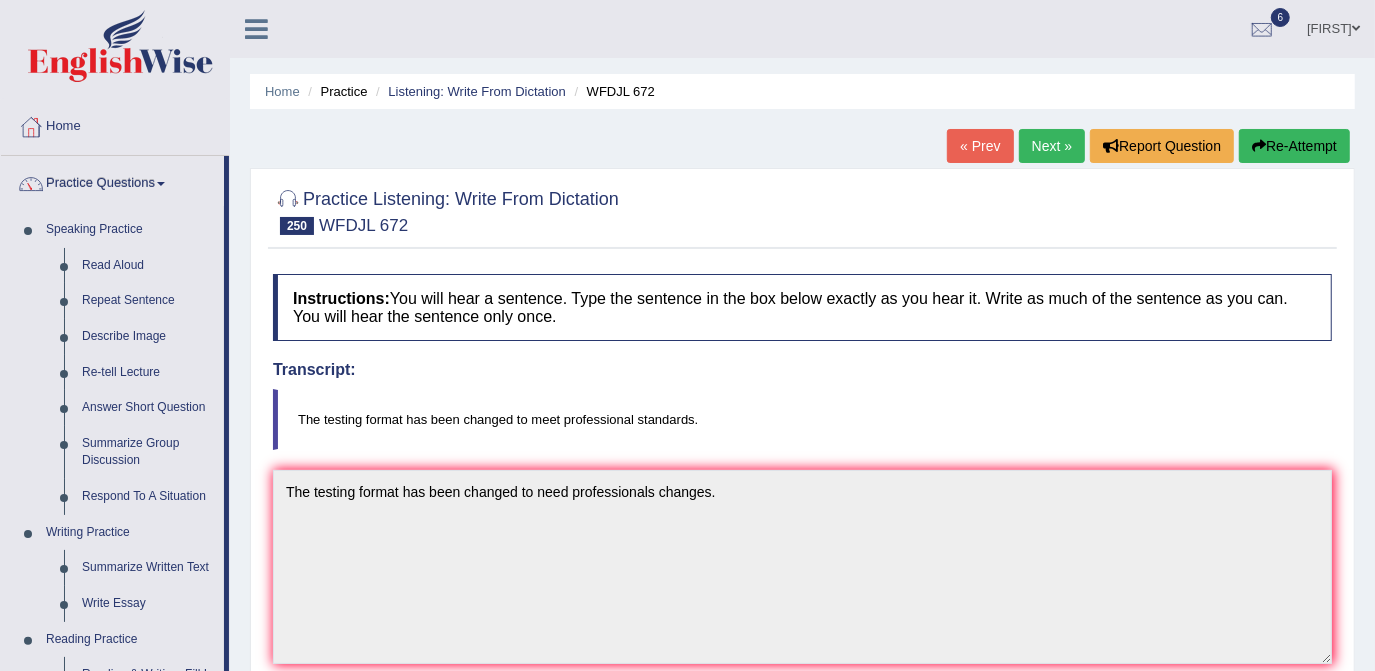 click on "Practice Questions" at bounding box center (112, 181) 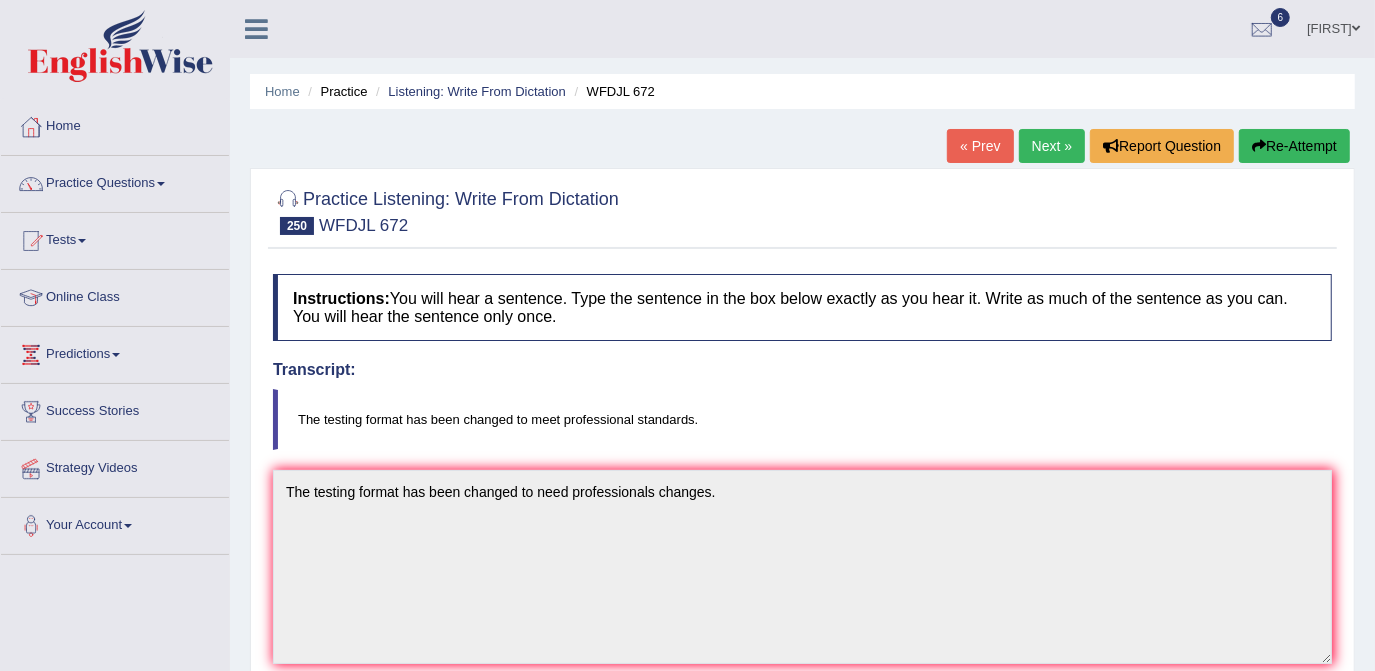 click on "Practice Questions" at bounding box center [115, 181] 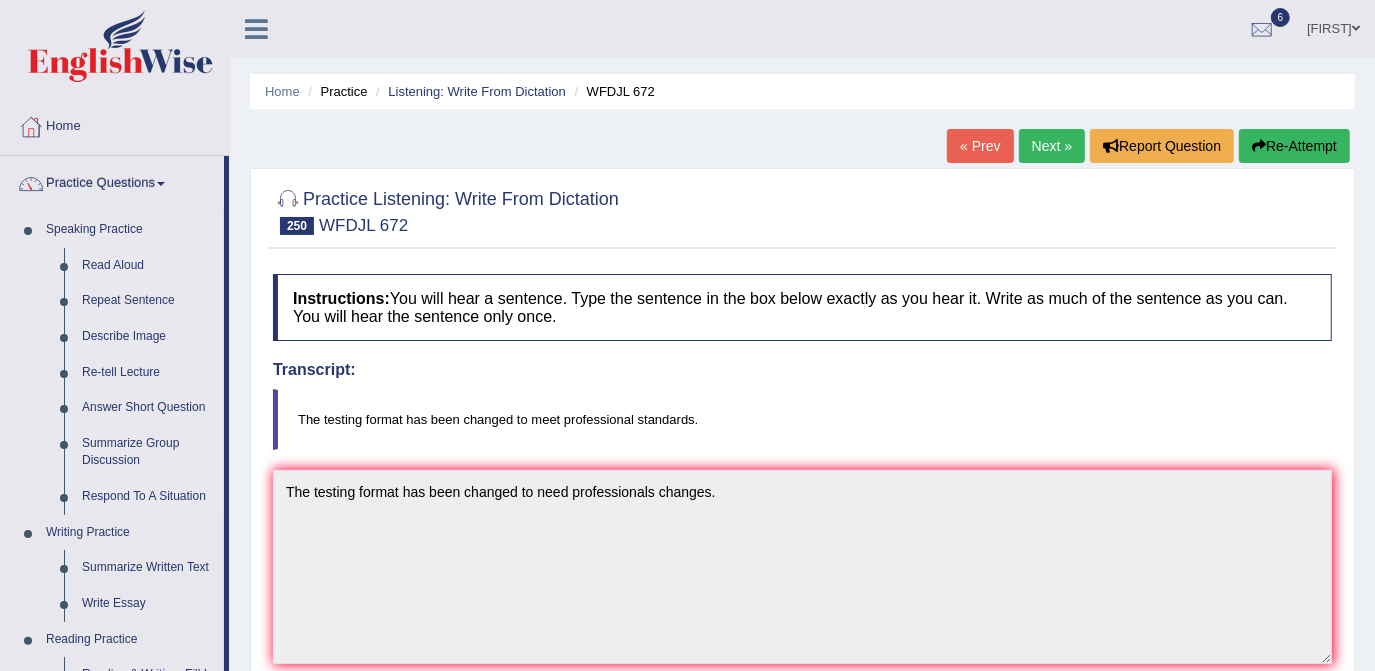 click on "Read Aloud" at bounding box center (148, 266) 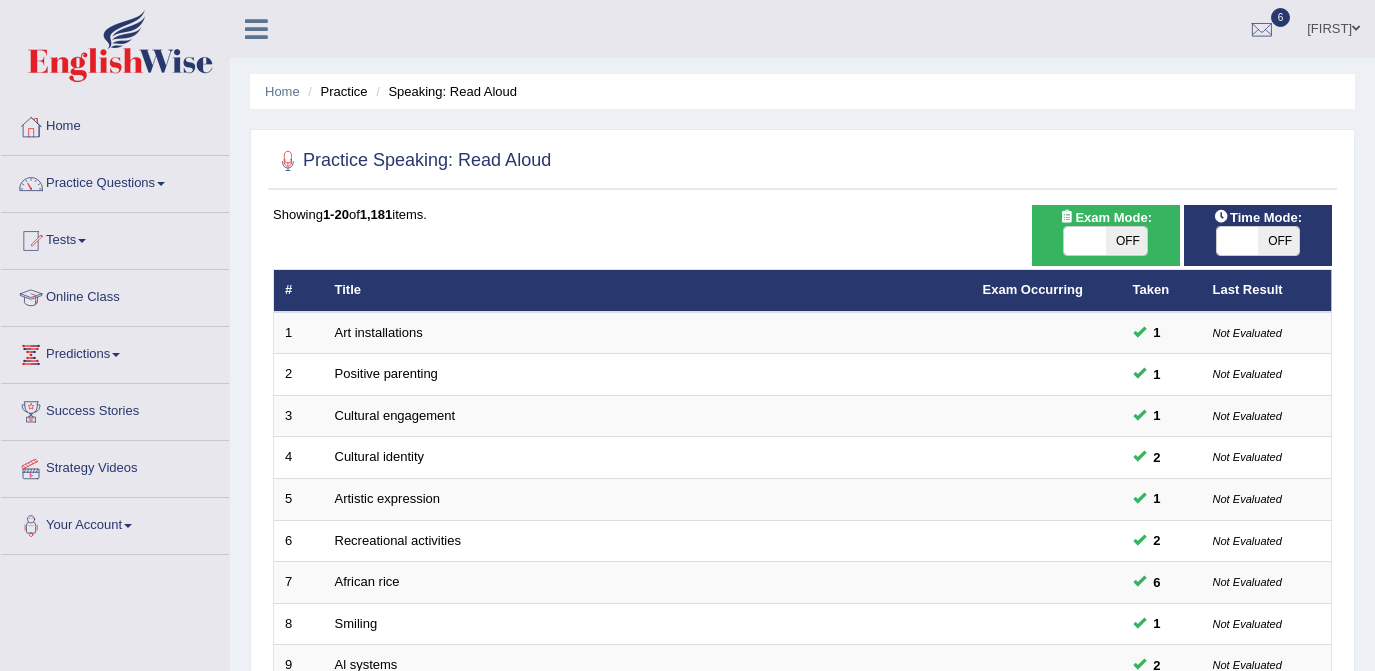 scroll, scrollTop: 0, scrollLeft: 0, axis: both 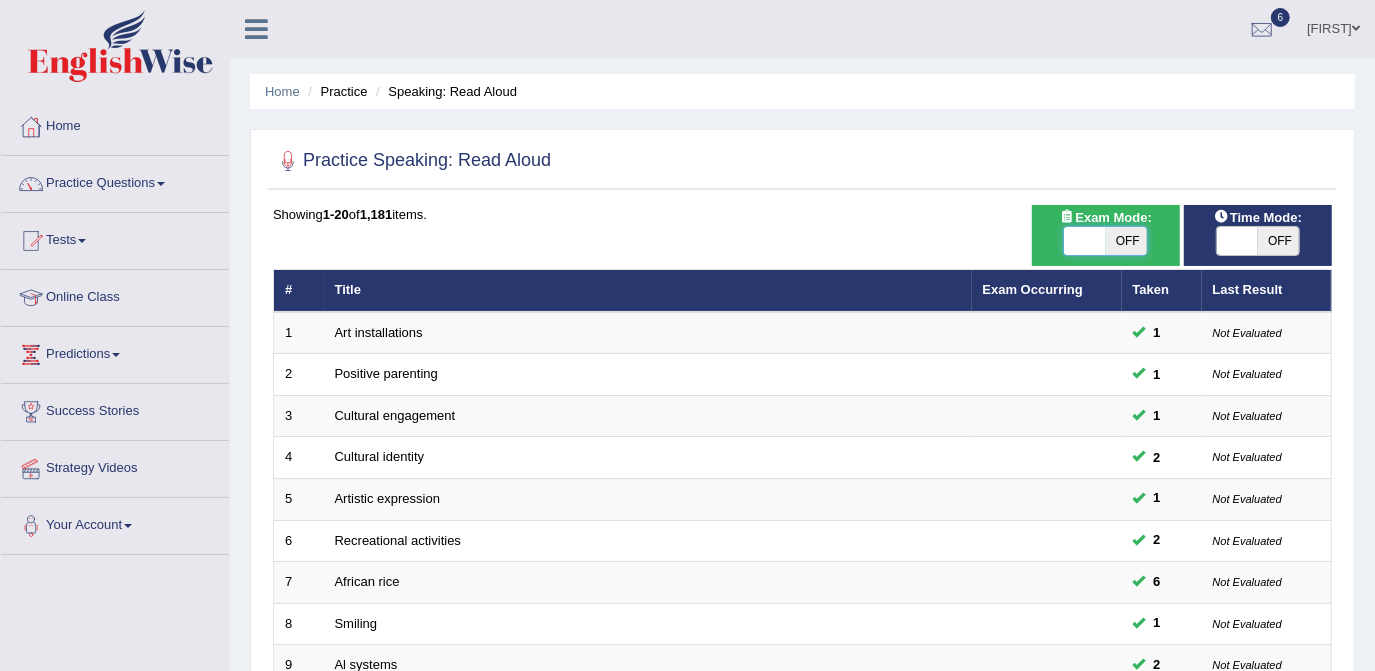click at bounding box center (1085, 241) 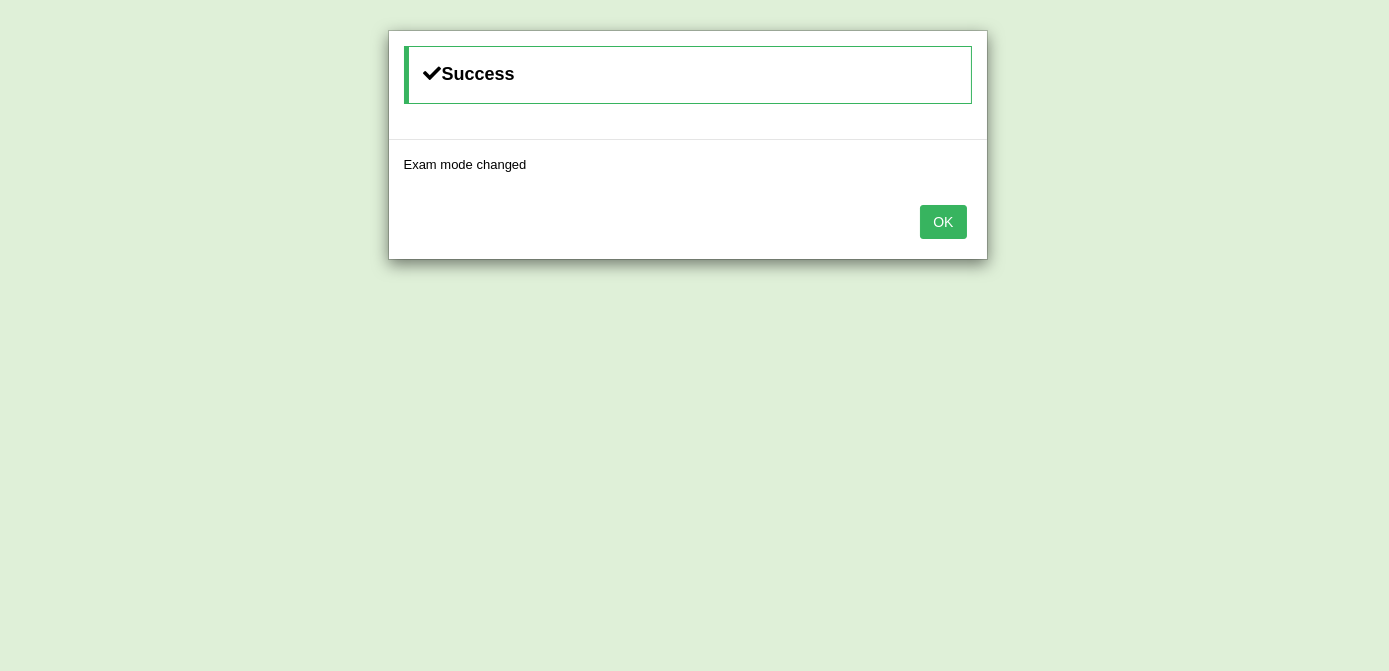 click on "Success Exam mode changed OK" at bounding box center (694, 335) 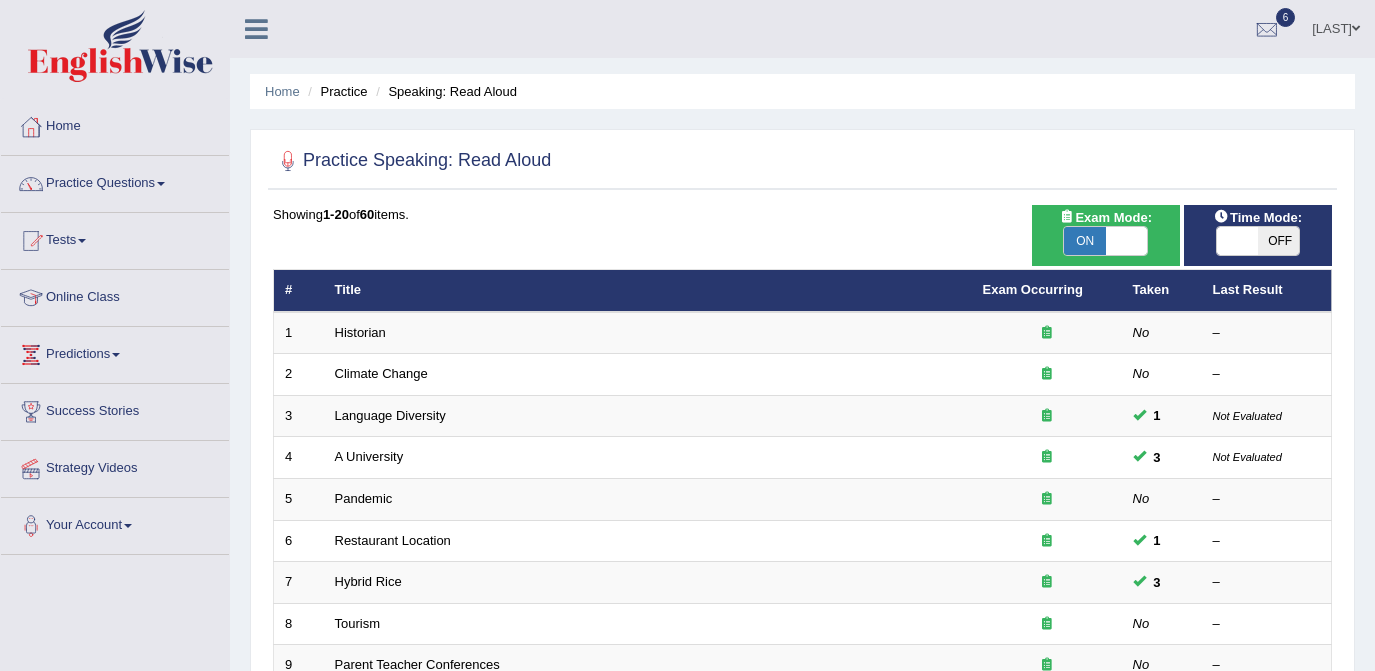 scroll, scrollTop: 0, scrollLeft: 0, axis: both 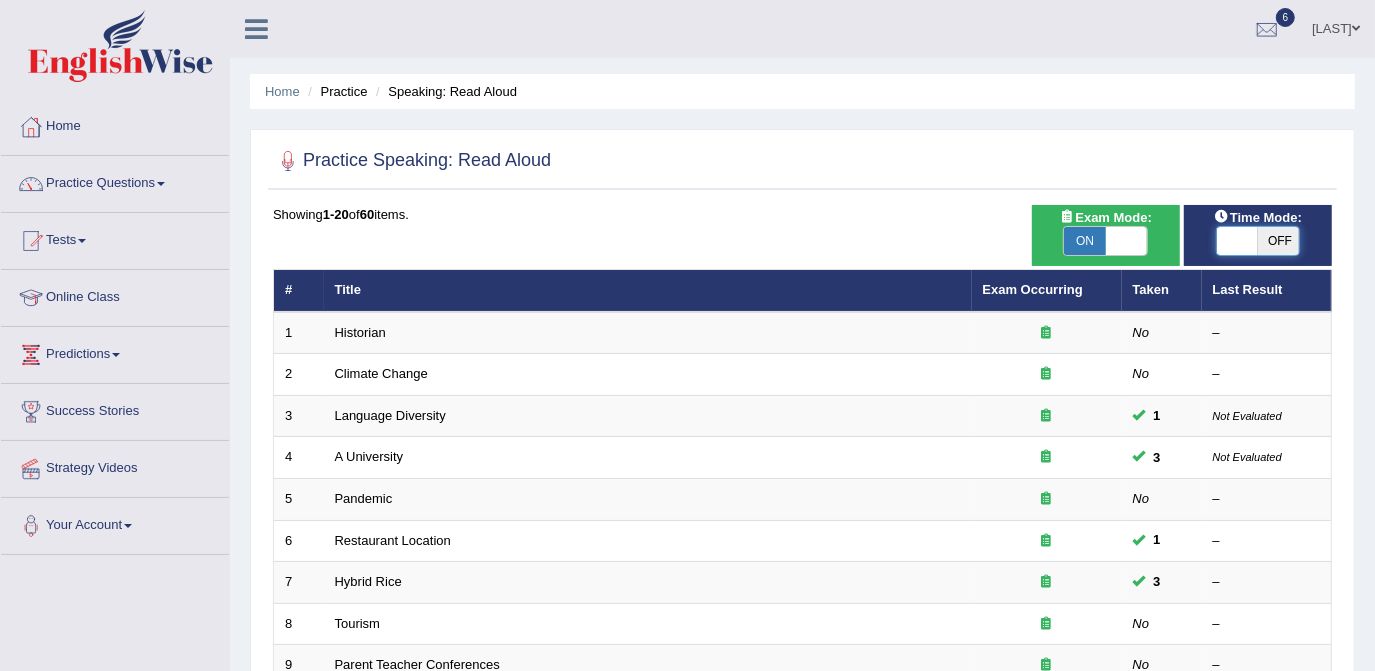 click at bounding box center [1238, 241] 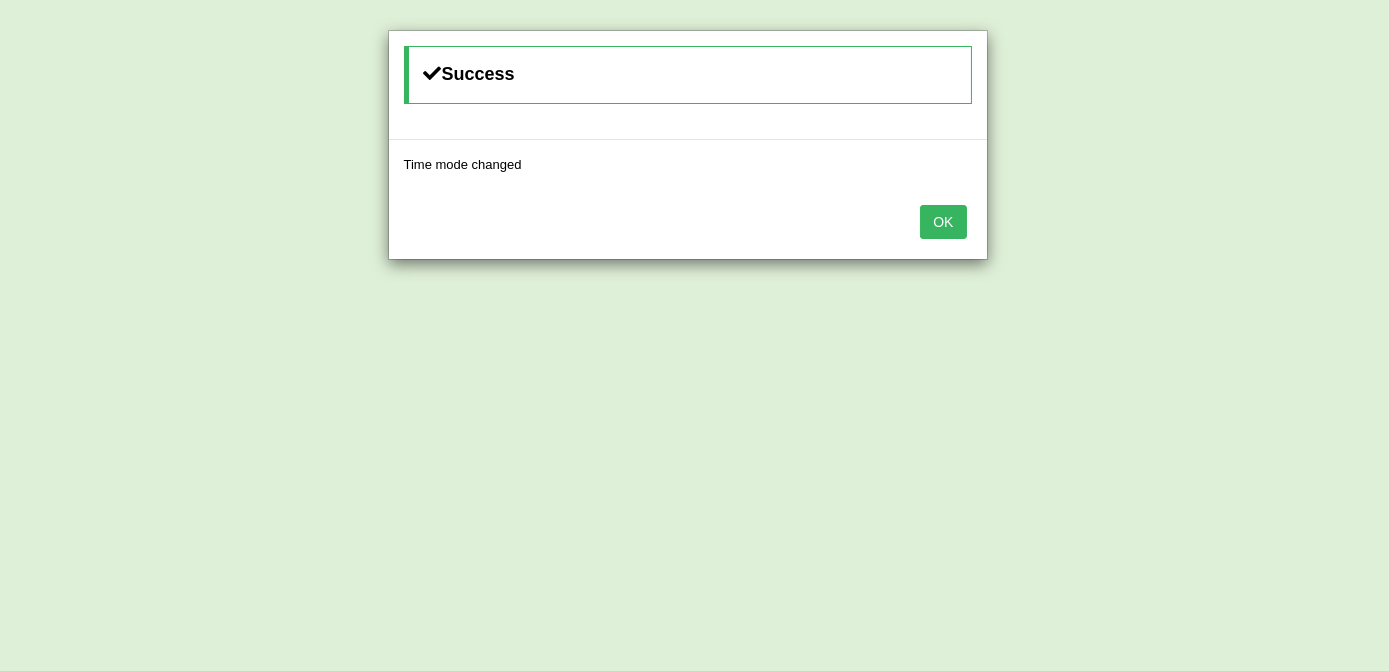 click on "Success Time mode changed OK" at bounding box center [694, 335] 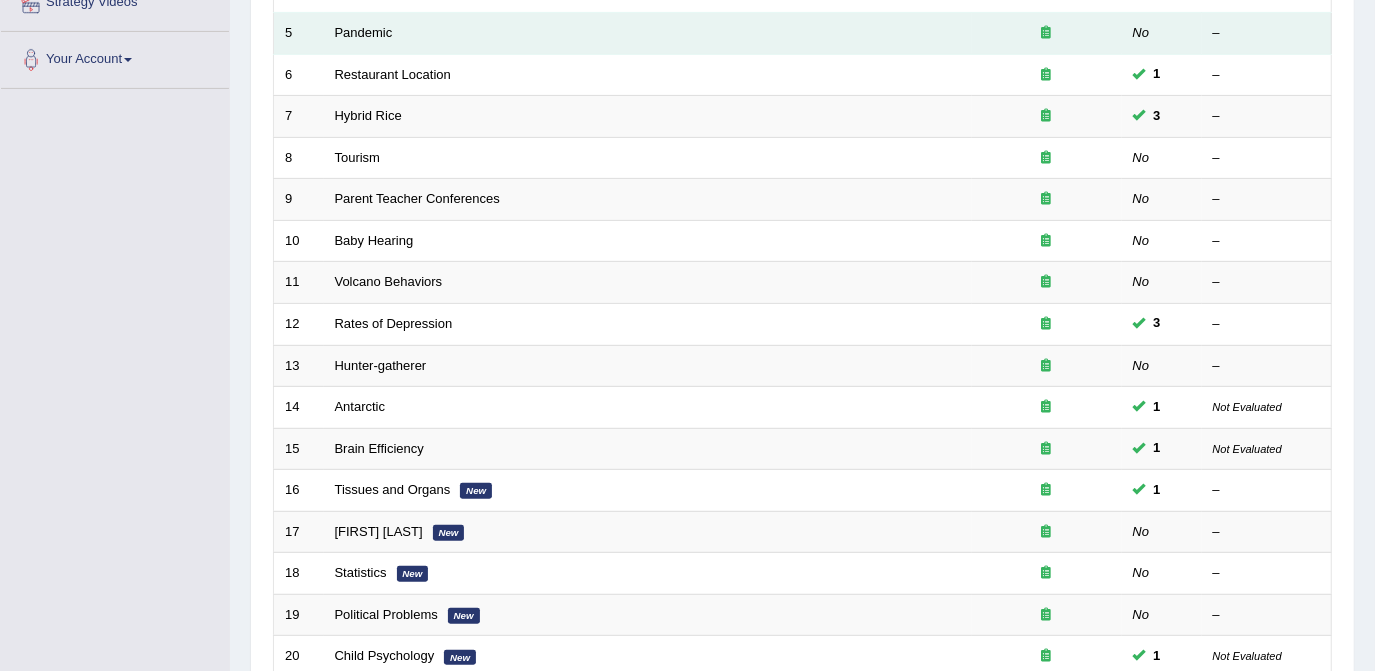 scroll, scrollTop: 472, scrollLeft: 0, axis: vertical 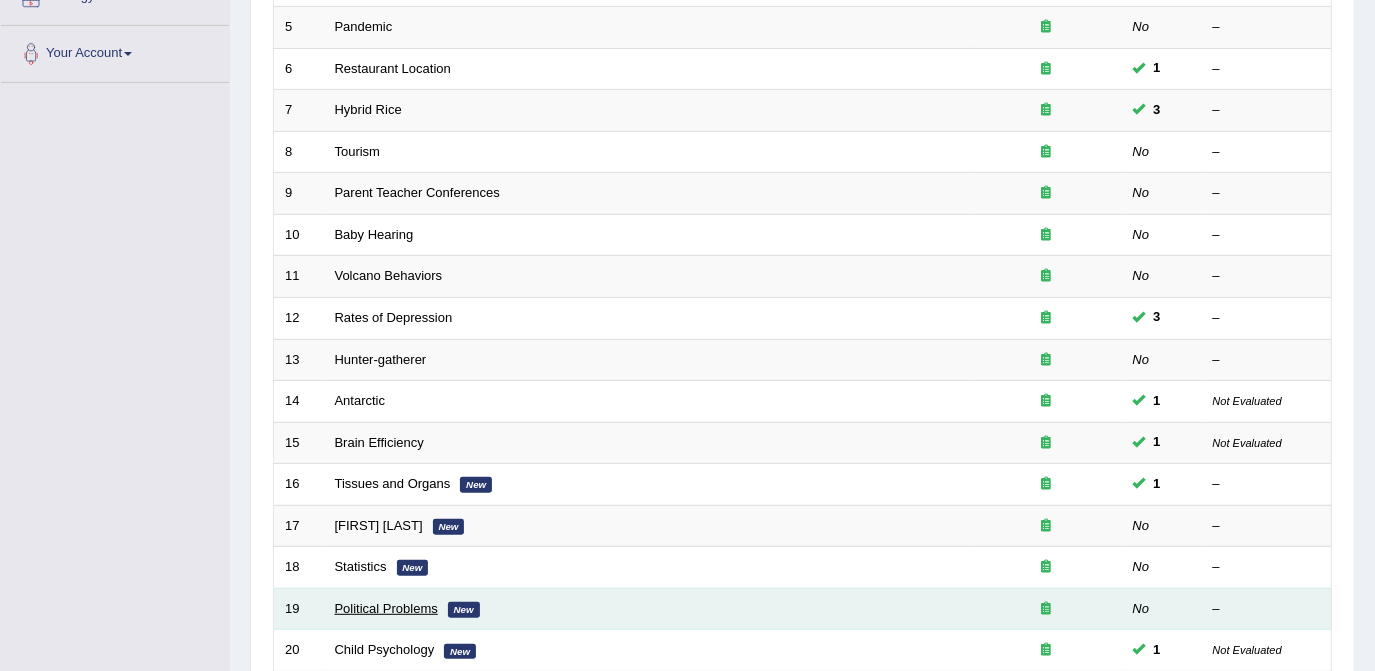 click on "Political Problems" at bounding box center (386, 608) 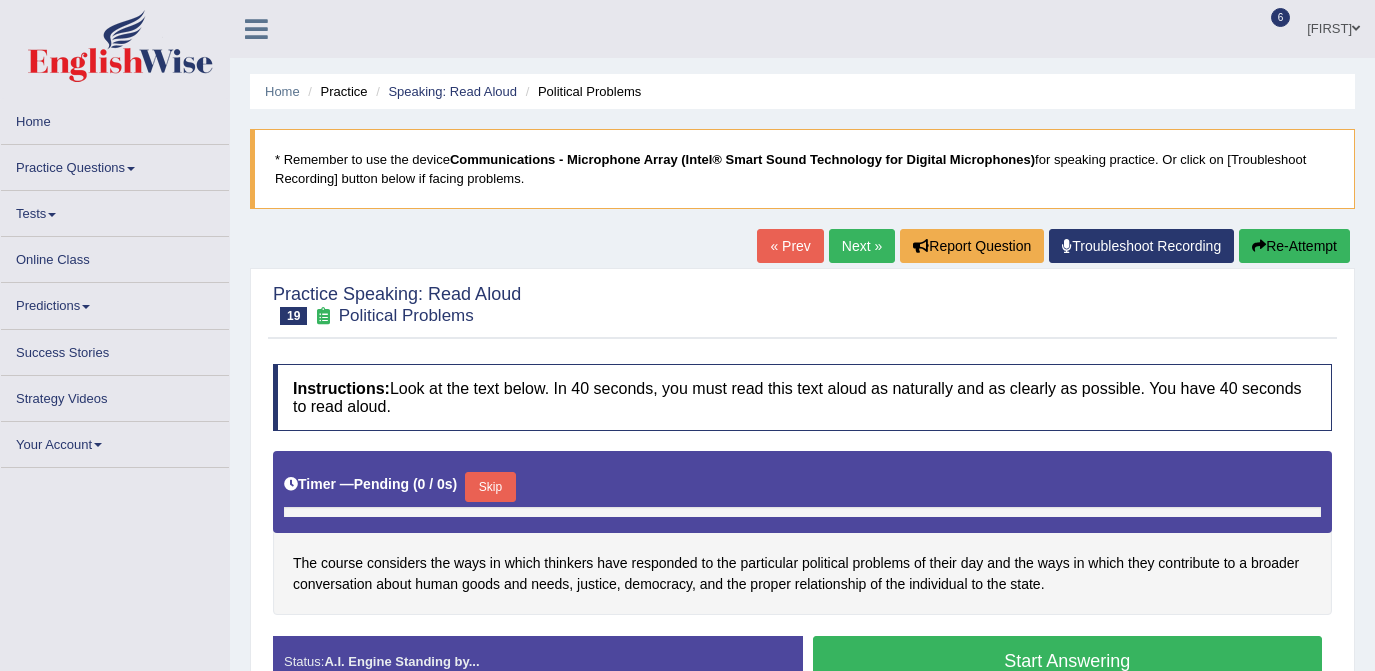 scroll, scrollTop: 0, scrollLeft: 0, axis: both 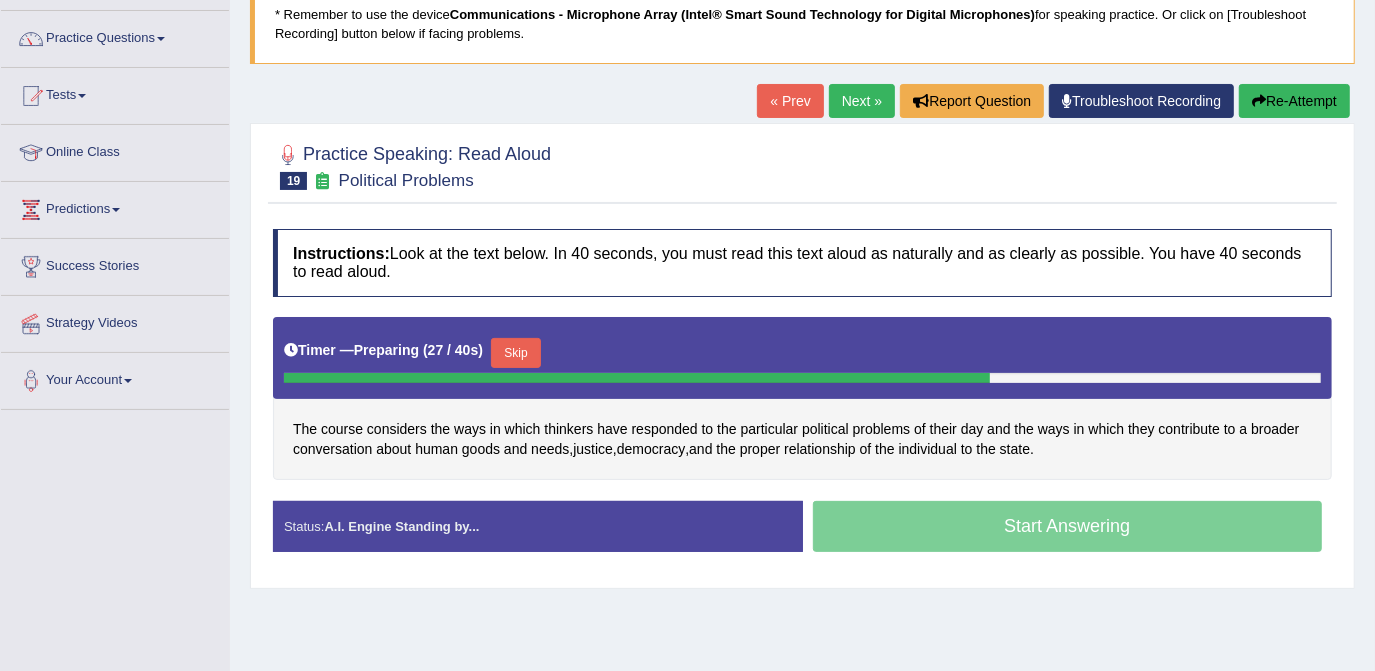 click on "Skip" at bounding box center [516, 353] 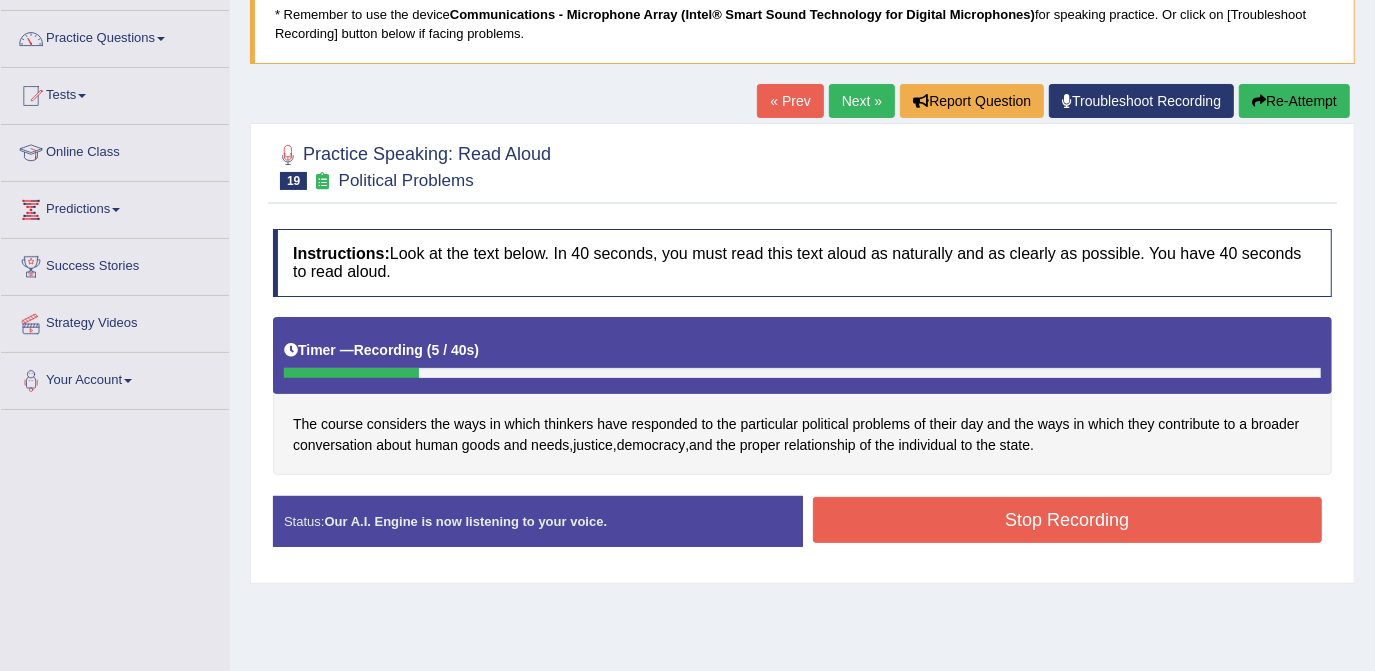 click on "Re-Attempt" at bounding box center [1294, 101] 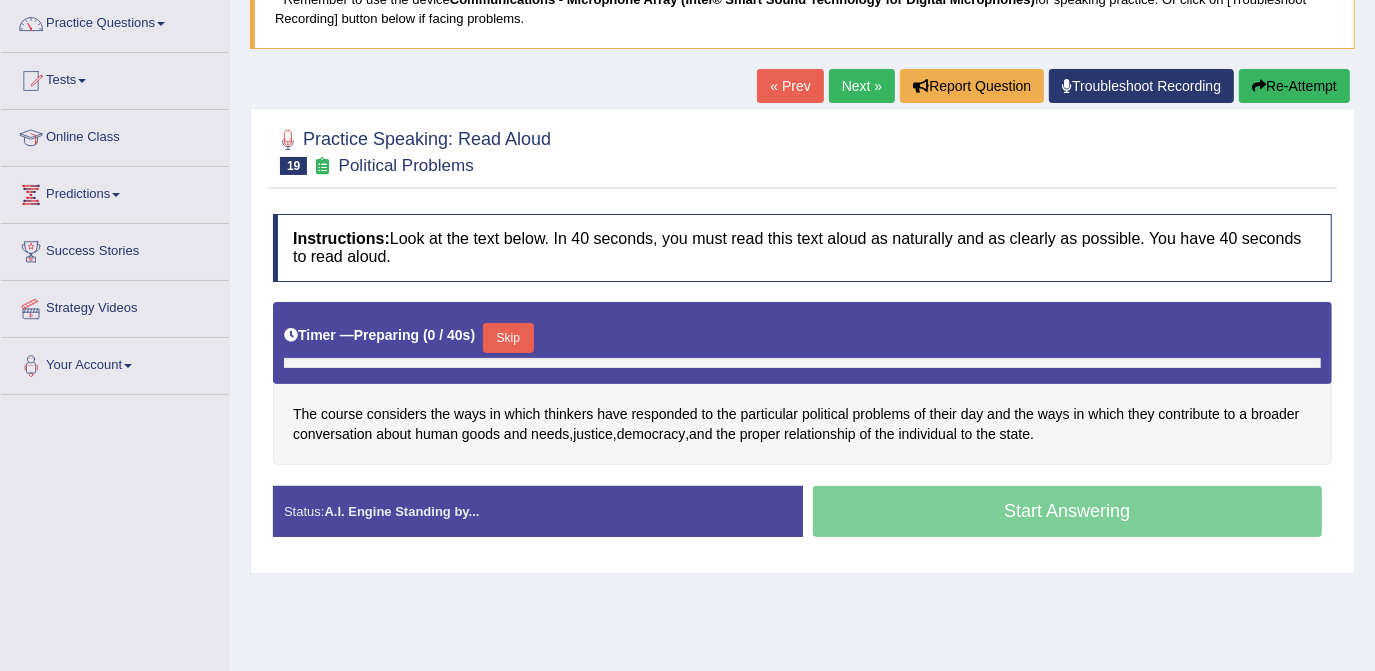 scroll, scrollTop: 160, scrollLeft: 0, axis: vertical 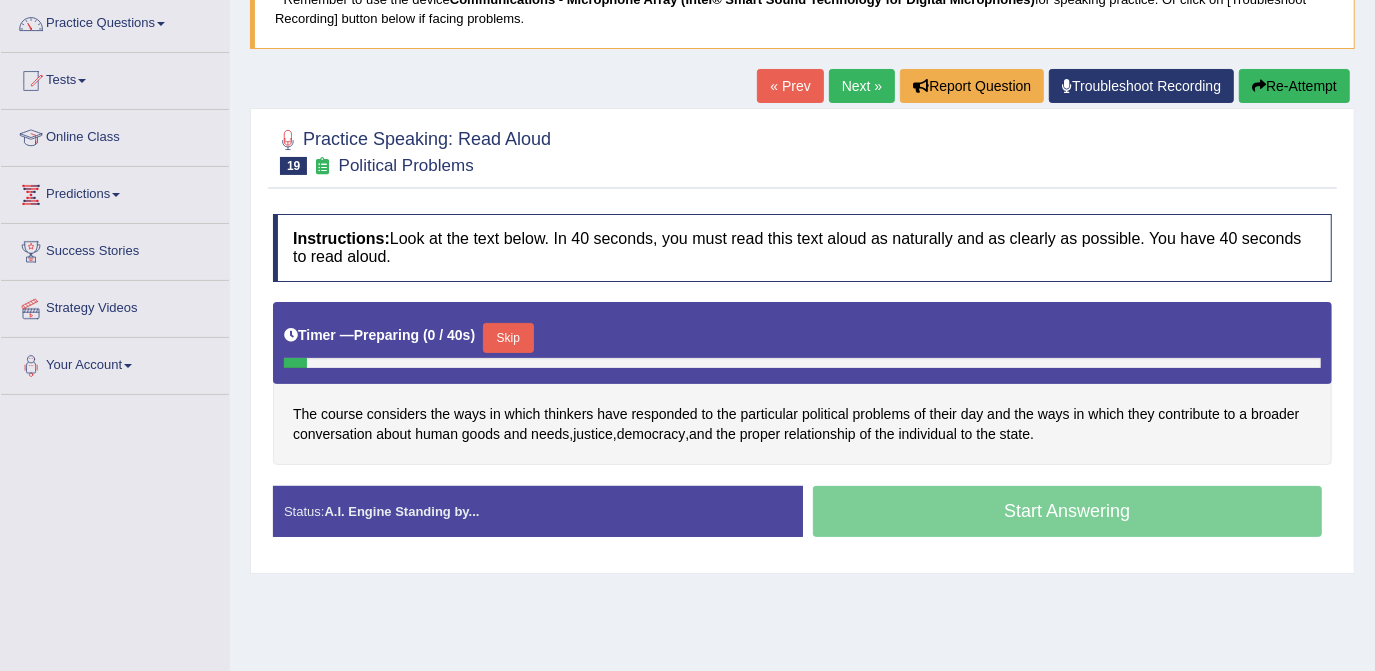 click on "Skip" at bounding box center [508, 338] 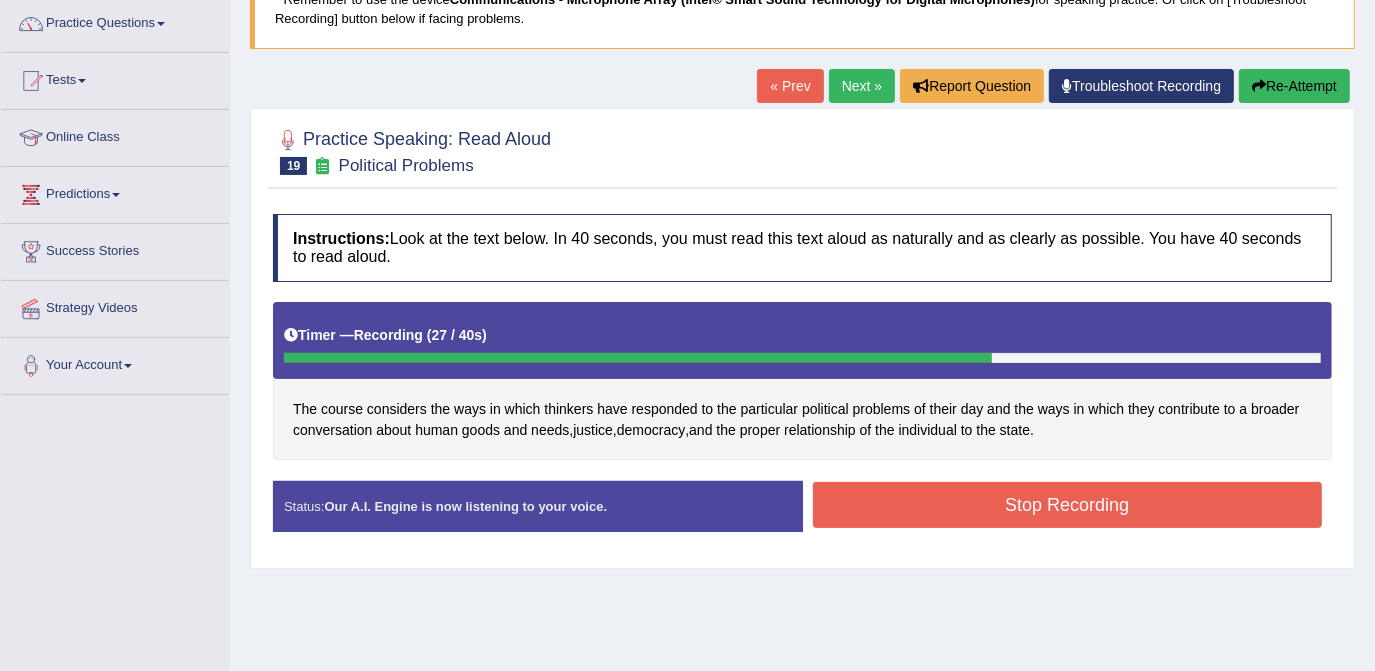 click on "Re-Attempt" at bounding box center [1294, 86] 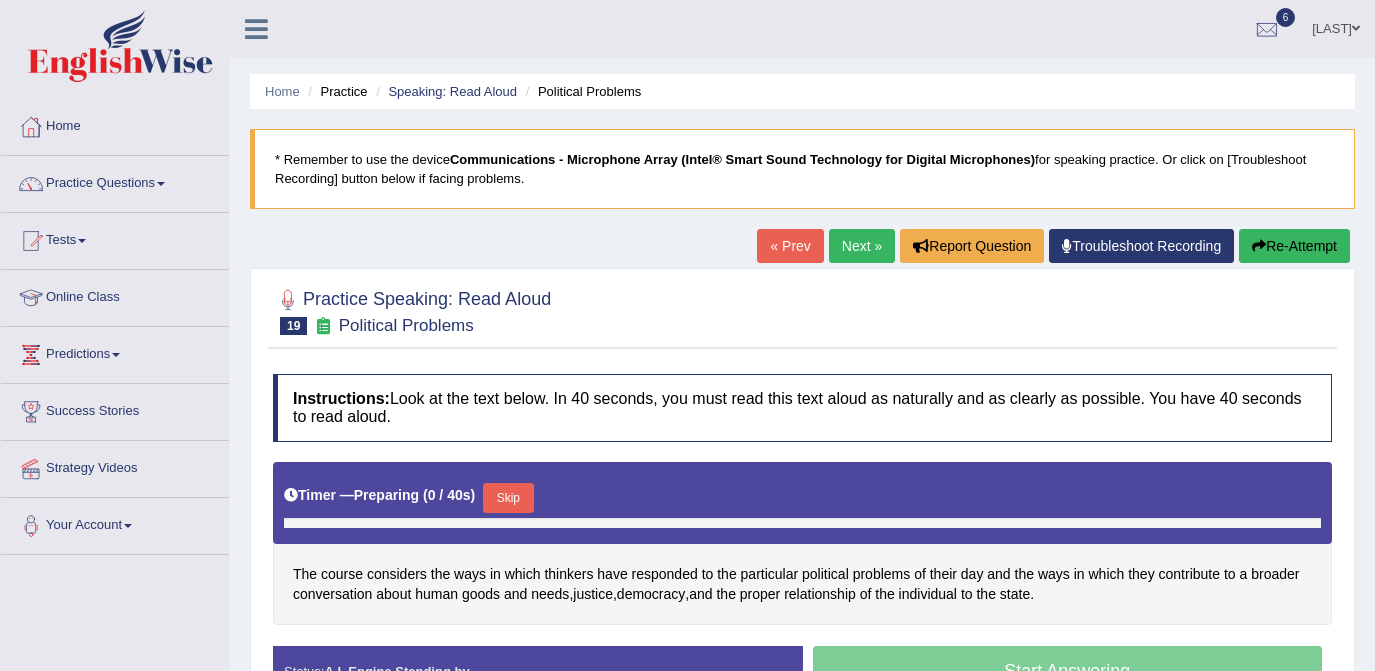 scroll, scrollTop: 166, scrollLeft: 0, axis: vertical 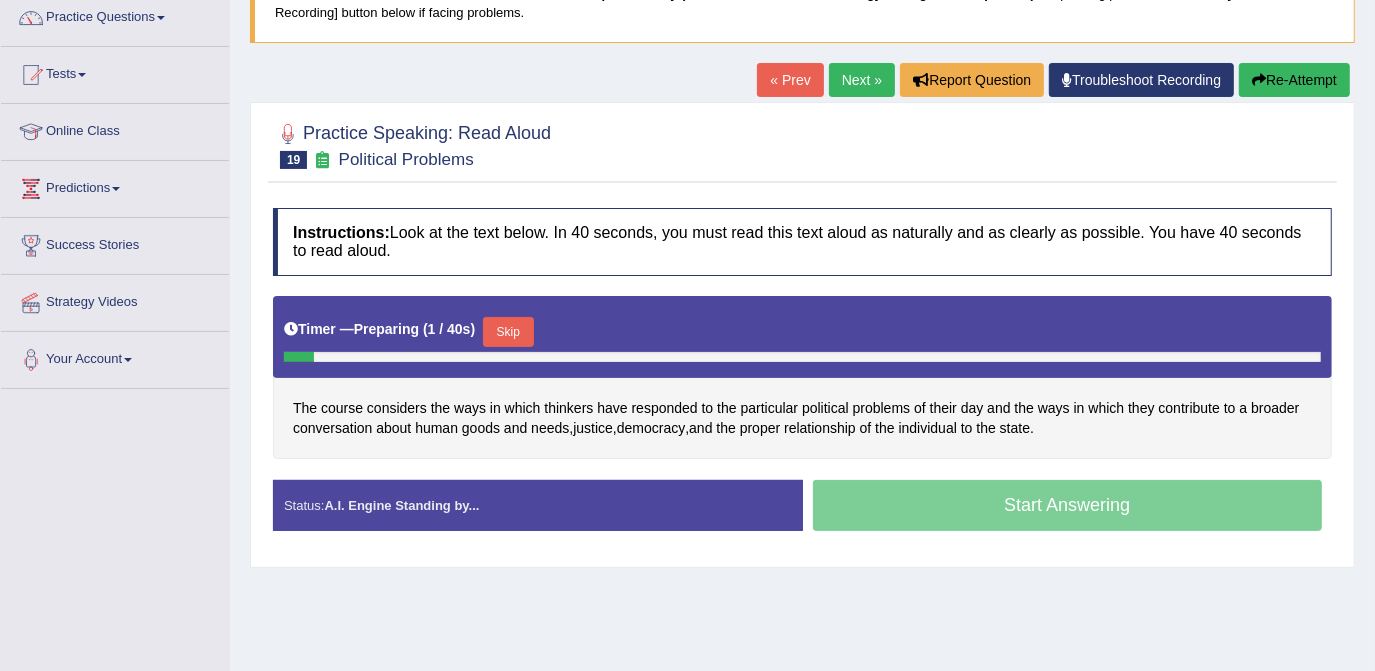 click on "Skip" at bounding box center [508, 332] 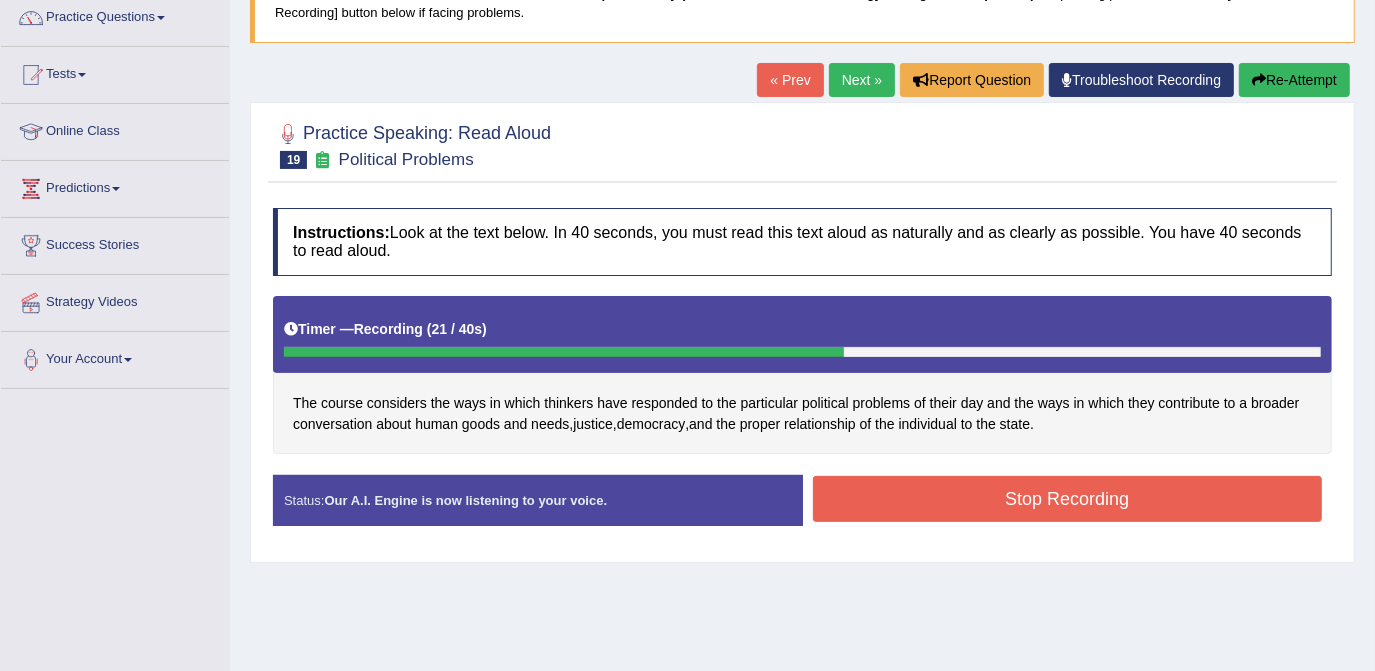 click on "Stop Recording" at bounding box center [1068, 499] 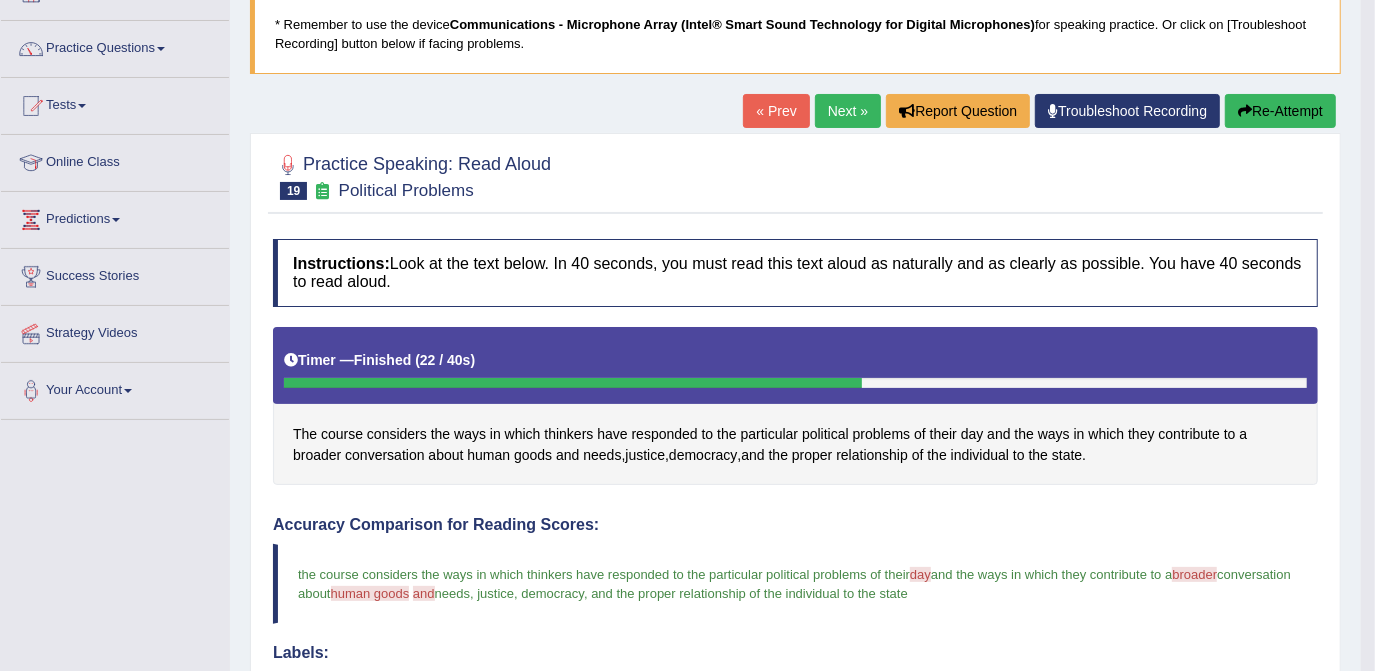 scroll, scrollTop: 0, scrollLeft: 0, axis: both 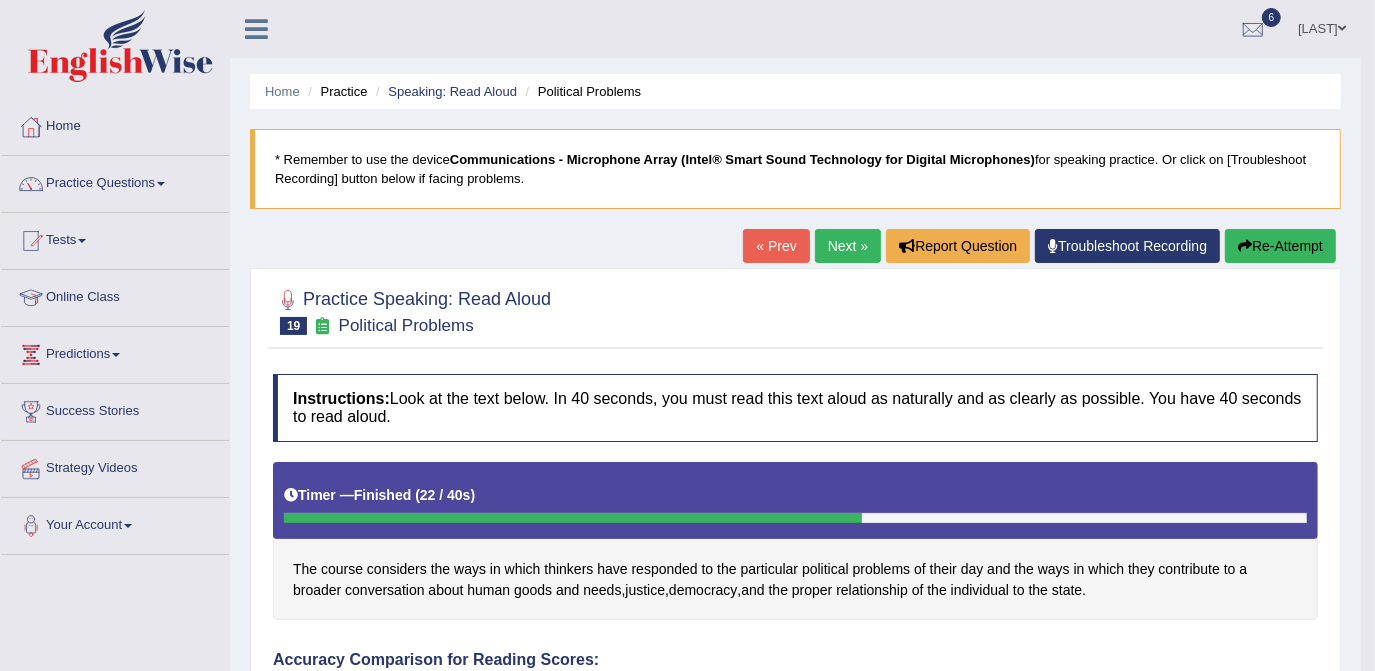 click on "Next »" at bounding box center [848, 246] 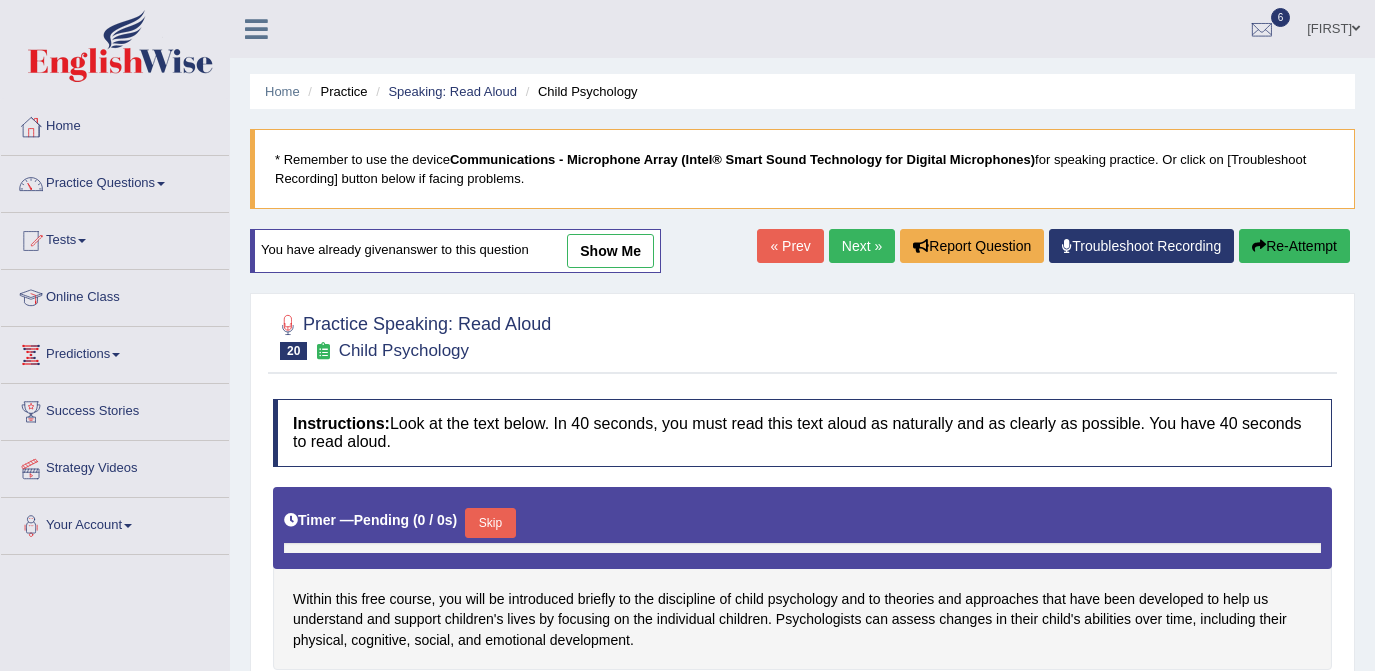 scroll, scrollTop: 0, scrollLeft: 0, axis: both 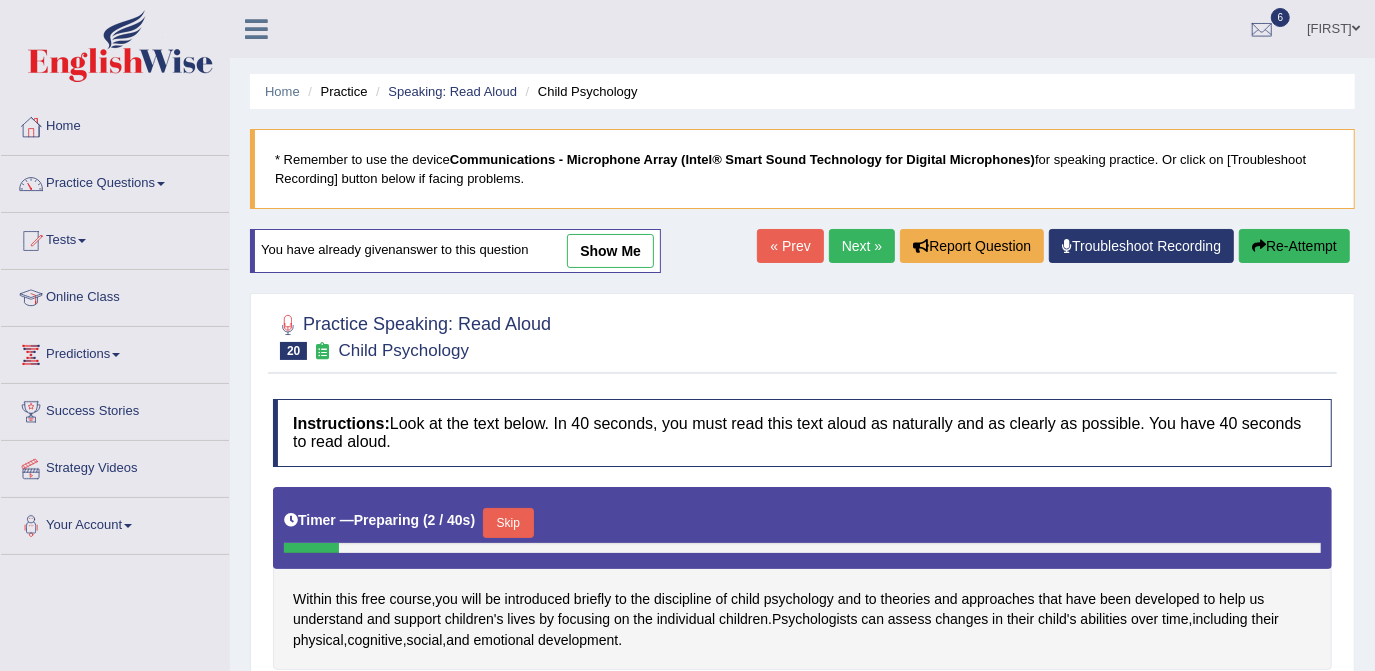 click on "Skip" at bounding box center (508, 523) 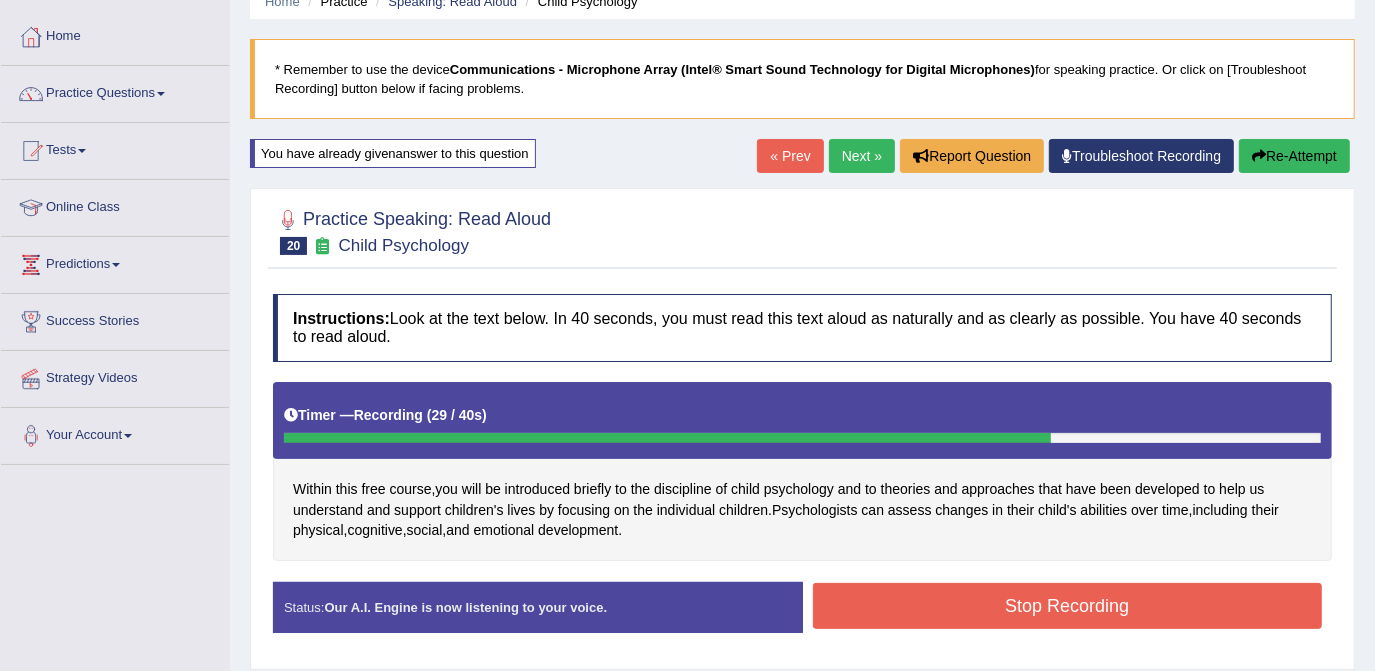 scroll, scrollTop: 109, scrollLeft: 0, axis: vertical 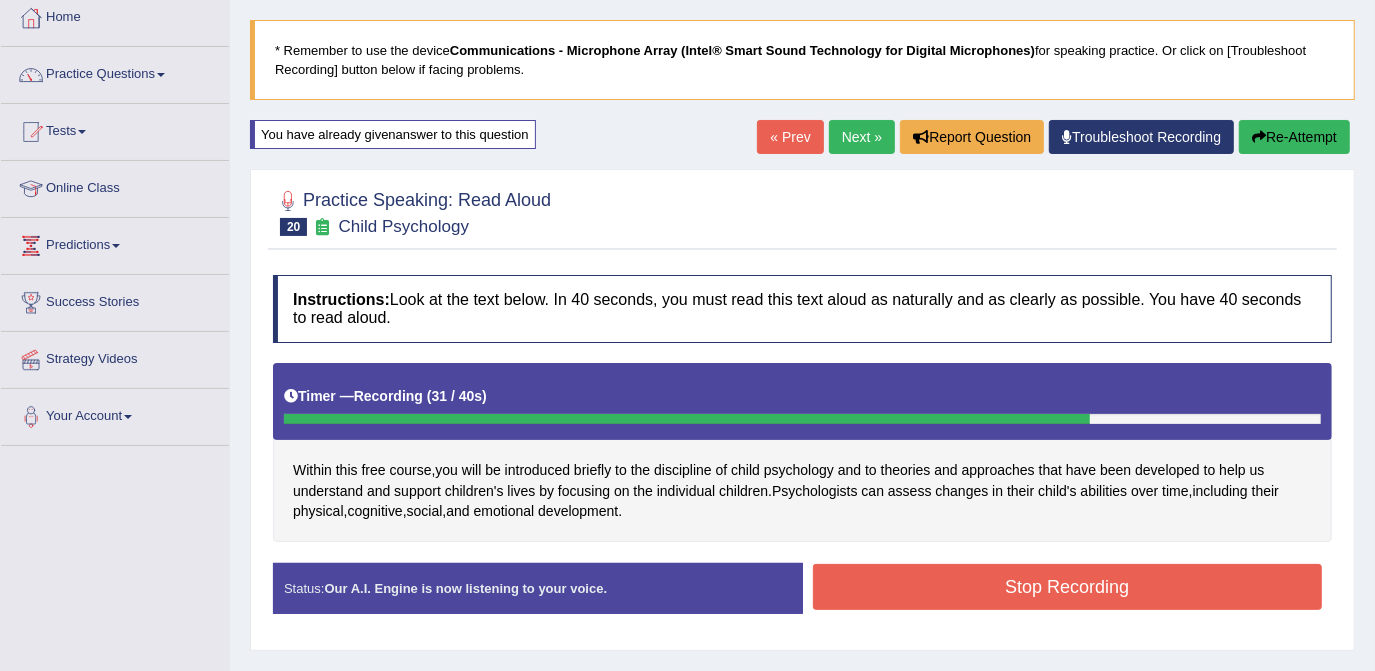 click on "Stop Recording" at bounding box center [1068, 587] 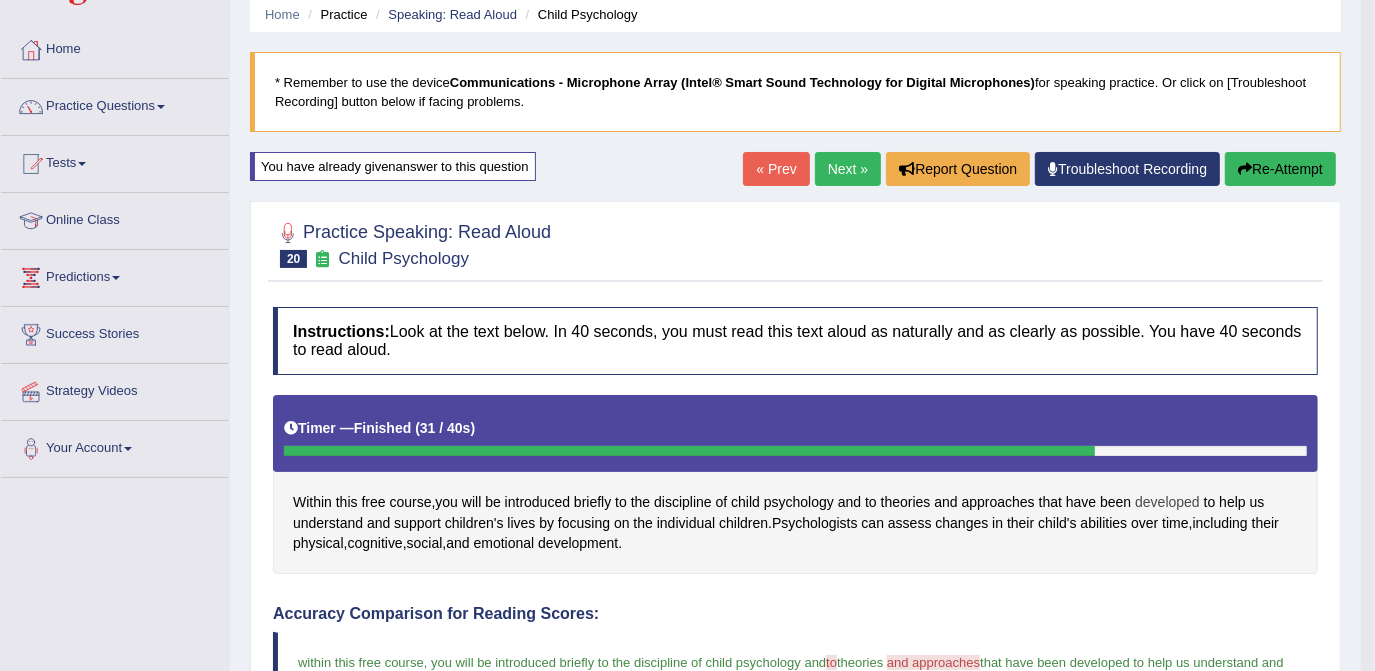scroll, scrollTop: 0, scrollLeft: 0, axis: both 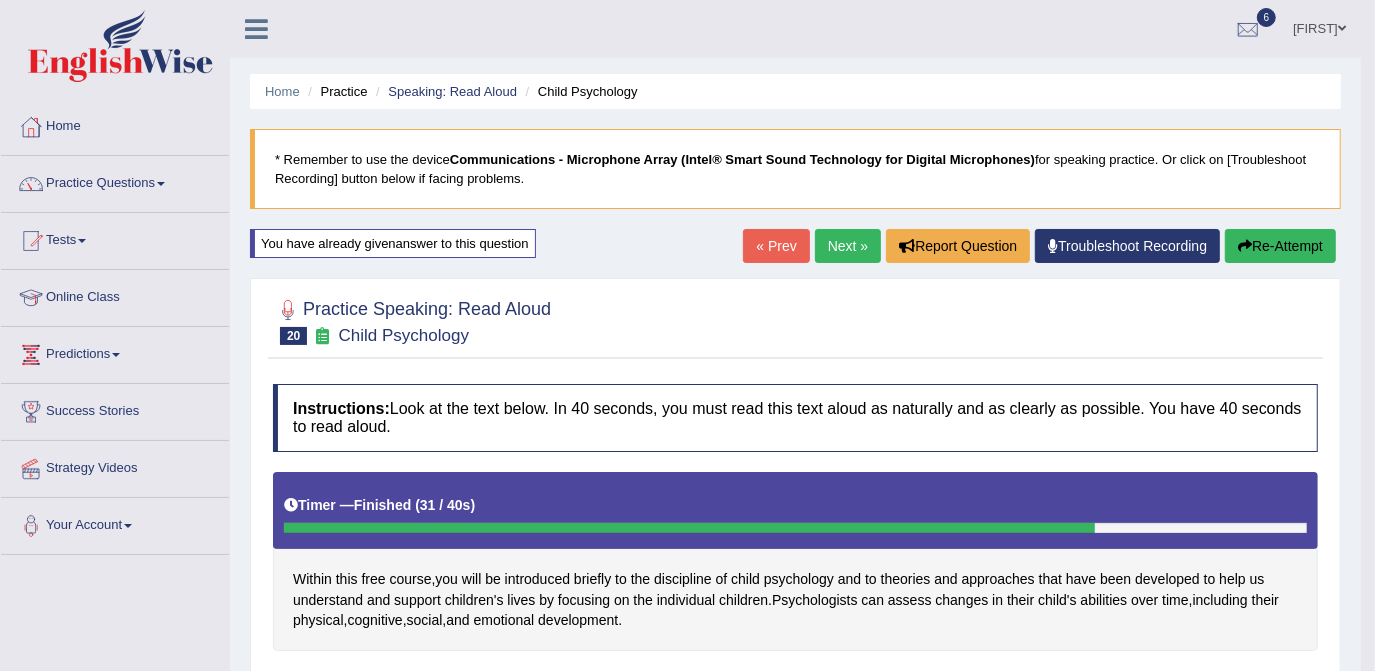 click on "Home
Practice
Speaking: Read Aloud
Child Psychology
* Remember to use the device  Communications - Microphone Array (Intel® Smart Sound Technology for Digital Microphones)  for speaking practice. Or click on [Troubleshoot Recording] button below if facing problems.
You have already given   answer to this question
« Prev Next »  Report Question  Troubleshoot Recording  Re-Attempt
Practice Speaking: Read Aloud
20
Child Psychology
Instructions:  Look at the text below. In 40 seconds, you must read this text aloud as naturally and as clearly as possible. You have 40 seconds to read aloud.
Timer —  Finished   ( 31 / 40s ) Within   this   free   course ,  you   will   be   introduced   briefly   to   the   discipline   of   child   psychology   and   to   theories   and     that" at bounding box center [795, 701] 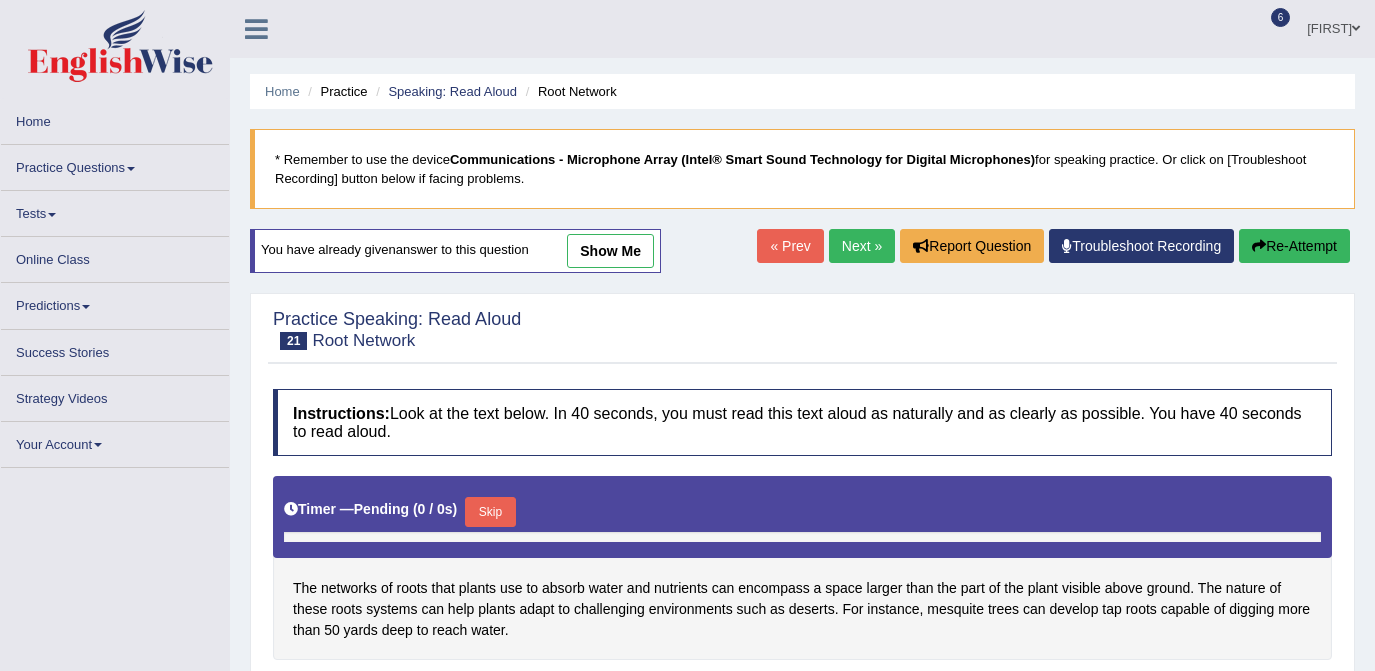 scroll, scrollTop: 0, scrollLeft: 0, axis: both 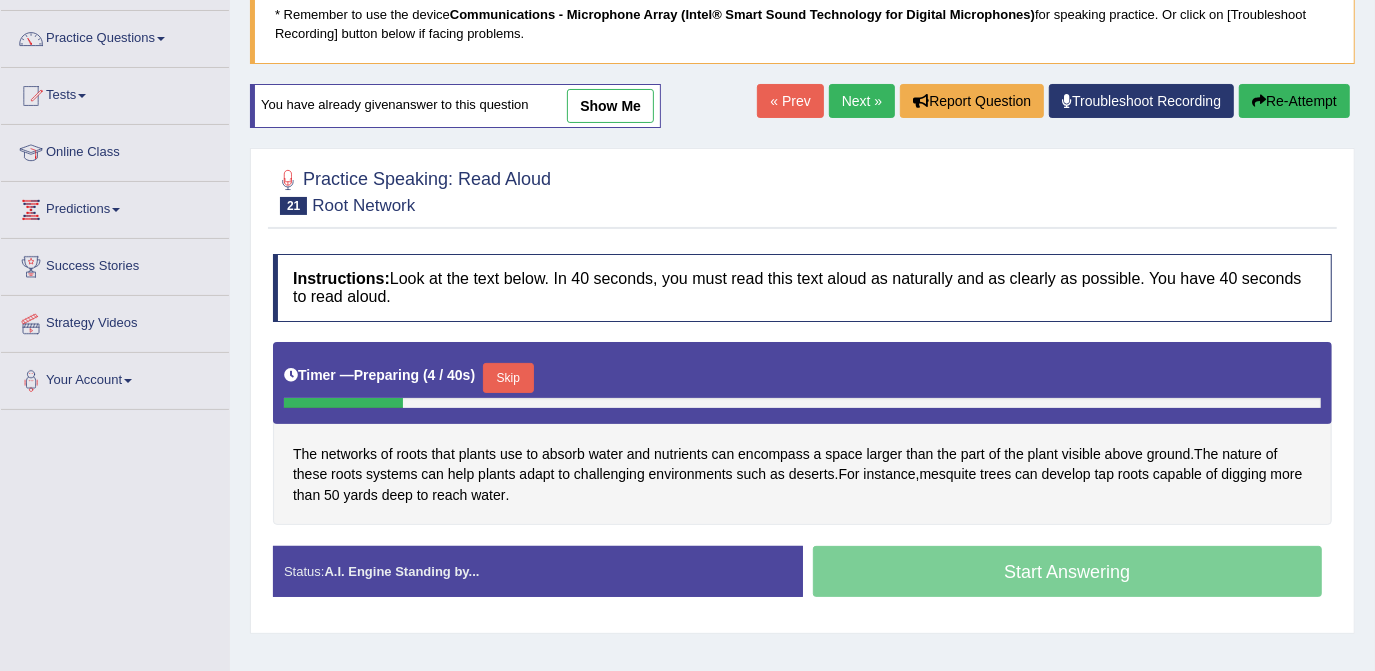 click on "Skip" at bounding box center [508, 378] 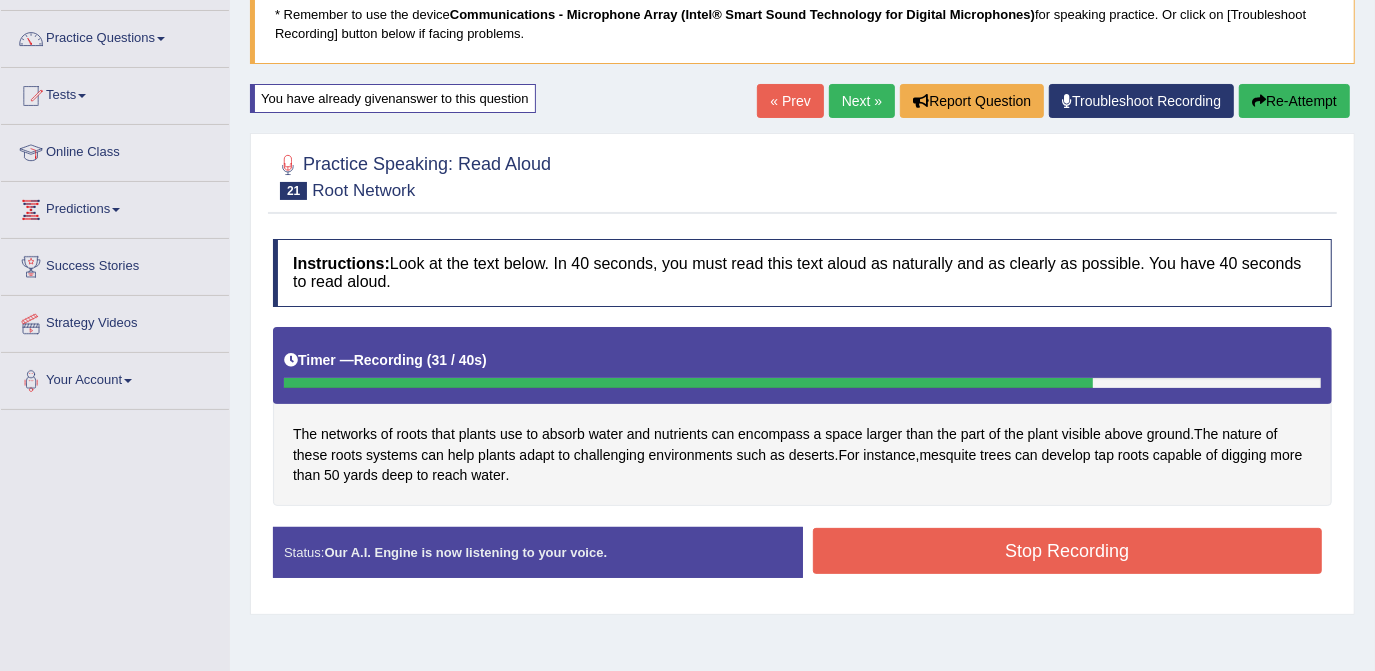 click on "Stop Recording" at bounding box center [1068, 551] 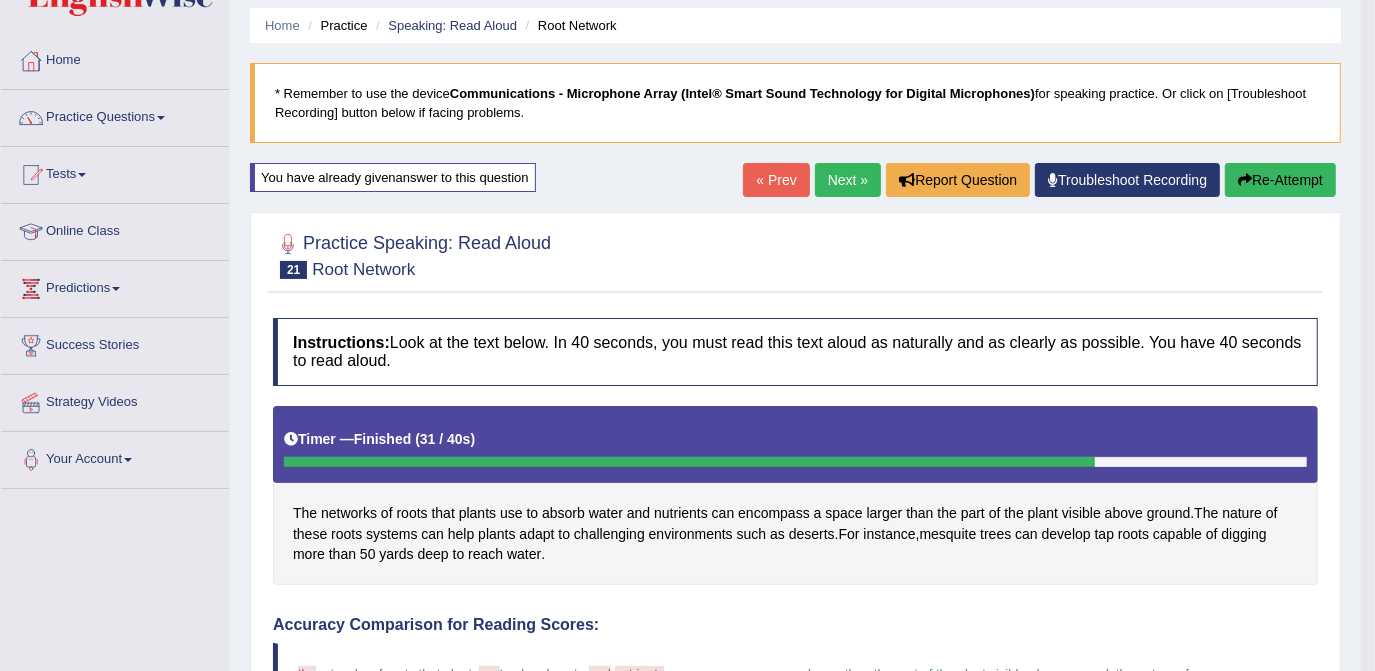scroll, scrollTop: 0, scrollLeft: 0, axis: both 